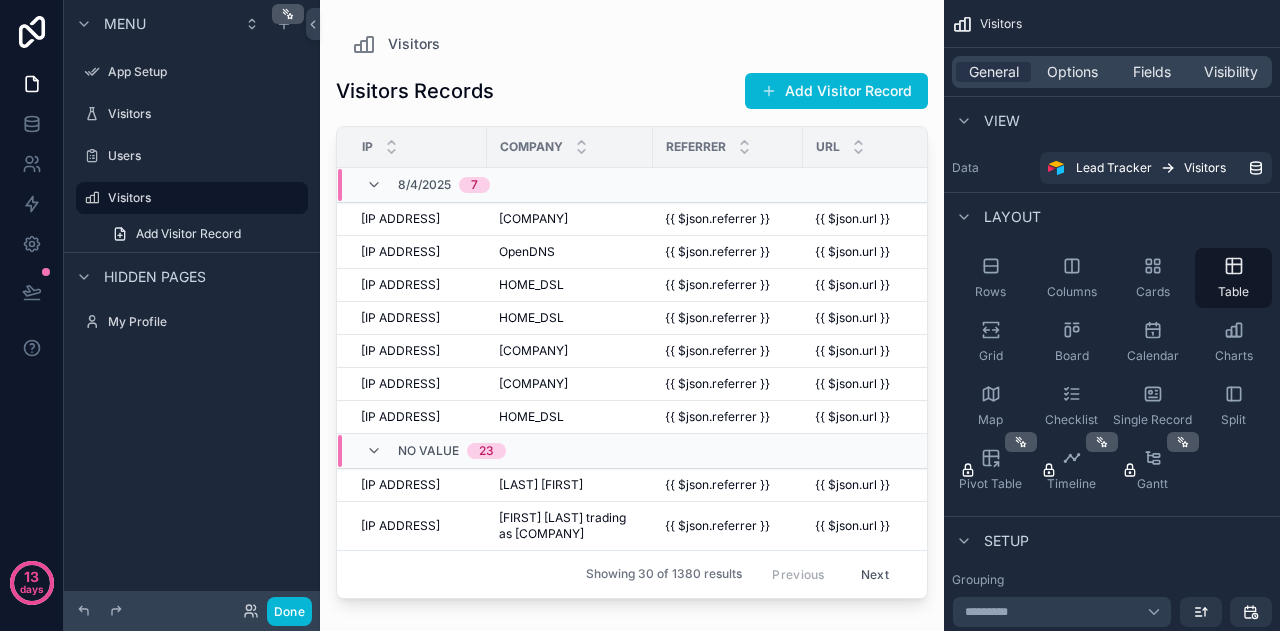 scroll, scrollTop: 0, scrollLeft: 0, axis: both 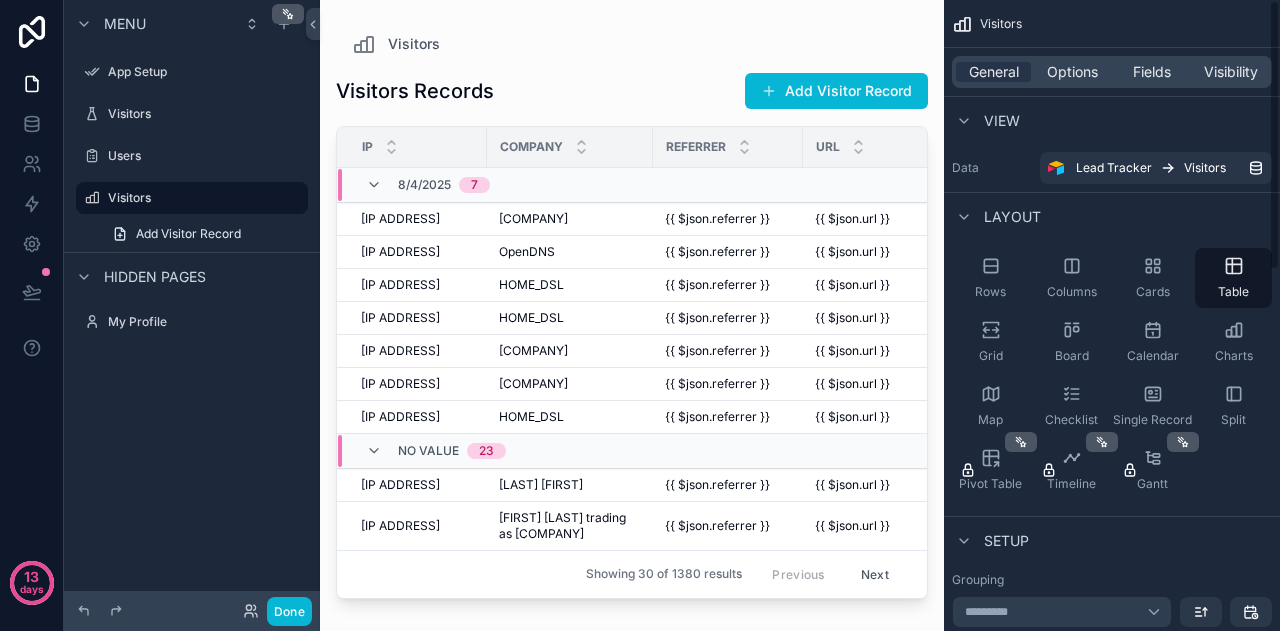 click on "View" at bounding box center (1002, 121) 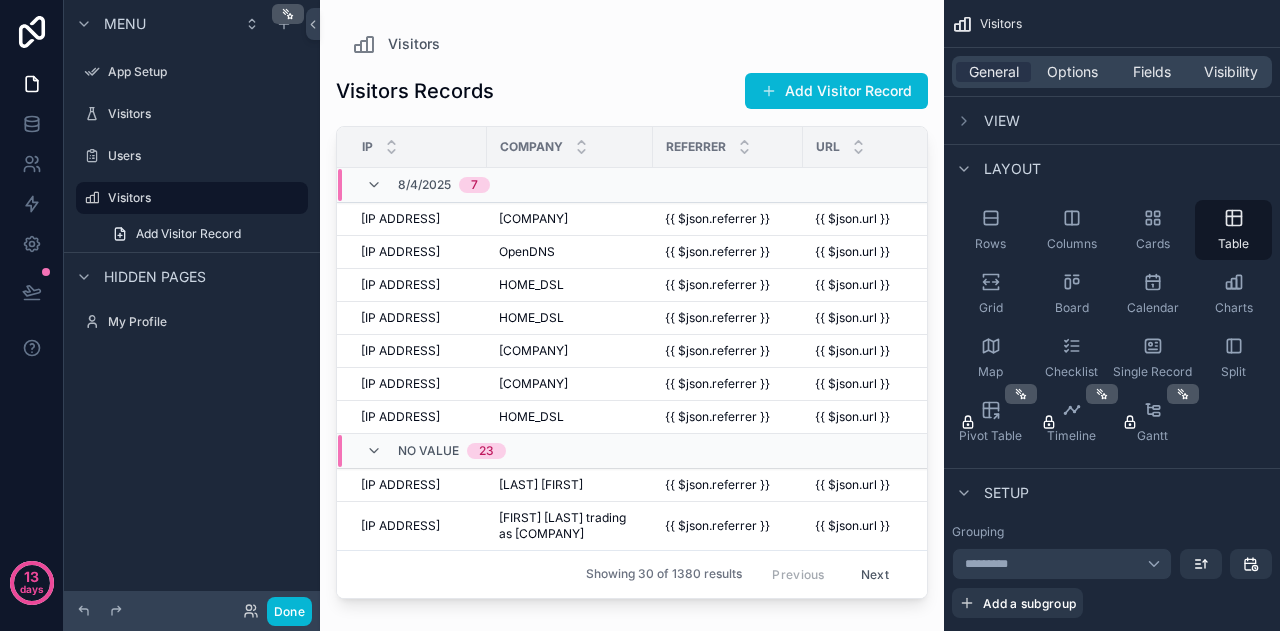 click on "View" at bounding box center (1002, 121) 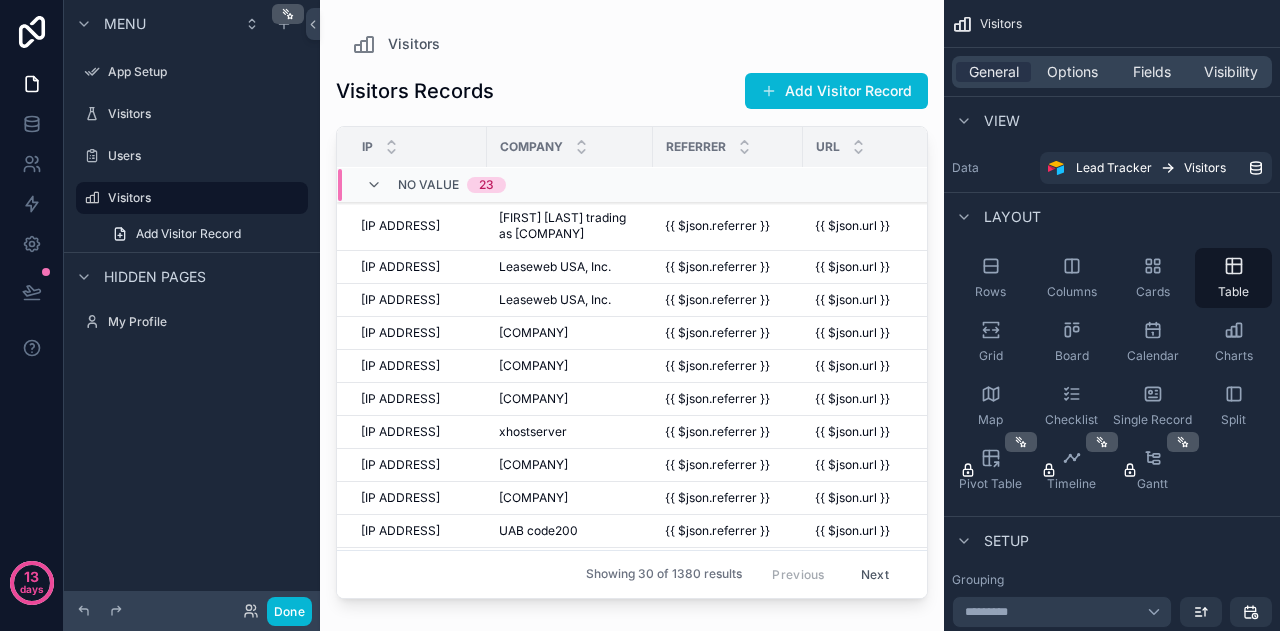 scroll, scrollTop: 0, scrollLeft: 0, axis: both 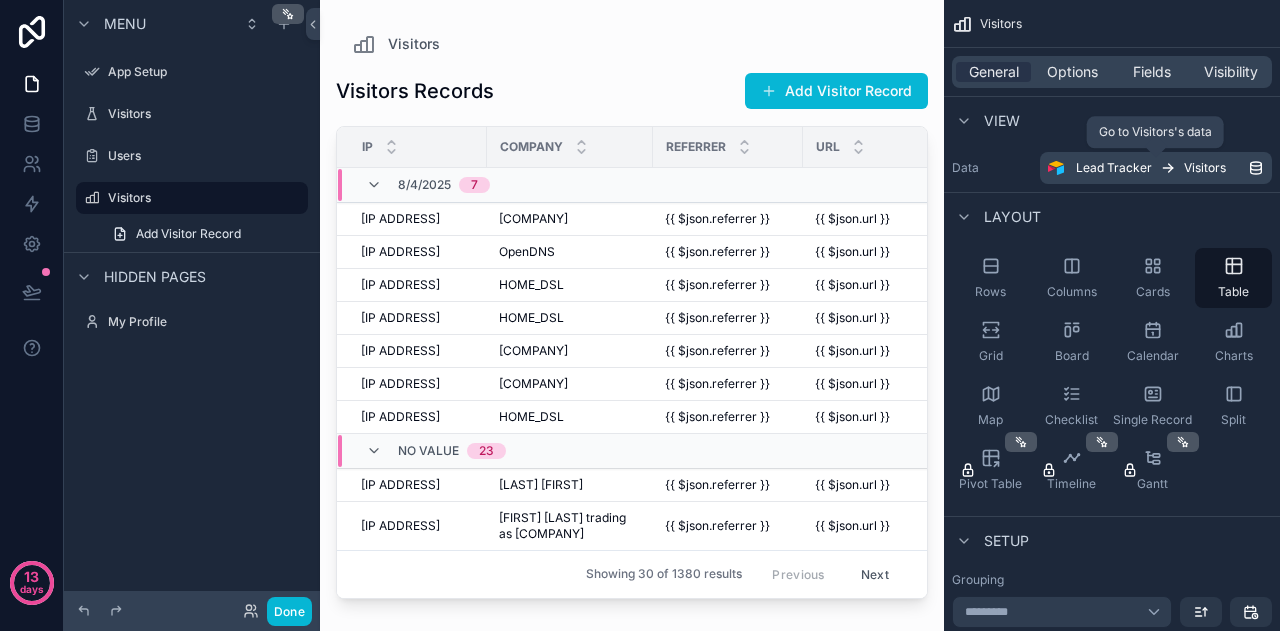 click on "Visitors" at bounding box center (1205, 168) 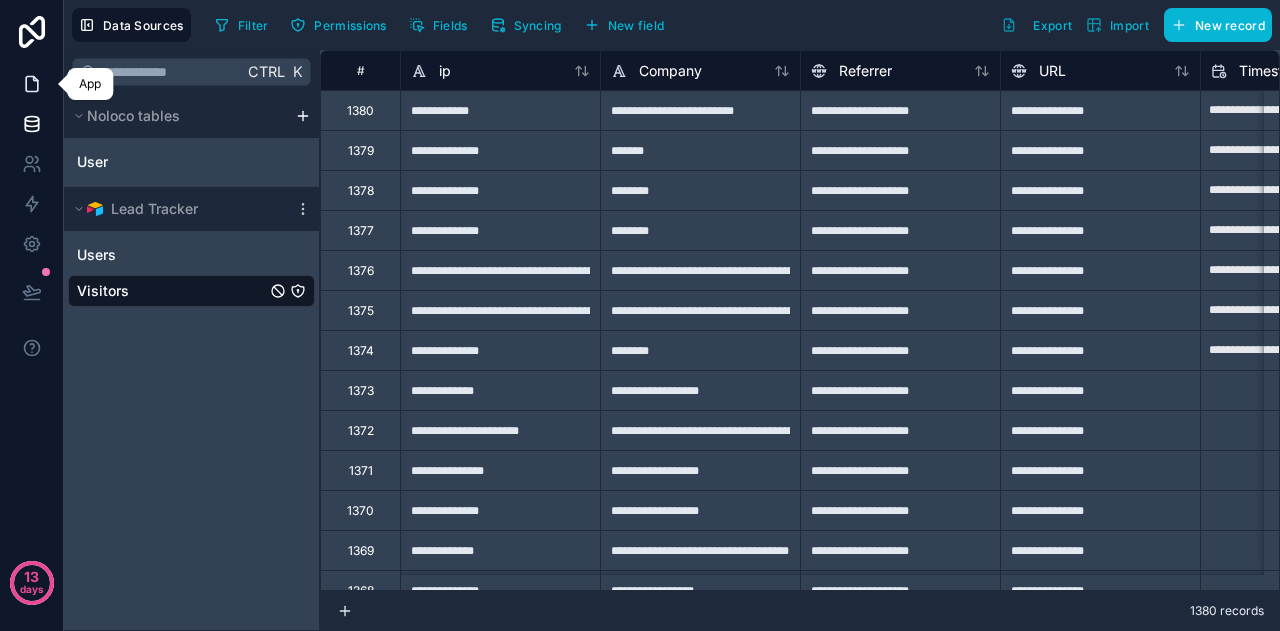 click at bounding box center [31, 84] 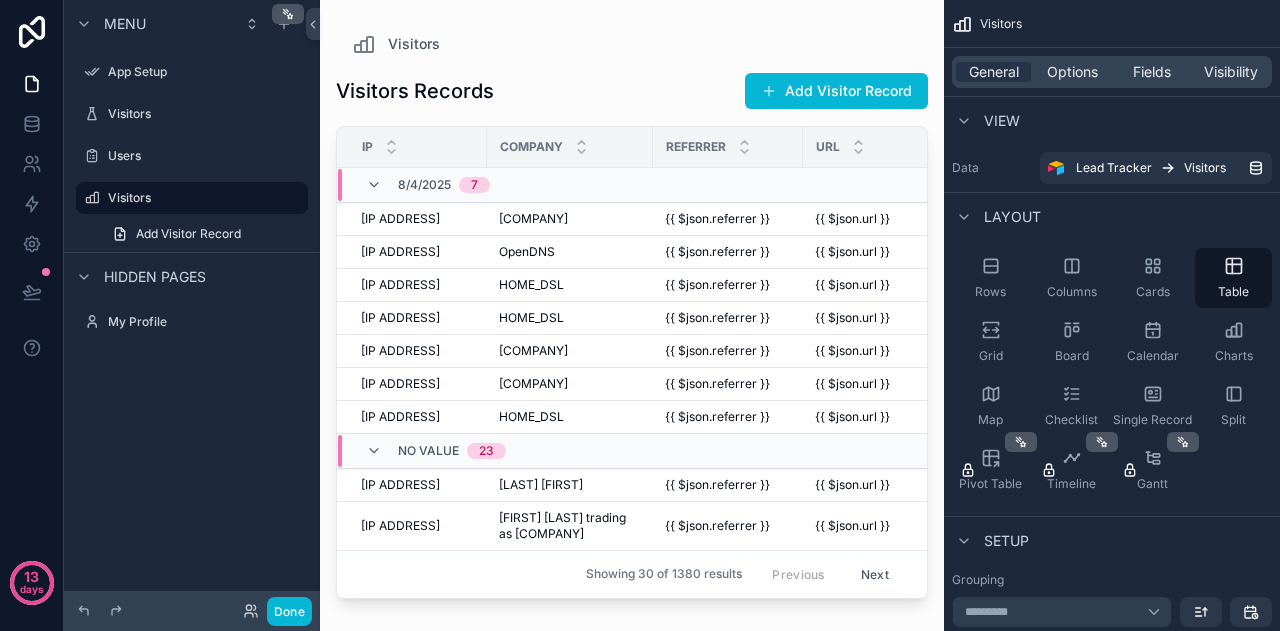 click on "Referrer" at bounding box center [728, 147] 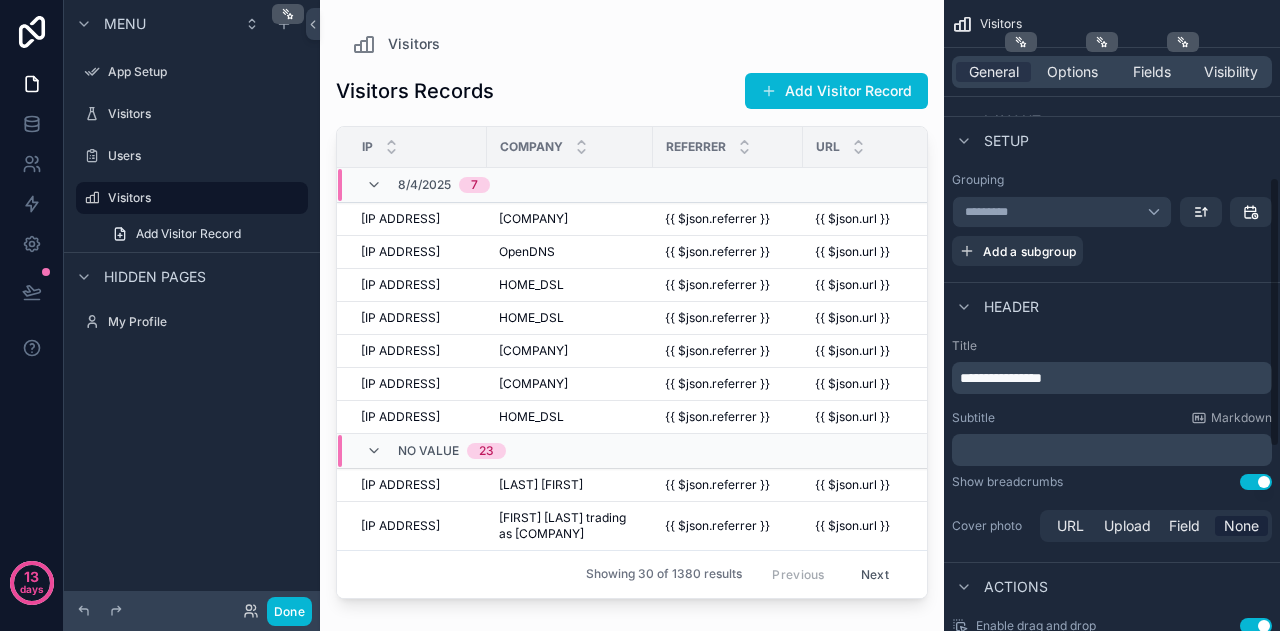scroll, scrollTop: 600, scrollLeft: 0, axis: vertical 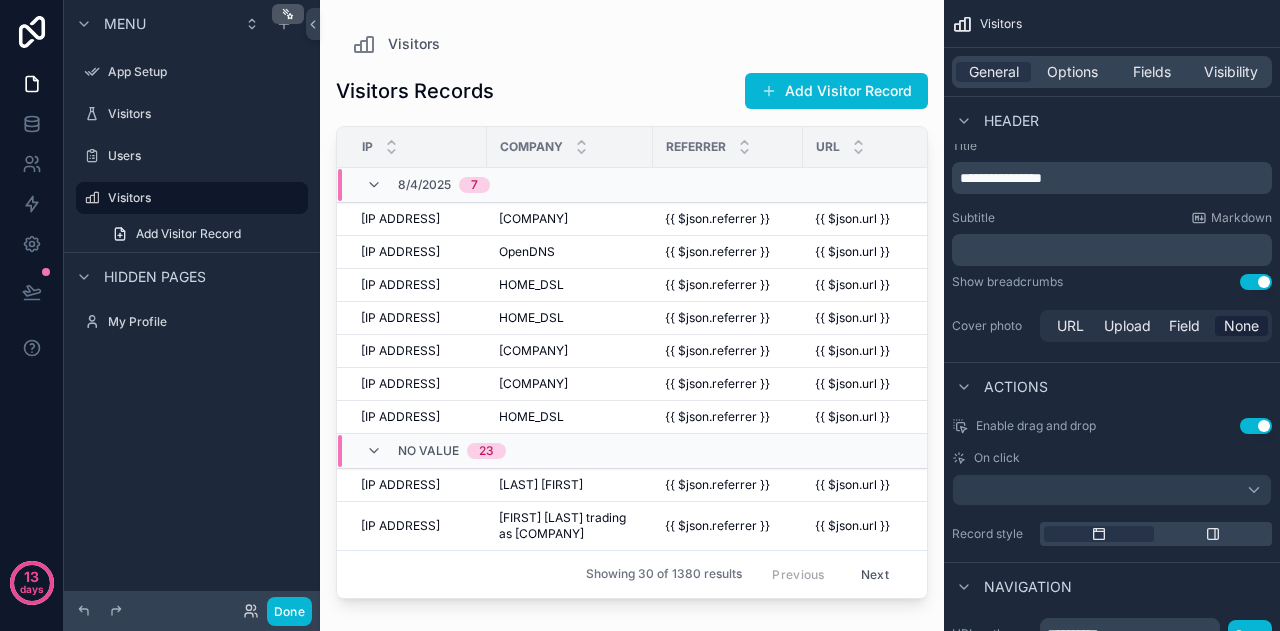 click on "﻿" at bounding box center [1114, 250] 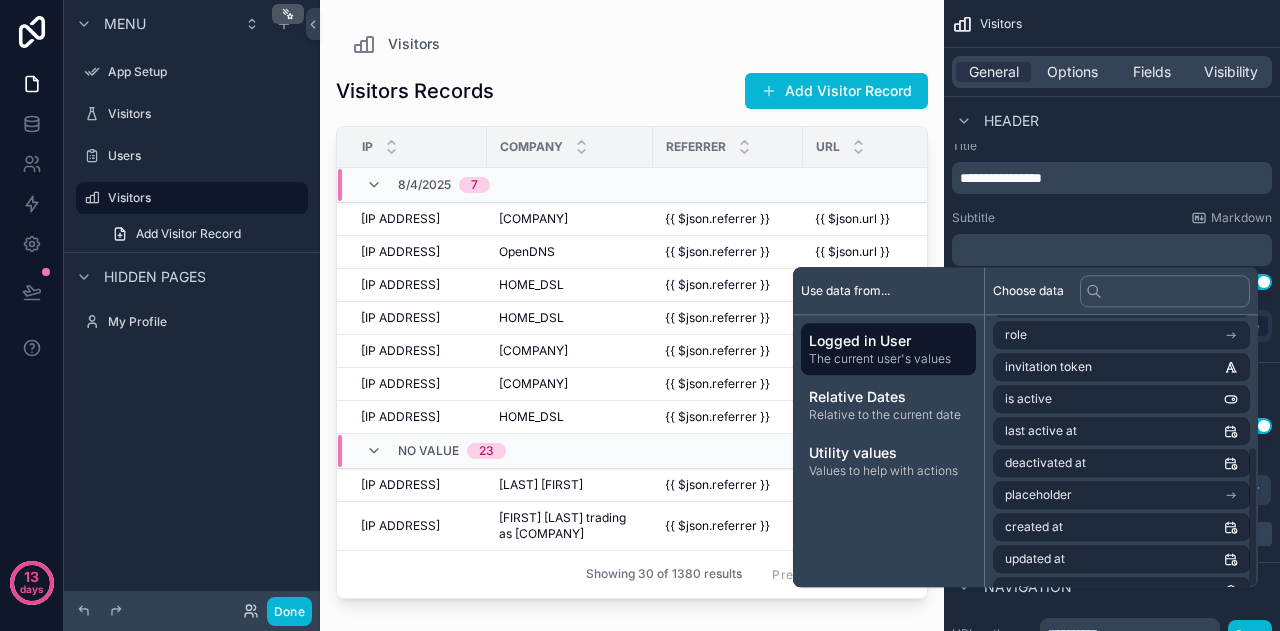 scroll, scrollTop: 252, scrollLeft: 0, axis: vertical 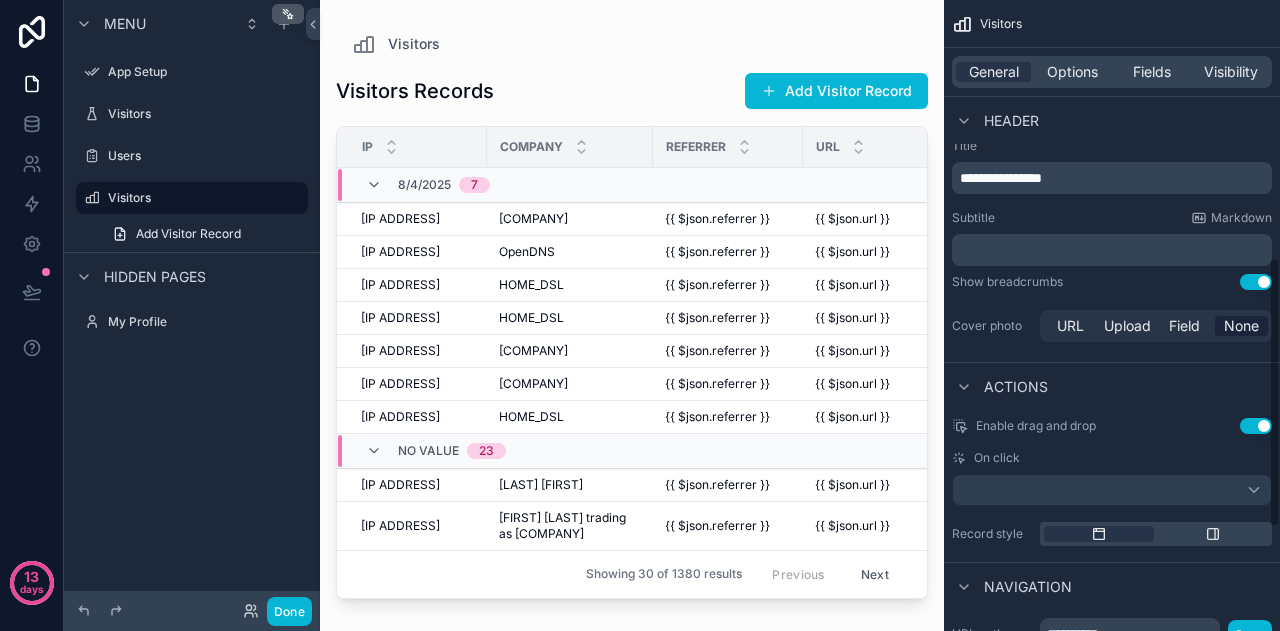 click on "Header" at bounding box center [1112, 120] 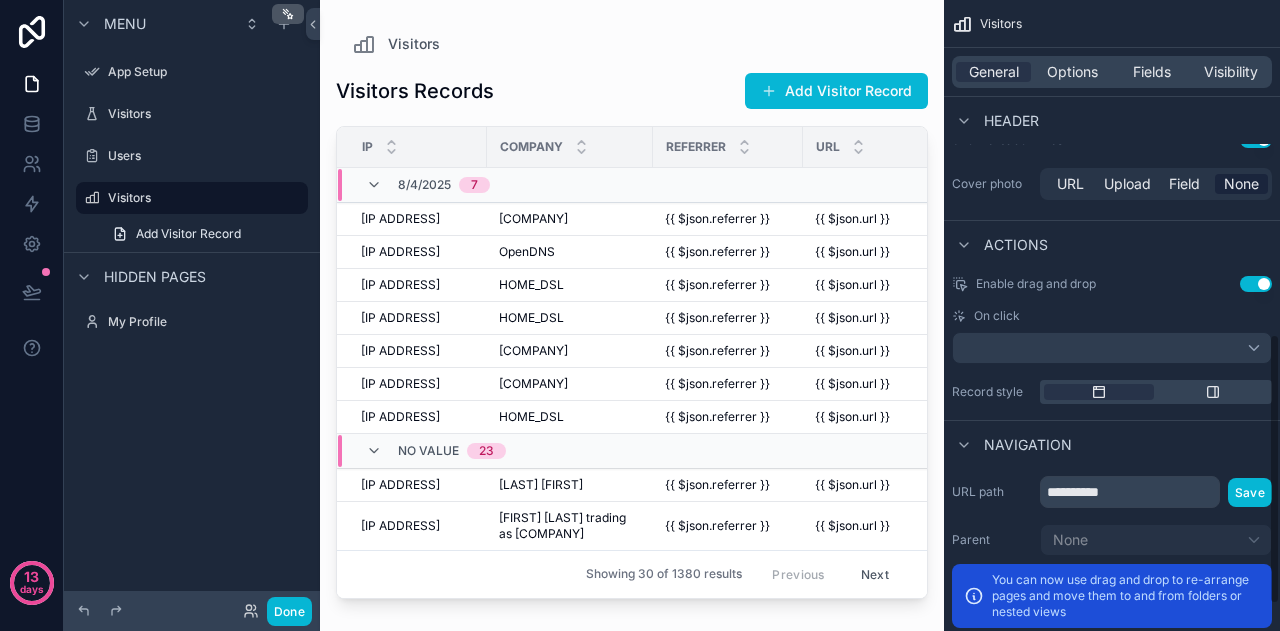 scroll, scrollTop: 842, scrollLeft: 0, axis: vertical 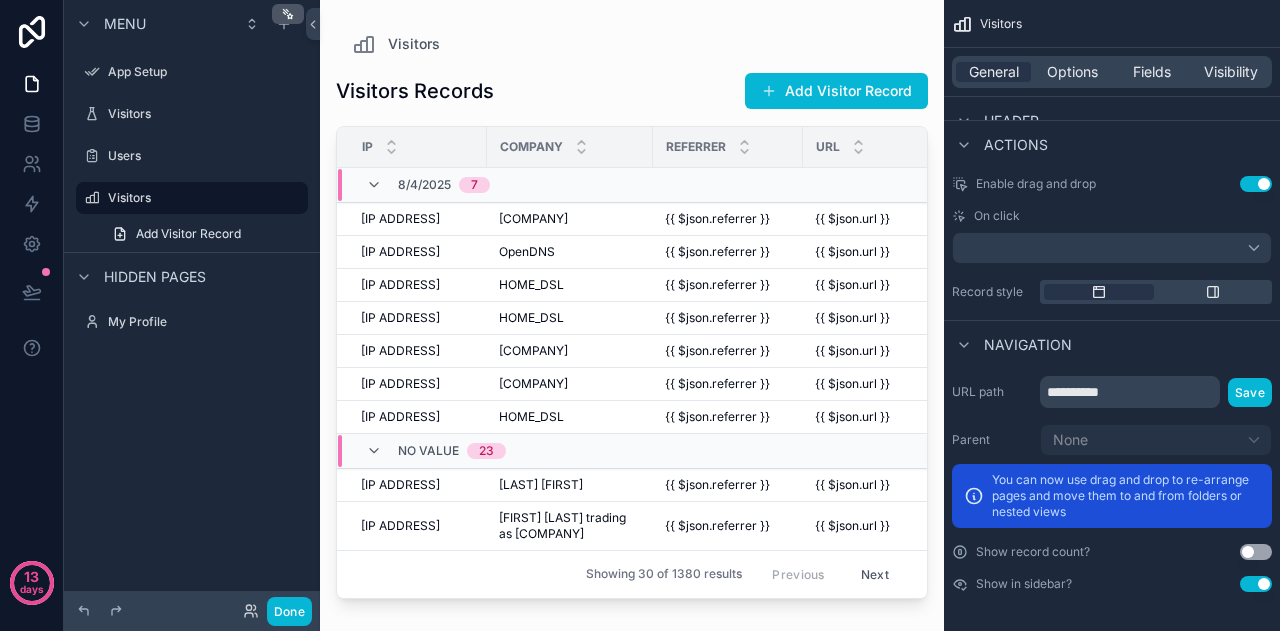click on "Use setting" at bounding box center (1256, 552) 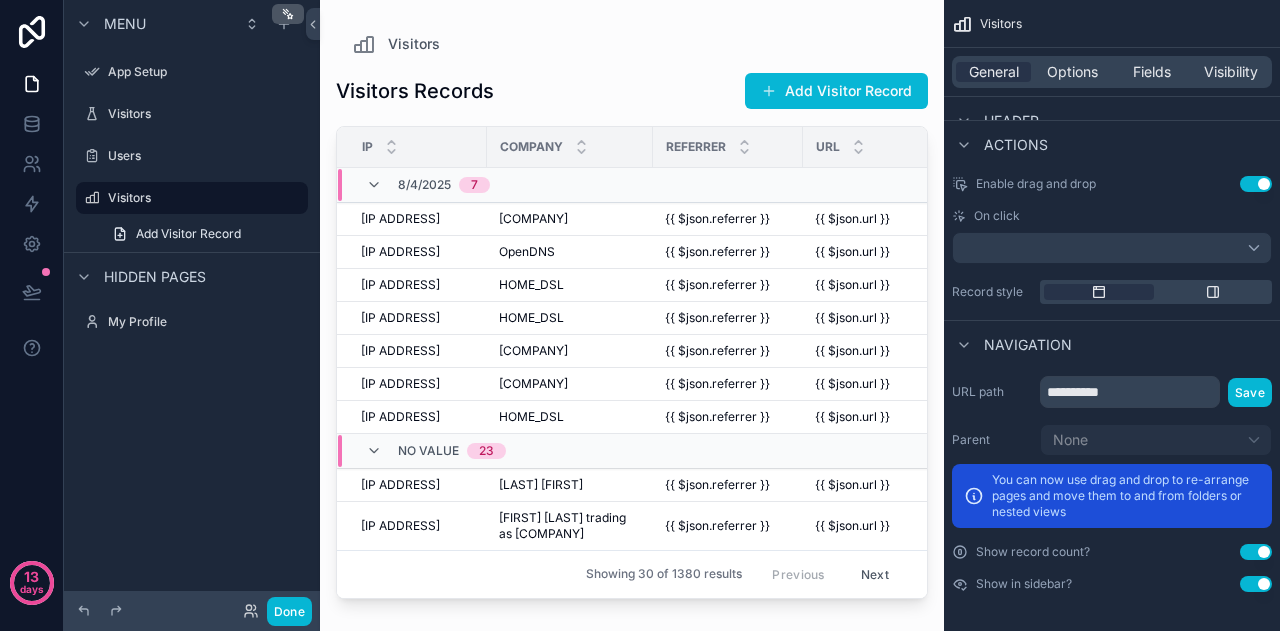 click on "Use setting" at bounding box center [1256, 552] 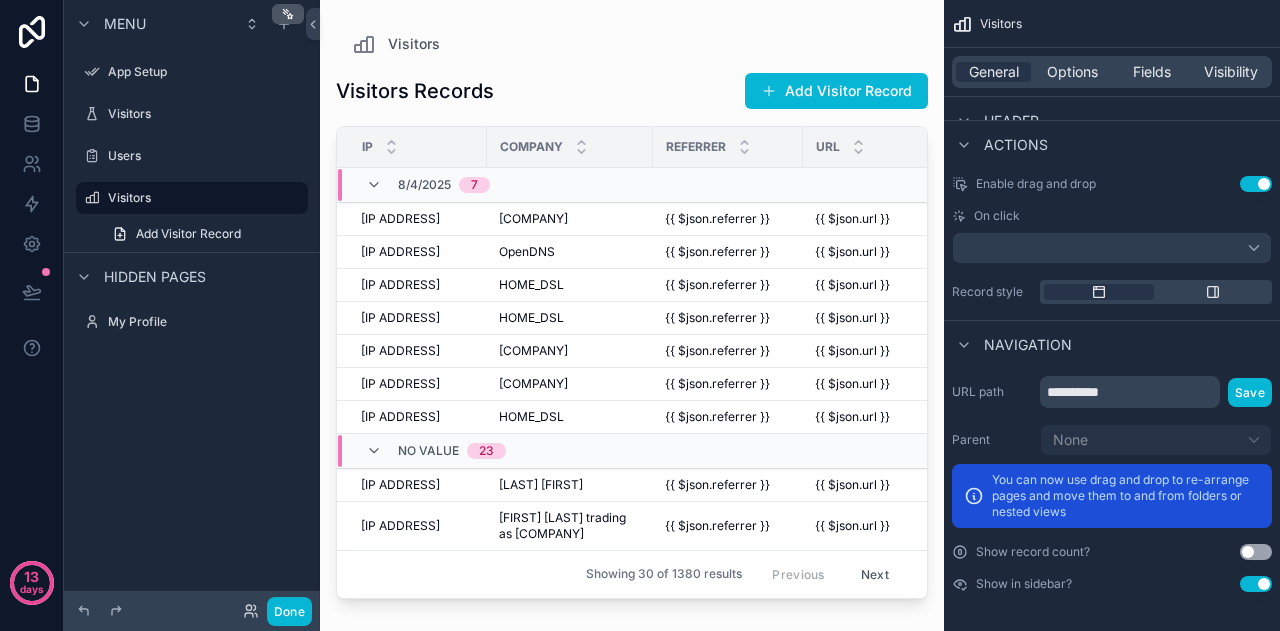 click on "Use setting" at bounding box center (1256, 552) 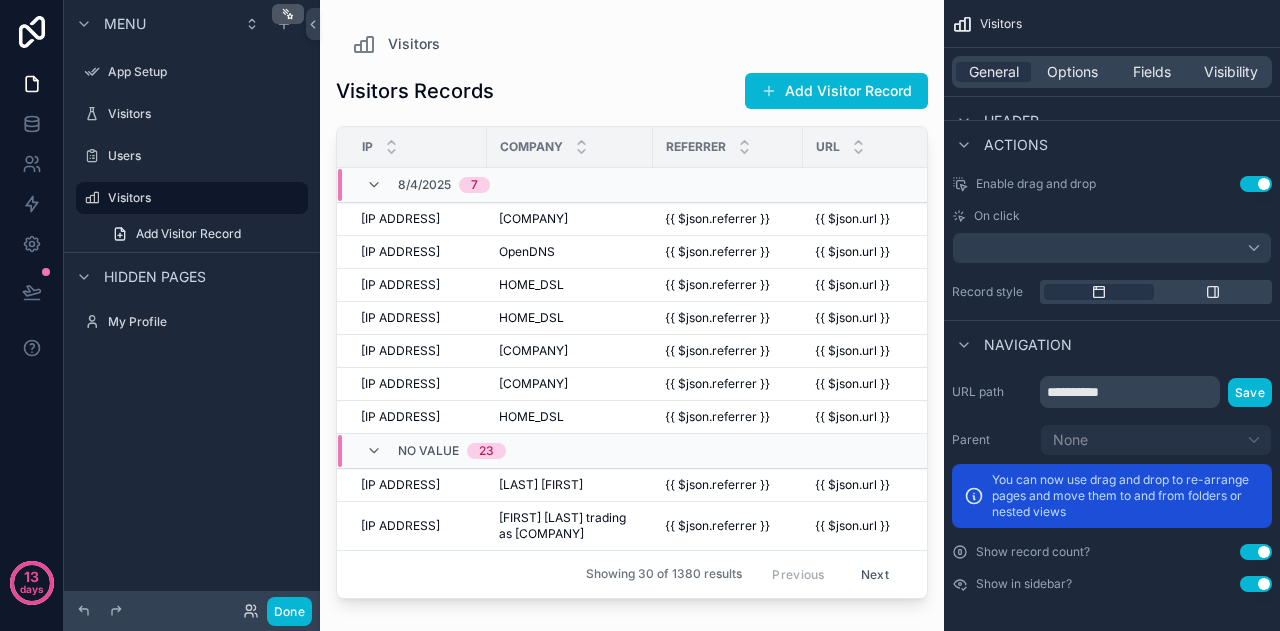 click on "Use setting" at bounding box center [1256, 552] 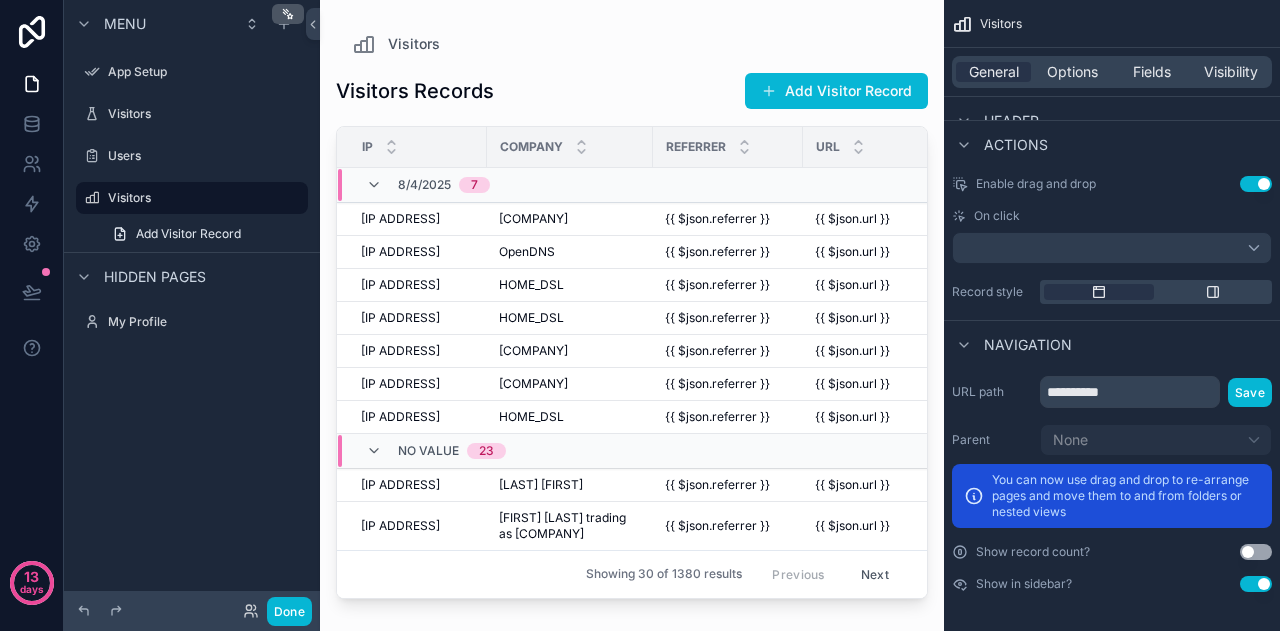 click on "Use setting" at bounding box center [1256, 552] 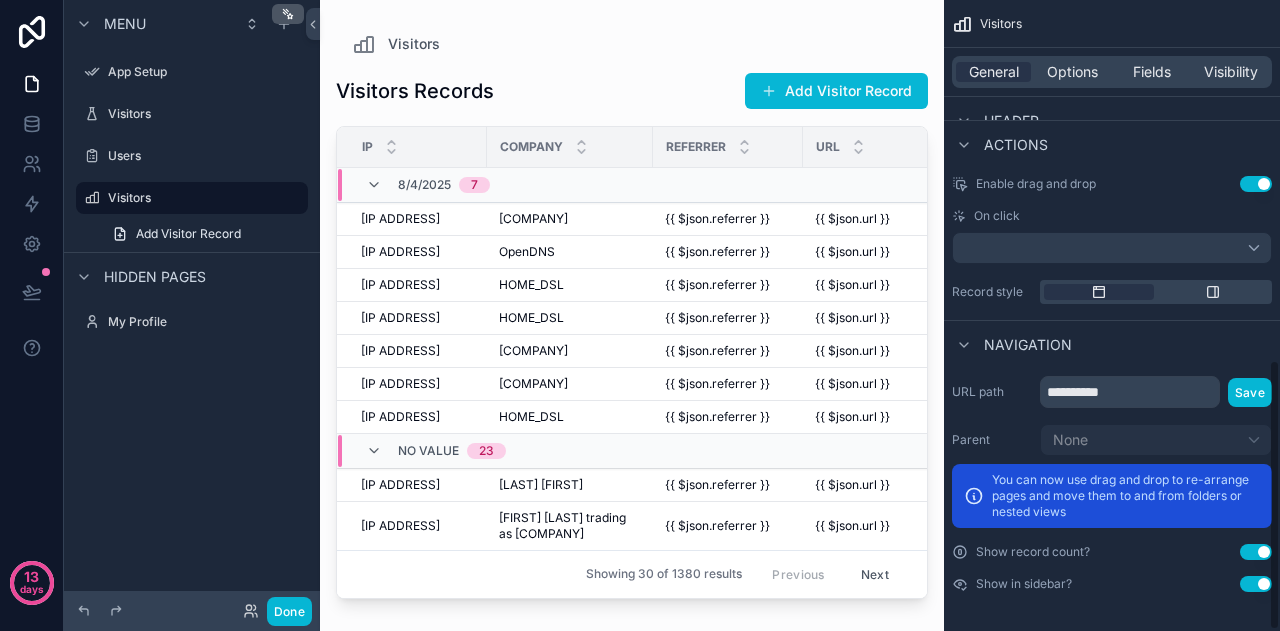 scroll, scrollTop: 642, scrollLeft: 0, axis: vertical 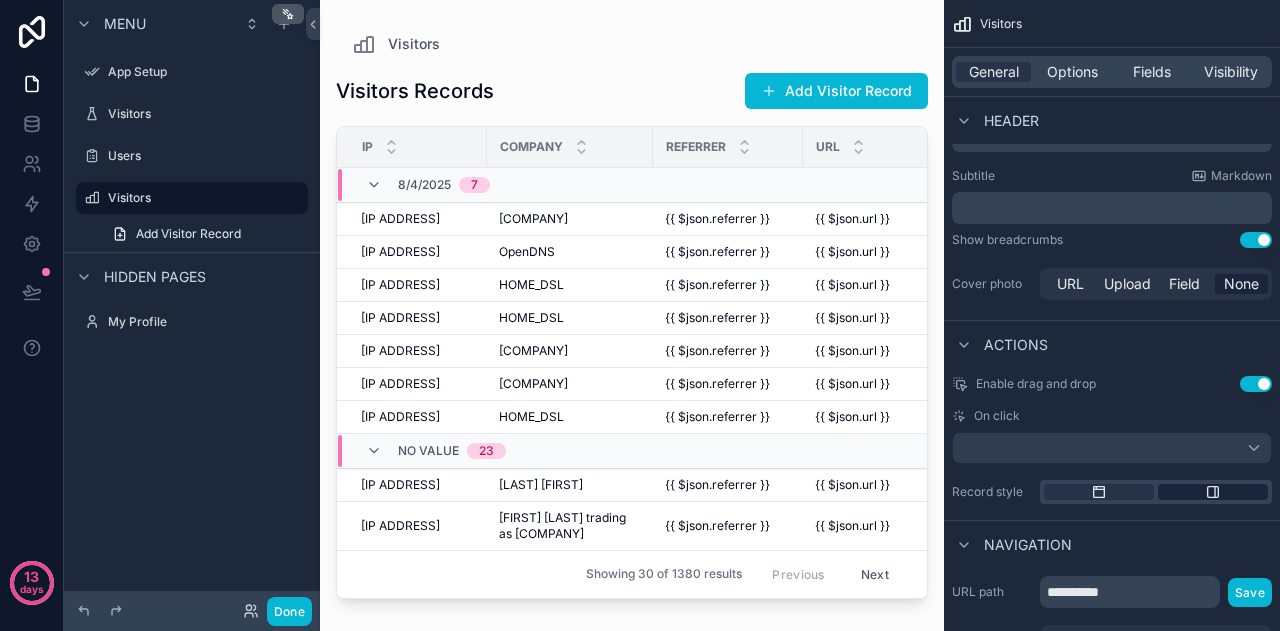 click 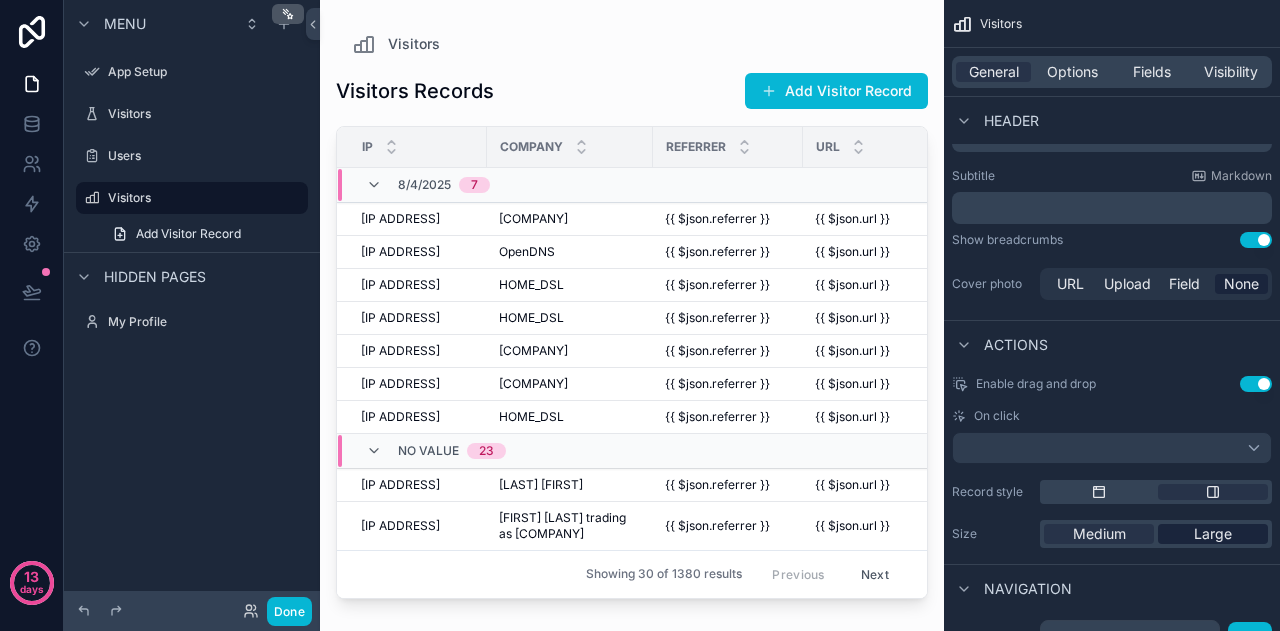 click on "Large" at bounding box center (1213, 534) 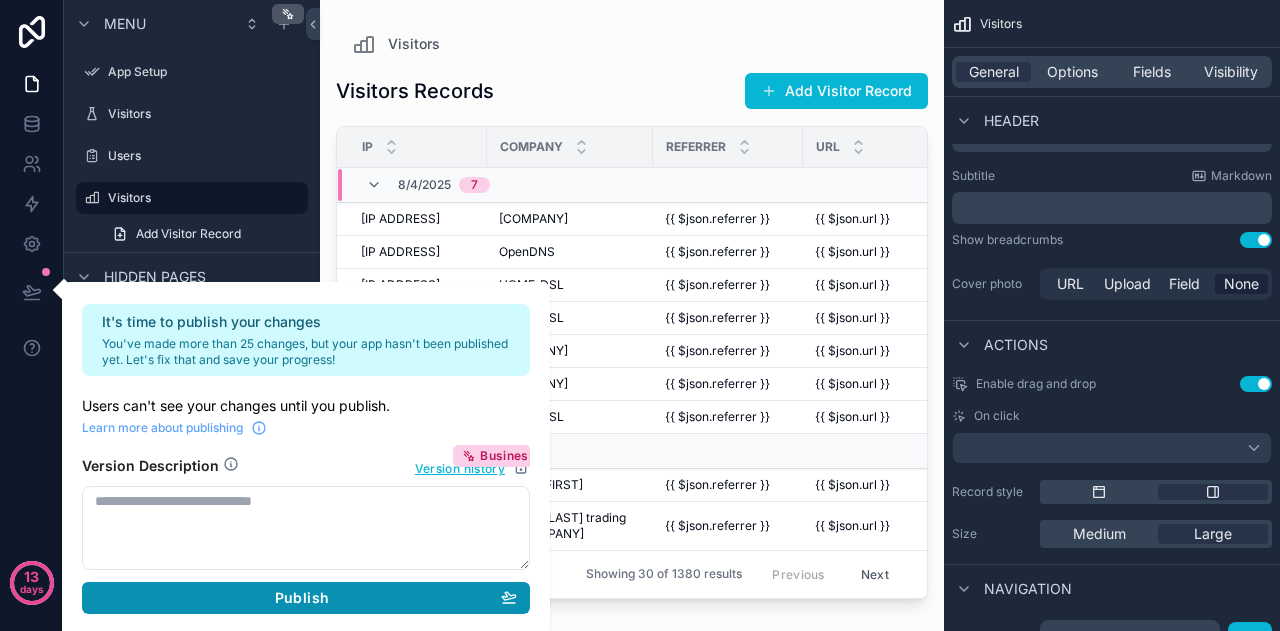 click on "Publish" at bounding box center (306, 598) 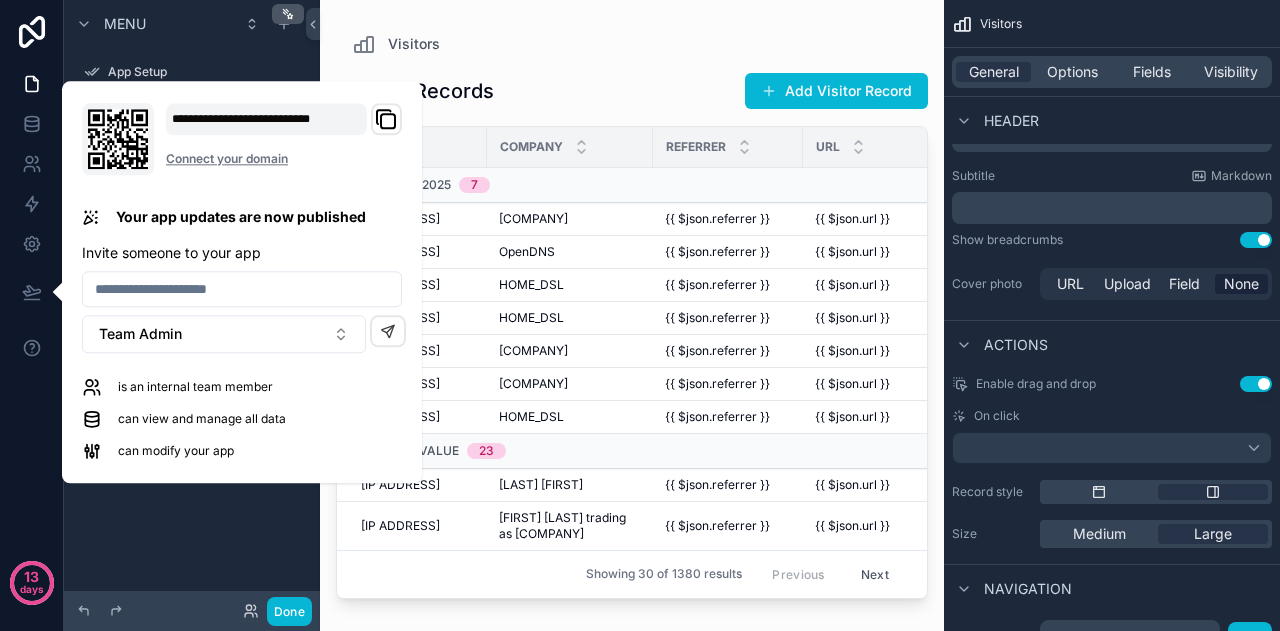 click on "Menu App Setup Visitors Users Visitors Add Visitor Record Hidden pages My Profile" at bounding box center (192, 303) 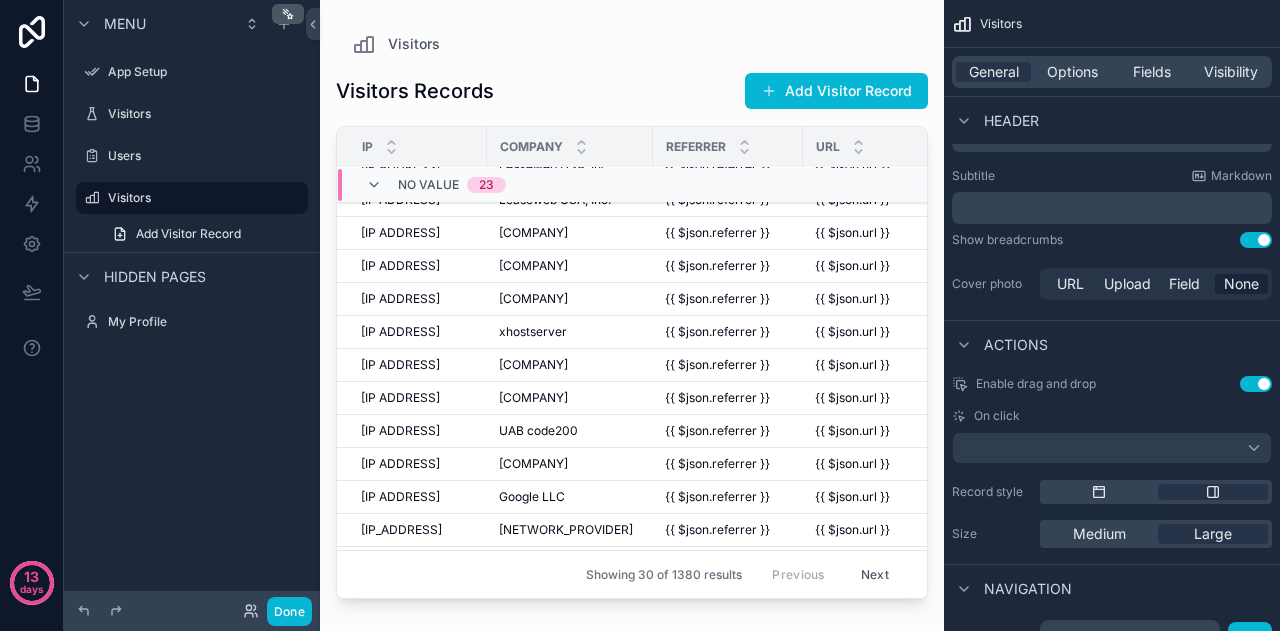 scroll, scrollTop: 0, scrollLeft: 0, axis: both 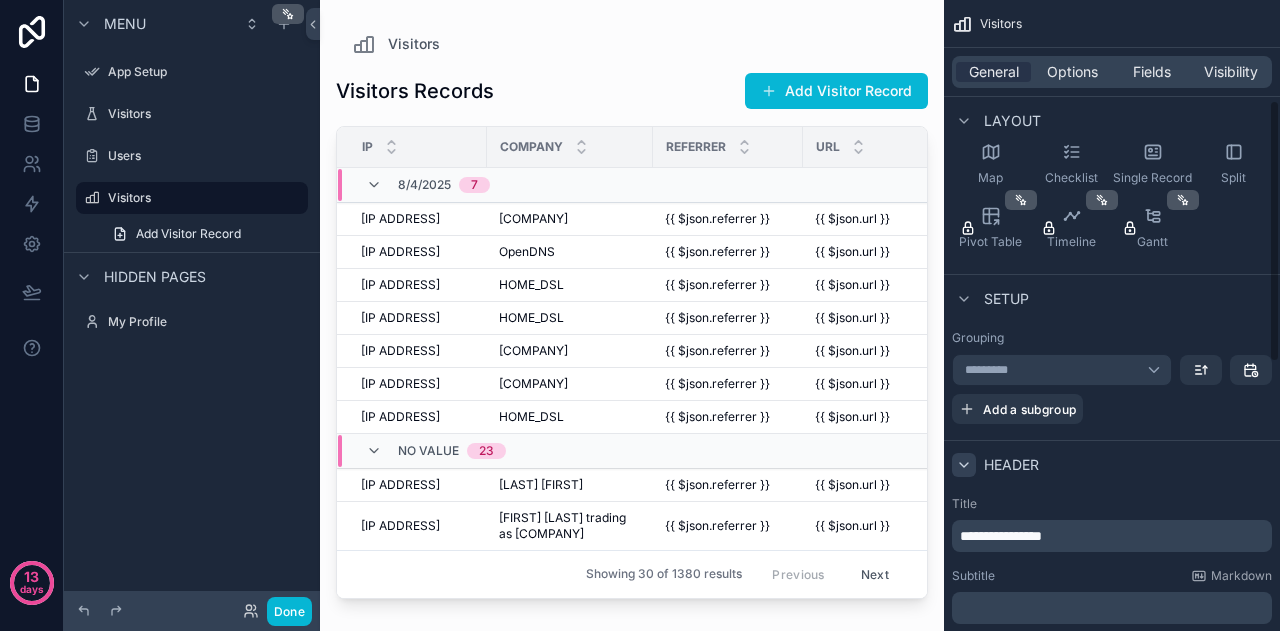 click 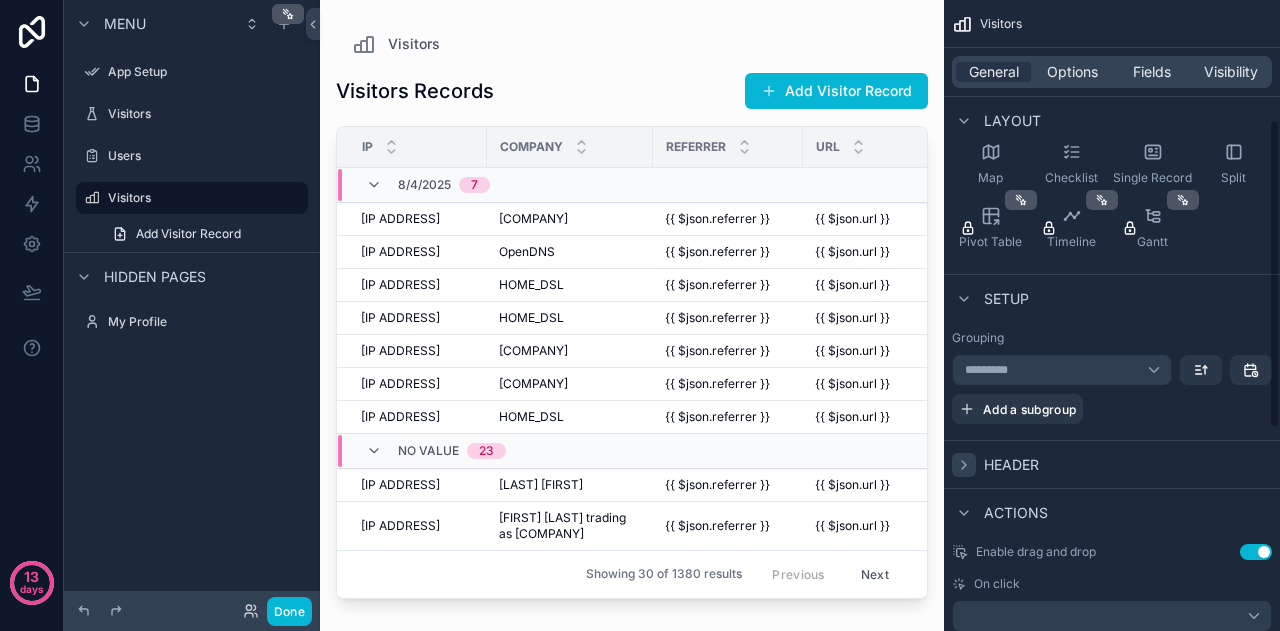 click 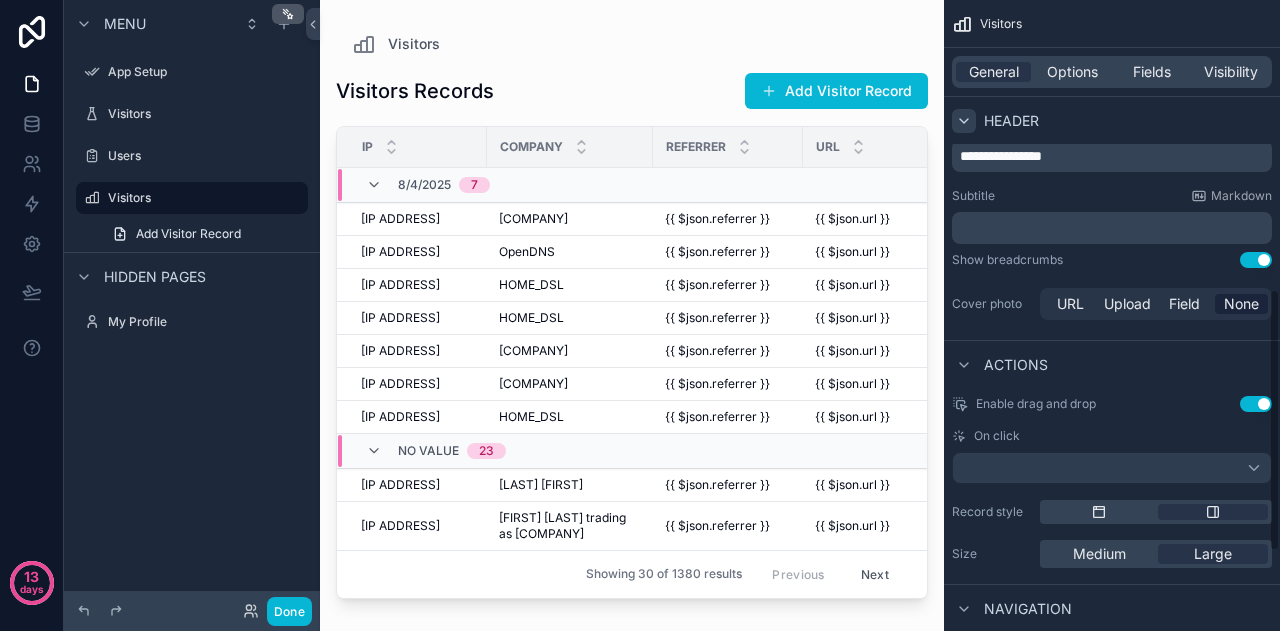 scroll, scrollTop: 722, scrollLeft: 0, axis: vertical 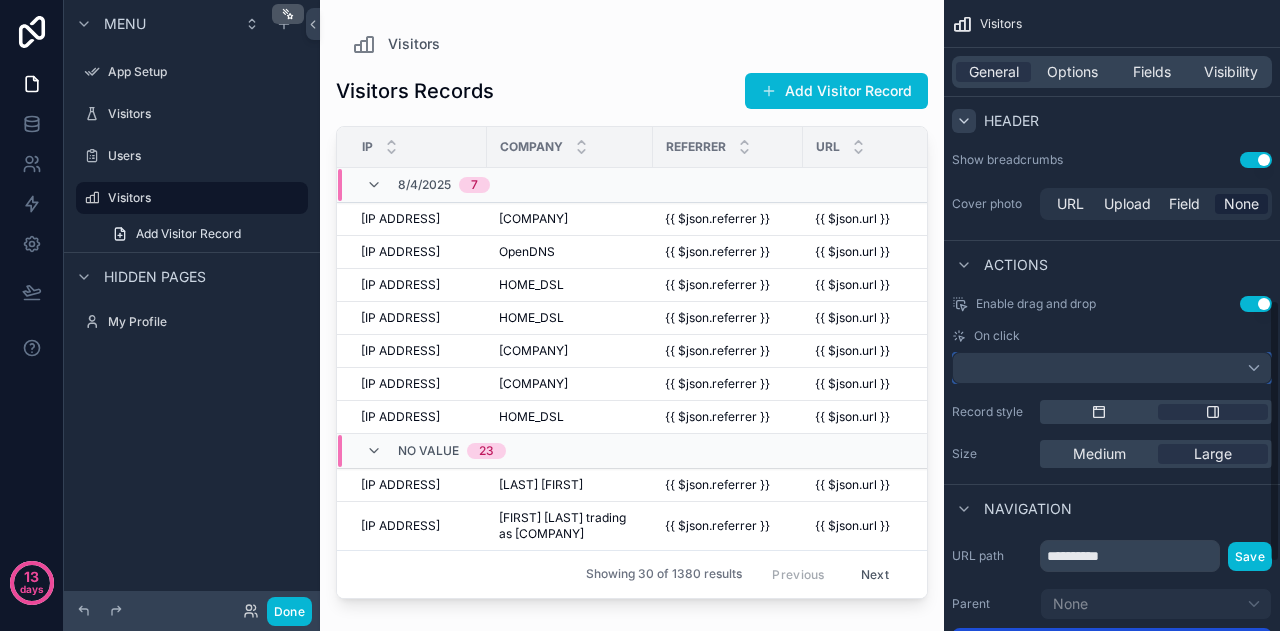 click at bounding box center [1112, 368] 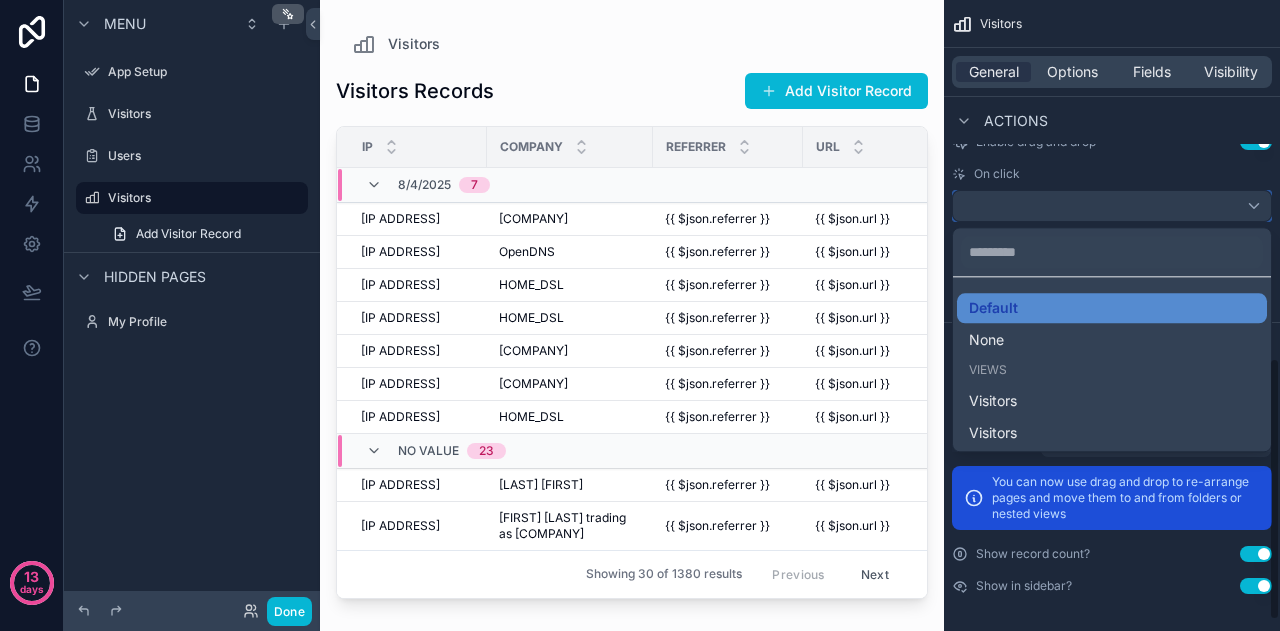 scroll, scrollTop: 886, scrollLeft: 0, axis: vertical 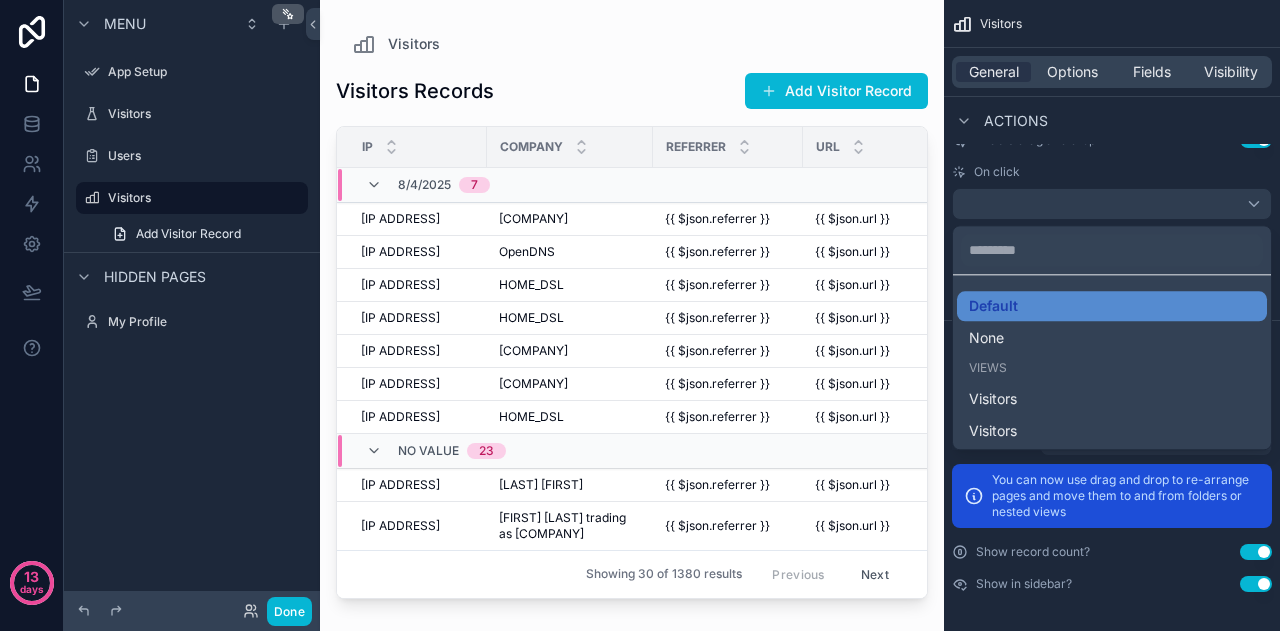 click at bounding box center [640, 315] 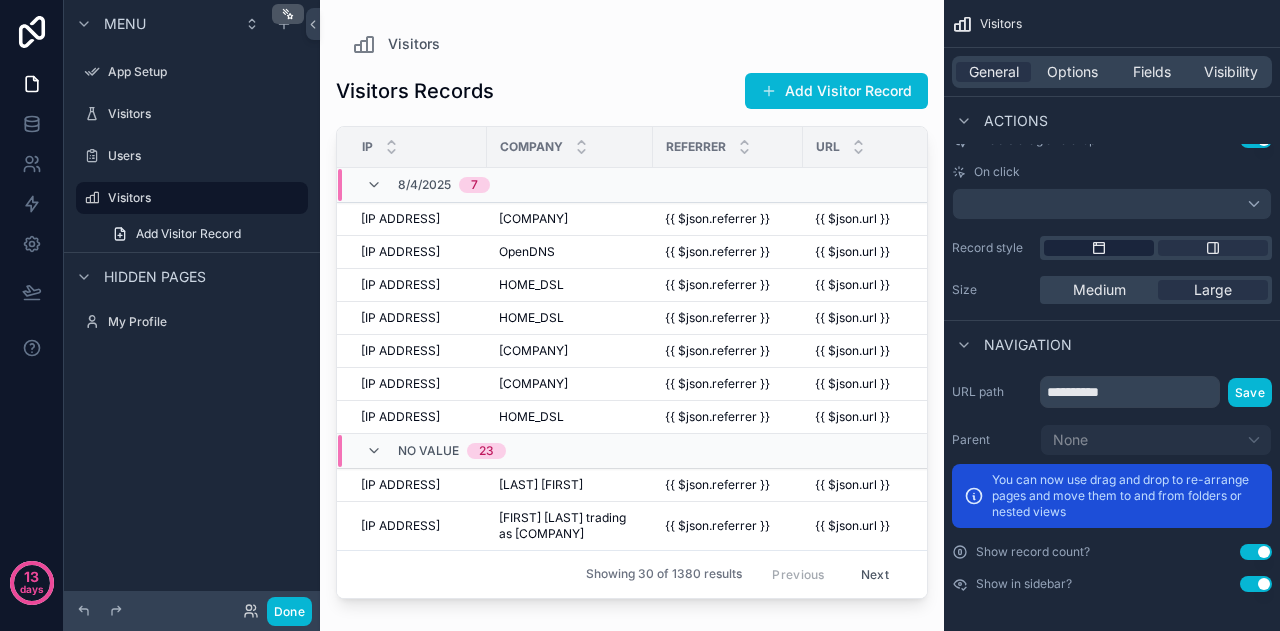 click at bounding box center [1099, 248] 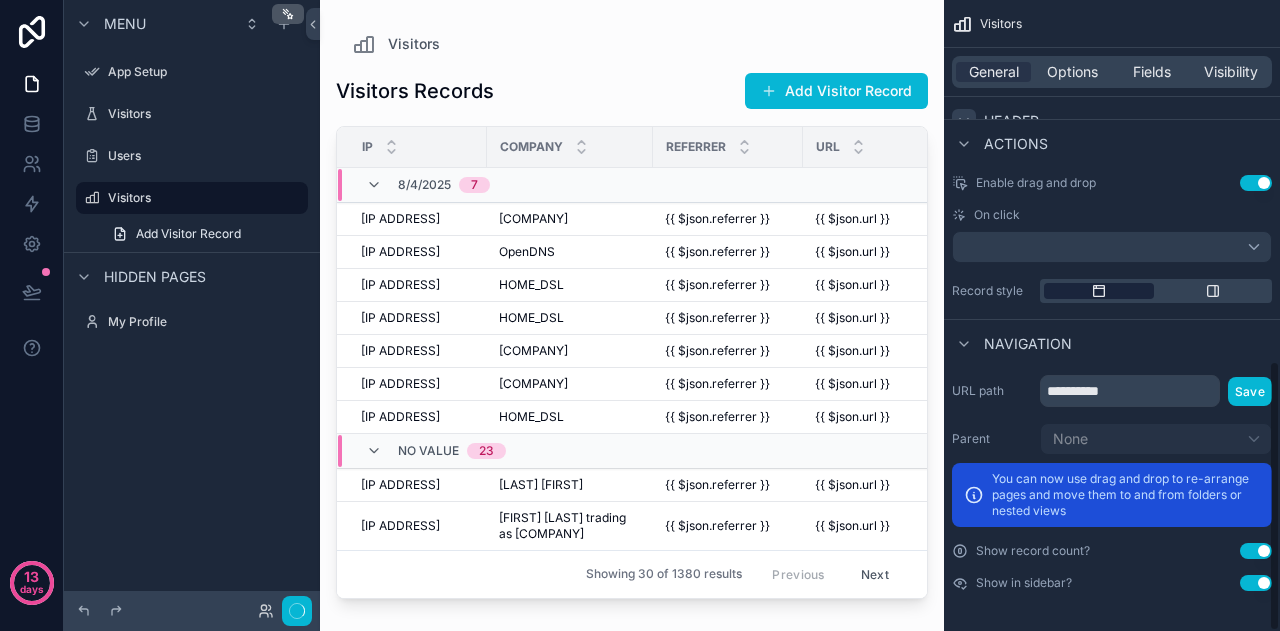 scroll, scrollTop: 842, scrollLeft: 0, axis: vertical 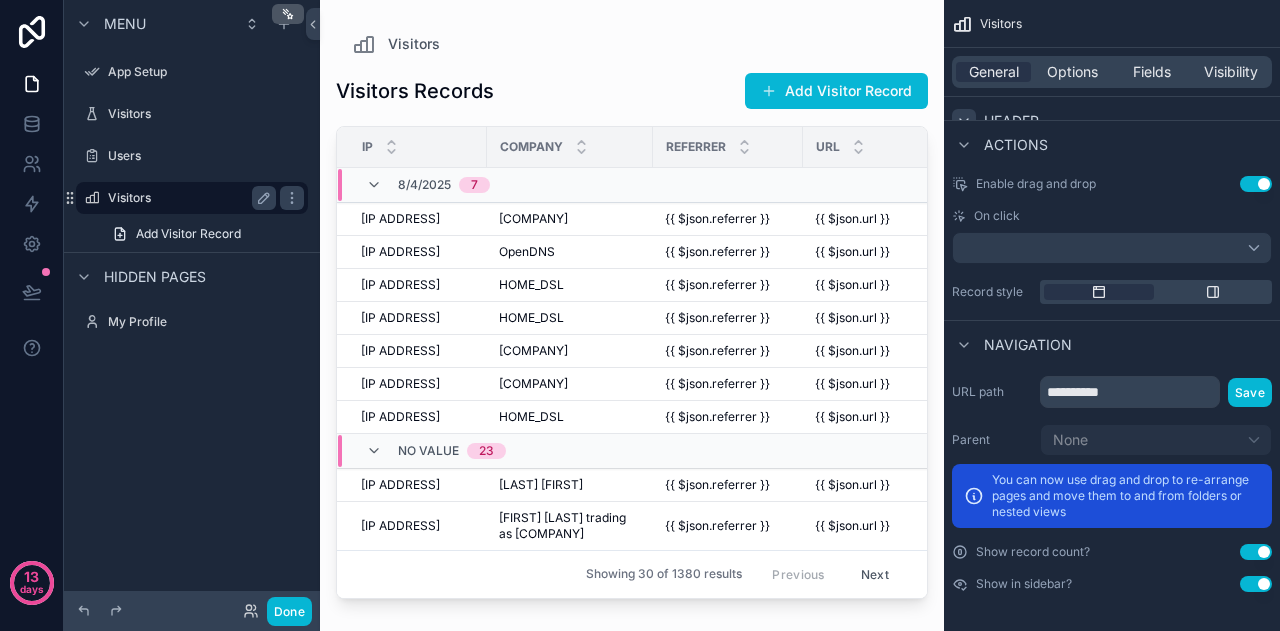 click on "Visitors" at bounding box center [188, 198] 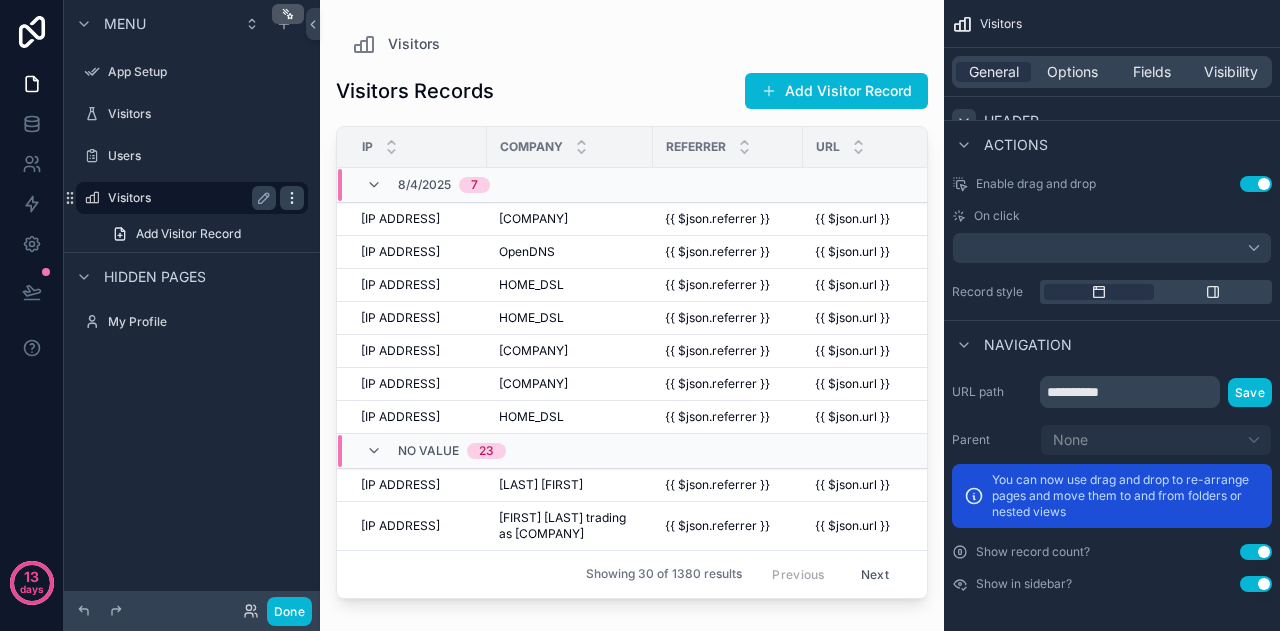 click 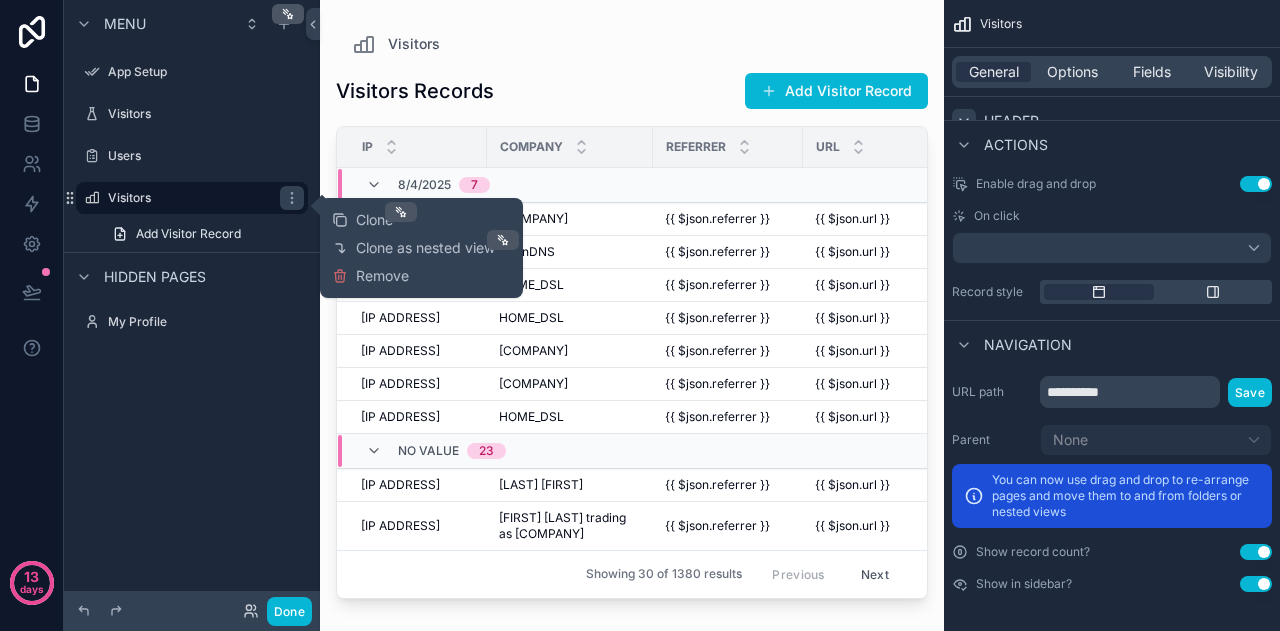 click on "Menu App Setup Visitors Users Visitors Add Visitor Record Hidden pages My Profile" at bounding box center (192, 303) 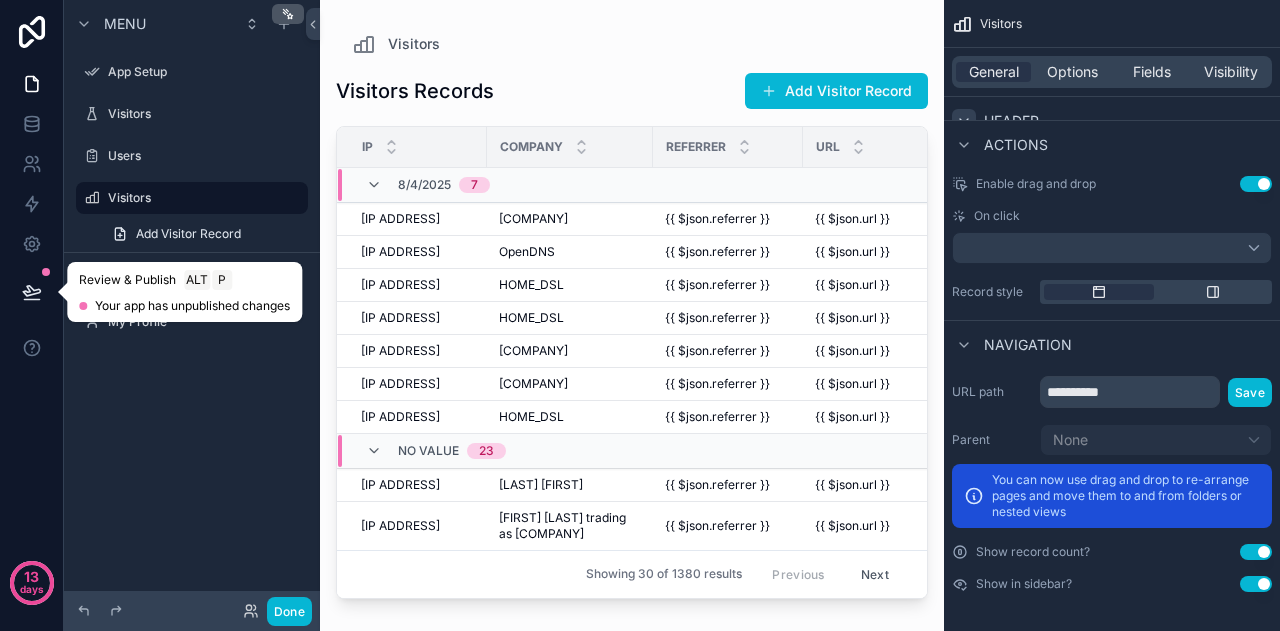 click at bounding box center (32, 292) 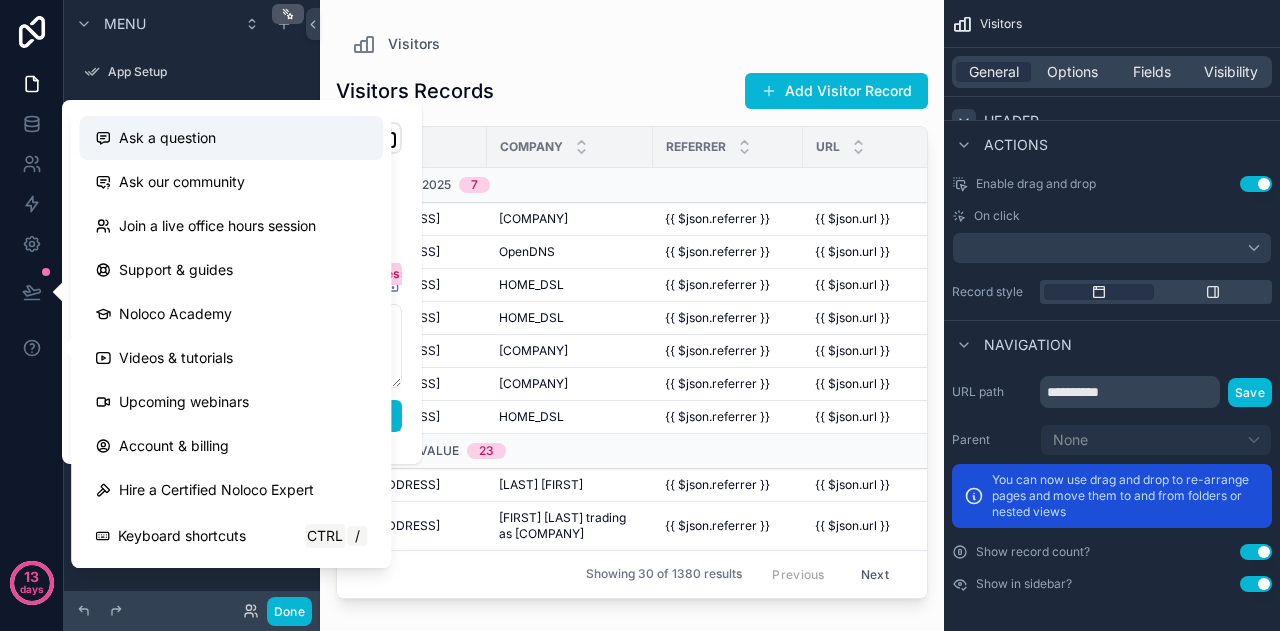 click on "Ask a question" at bounding box center (231, 138) 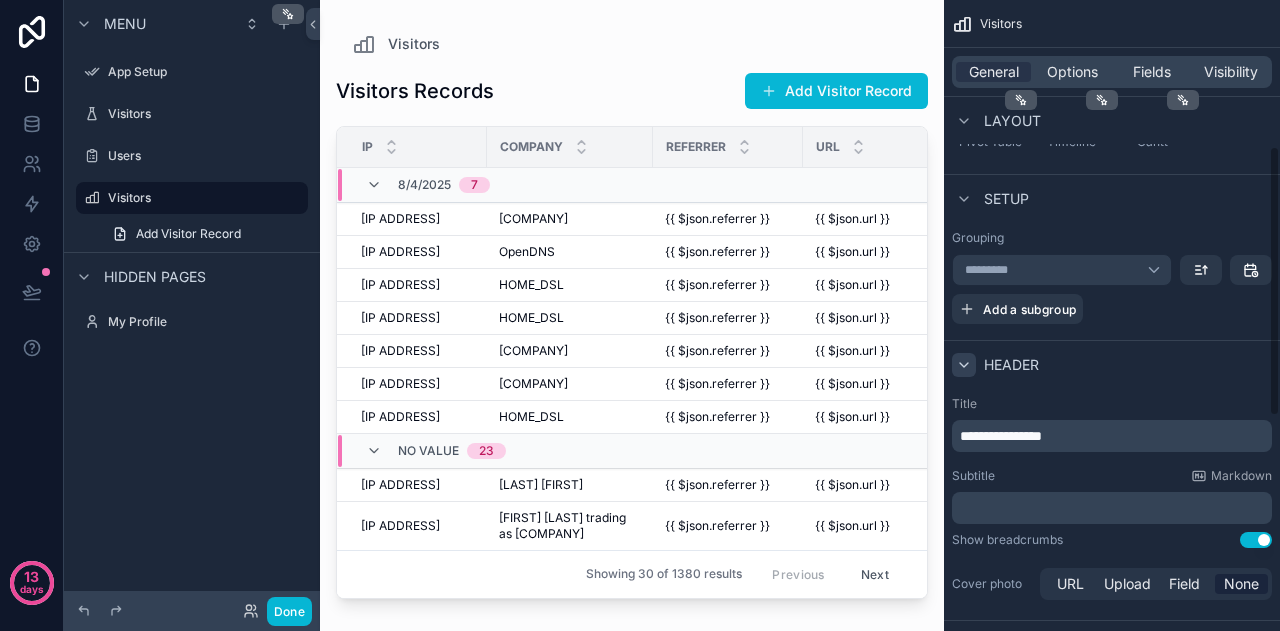 scroll, scrollTop: 0, scrollLeft: 0, axis: both 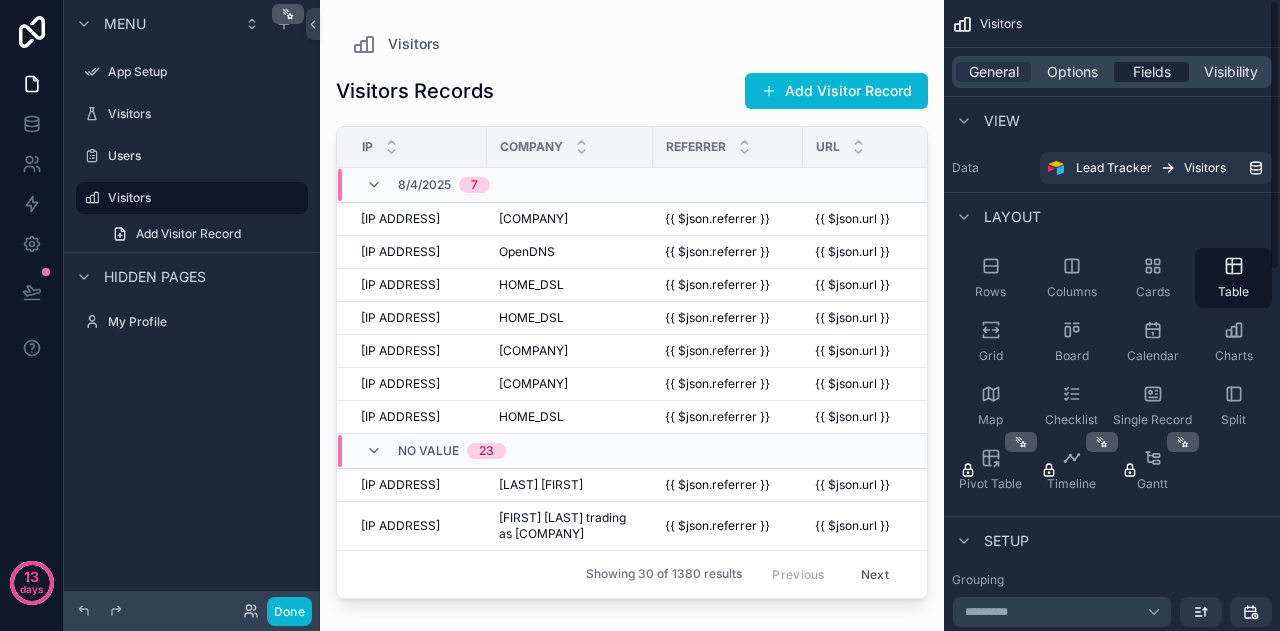 click on "Fields" at bounding box center [1152, 72] 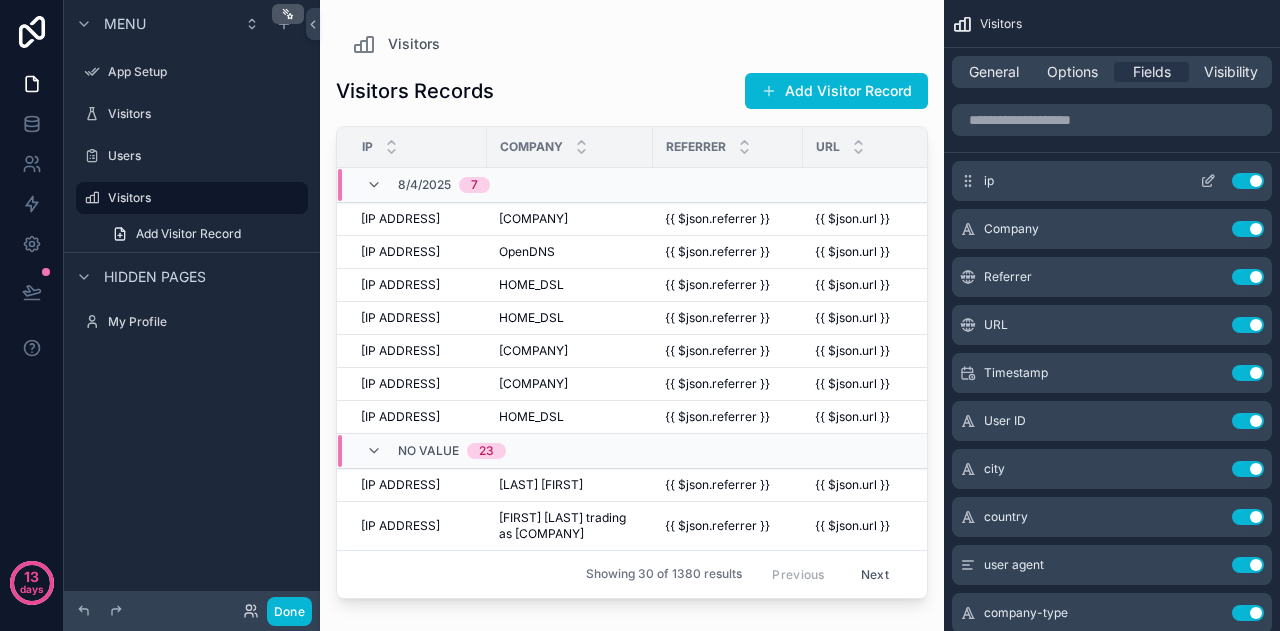 click on "Use setting" at bounding box center (1248, 181) 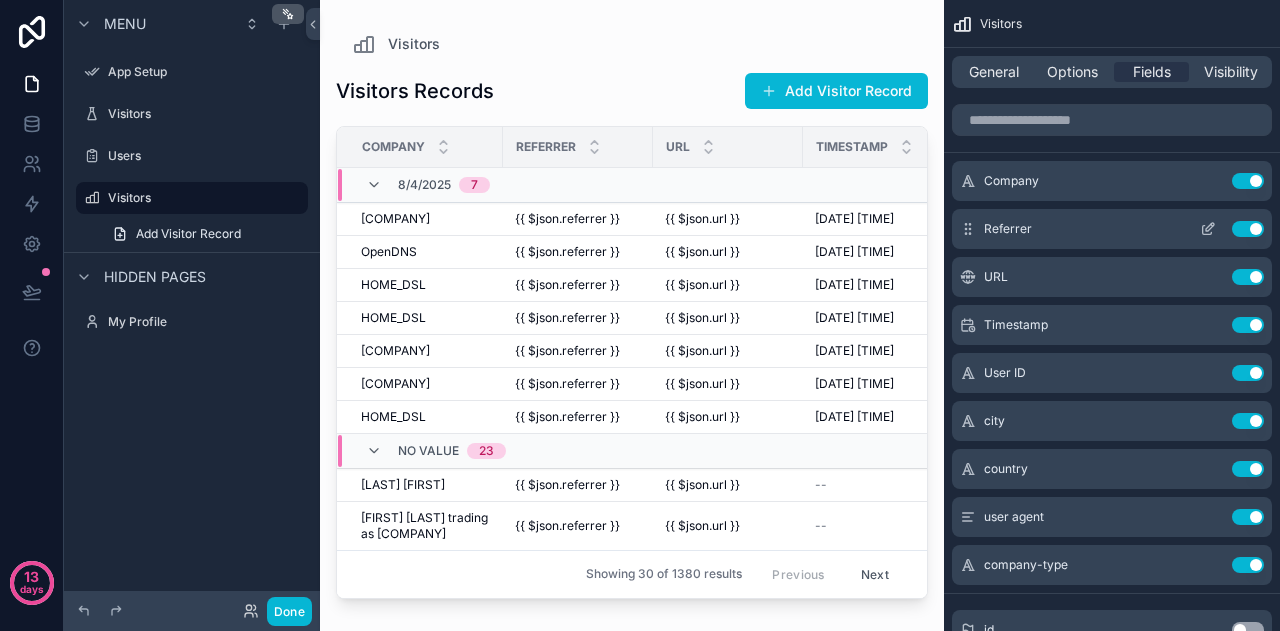 click on "Use setting" at bounding box center [1248, 229] 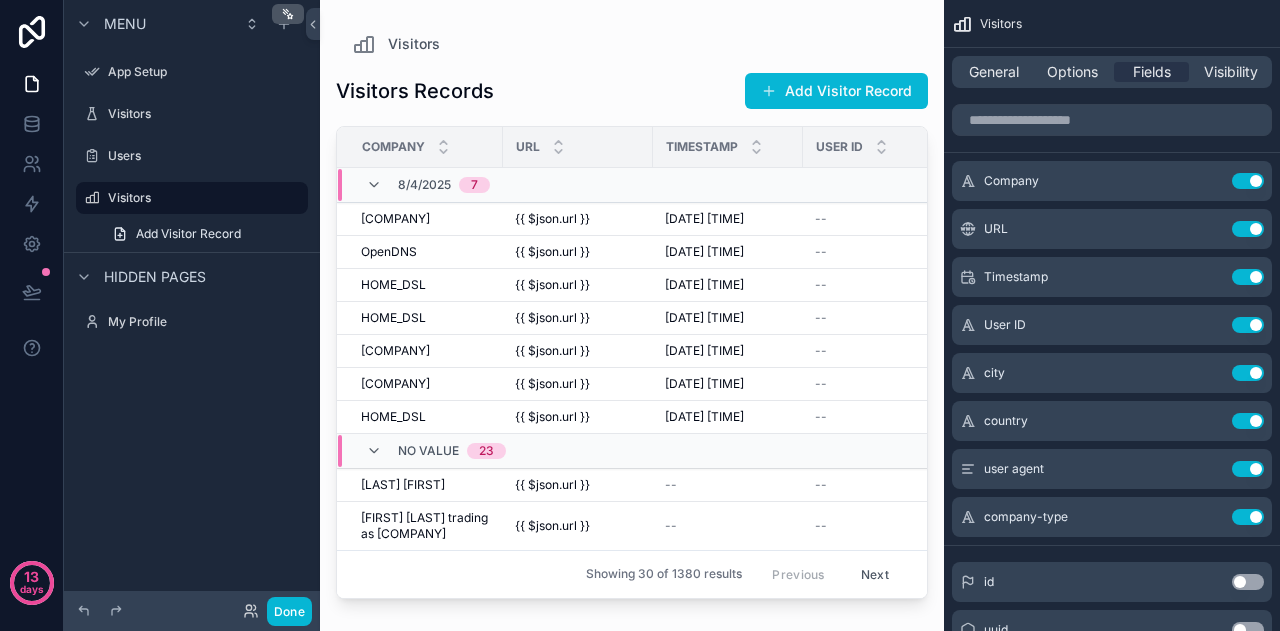 click on "Use setting" at bounding box center [1248, 229] 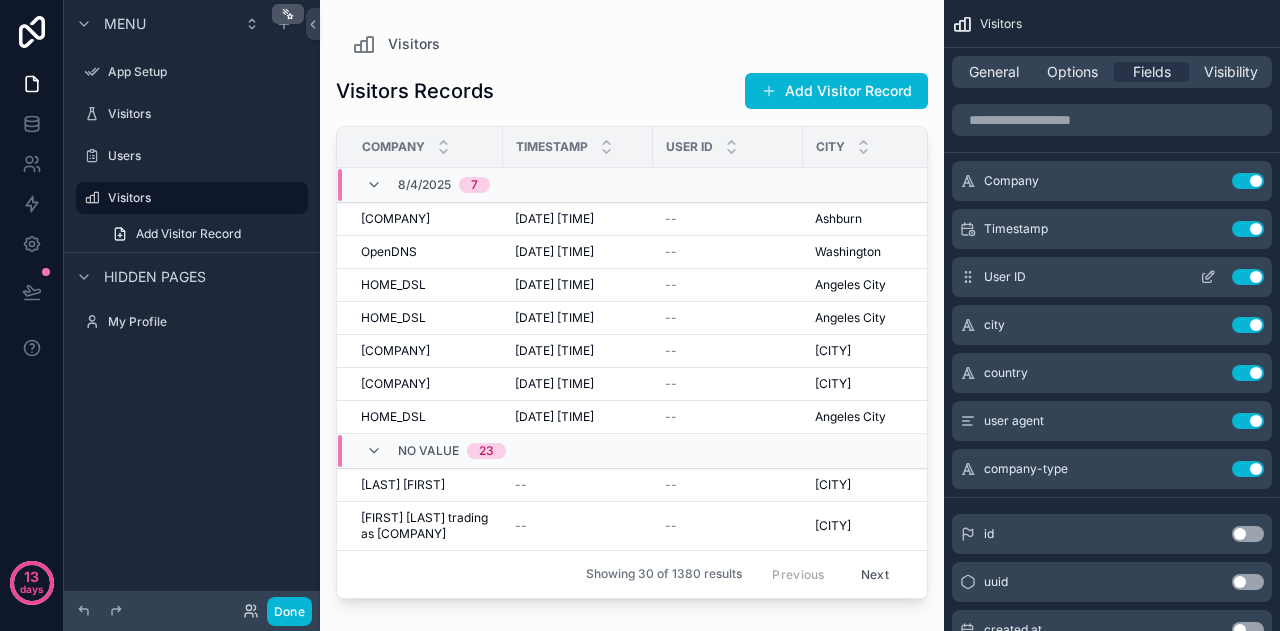 click on "Use setting" at bounding box center [1248, 277] 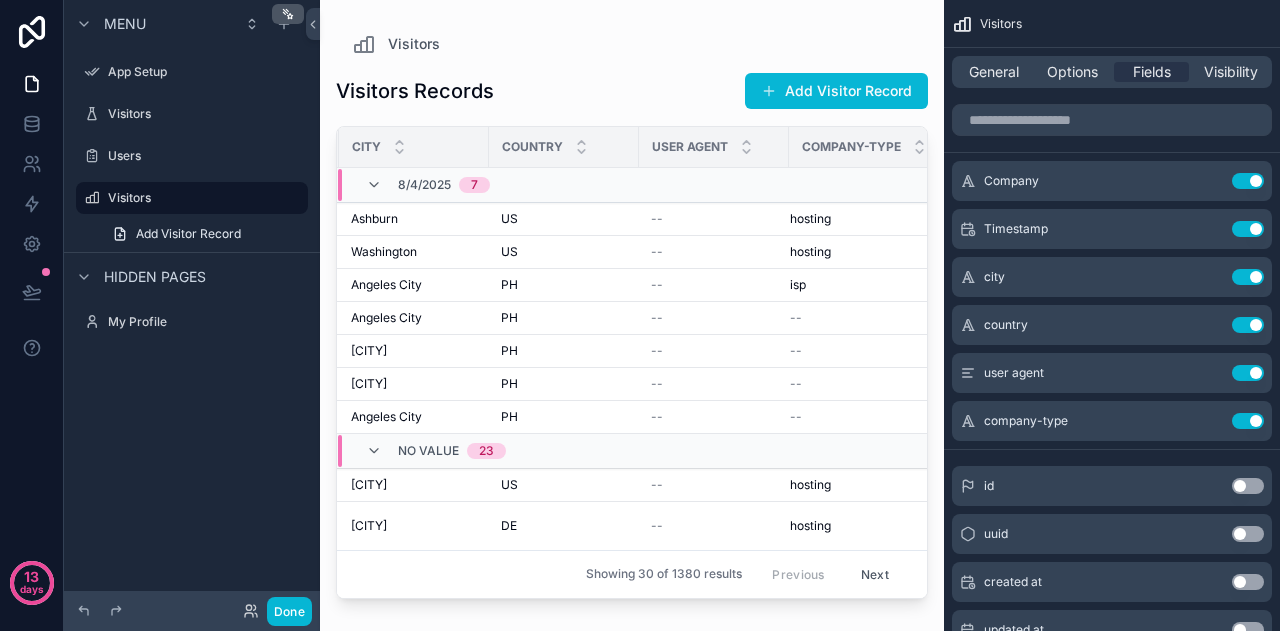 scroll, scrollTop: 0, scrollLeft: 316, axis: horizontal 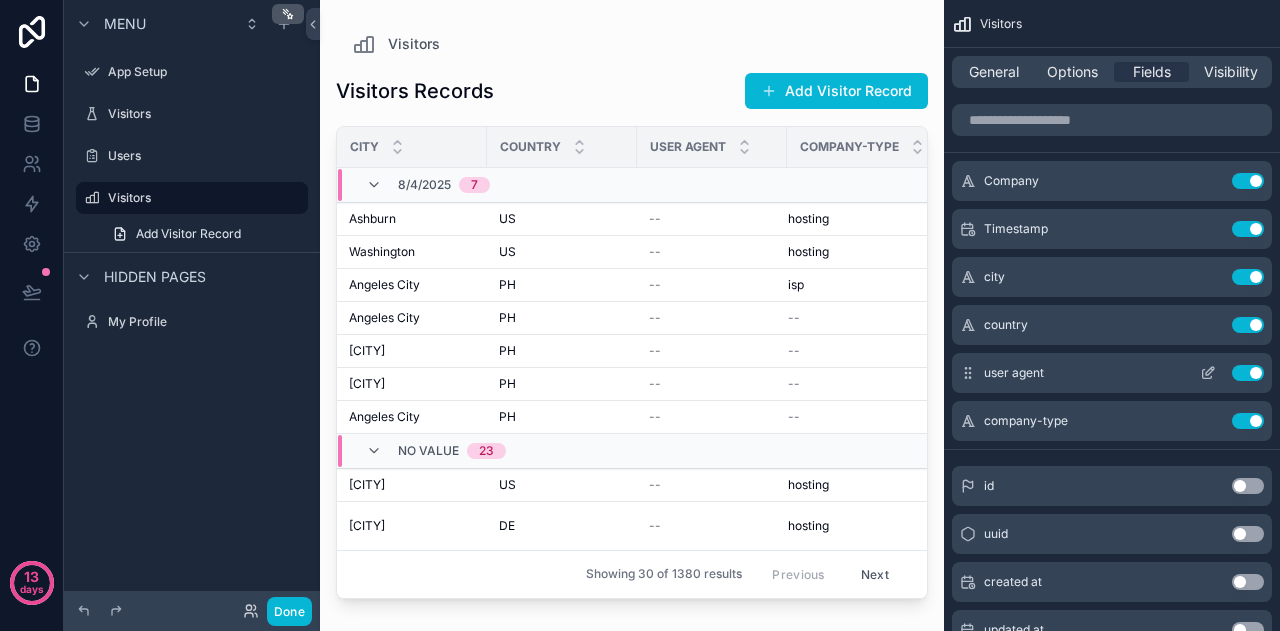 click on "Use setting" at bounding box center (1248, 373) 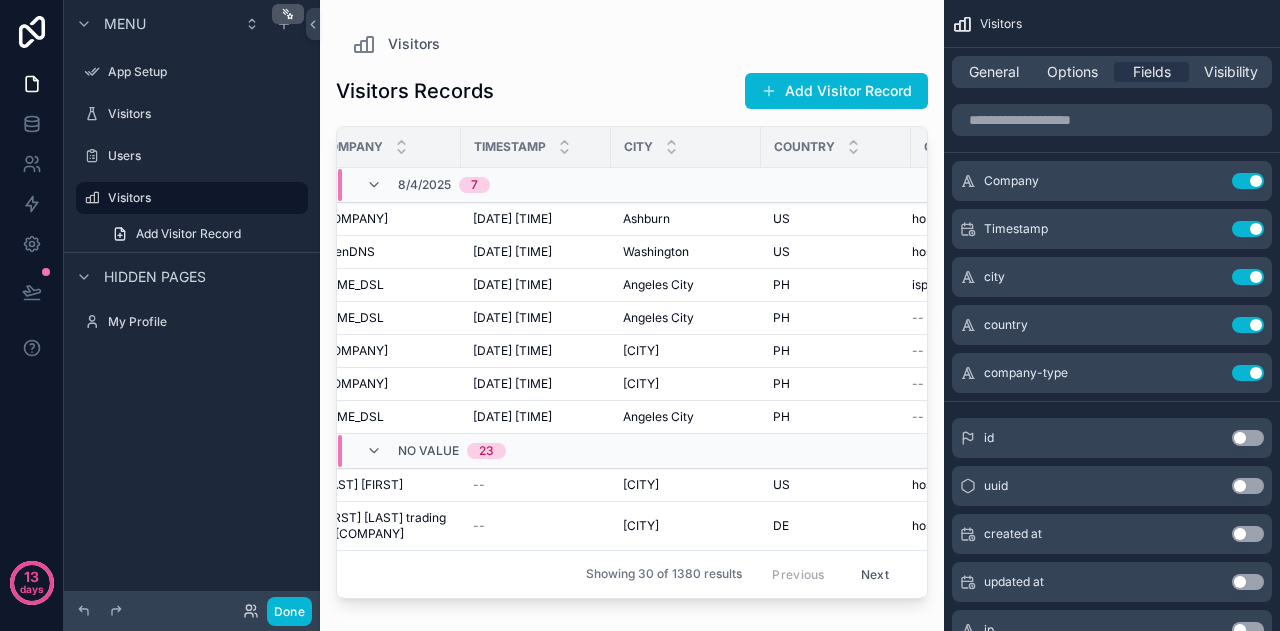 scroll, scrollTop: 0, scrollLeft: 0, axis: both 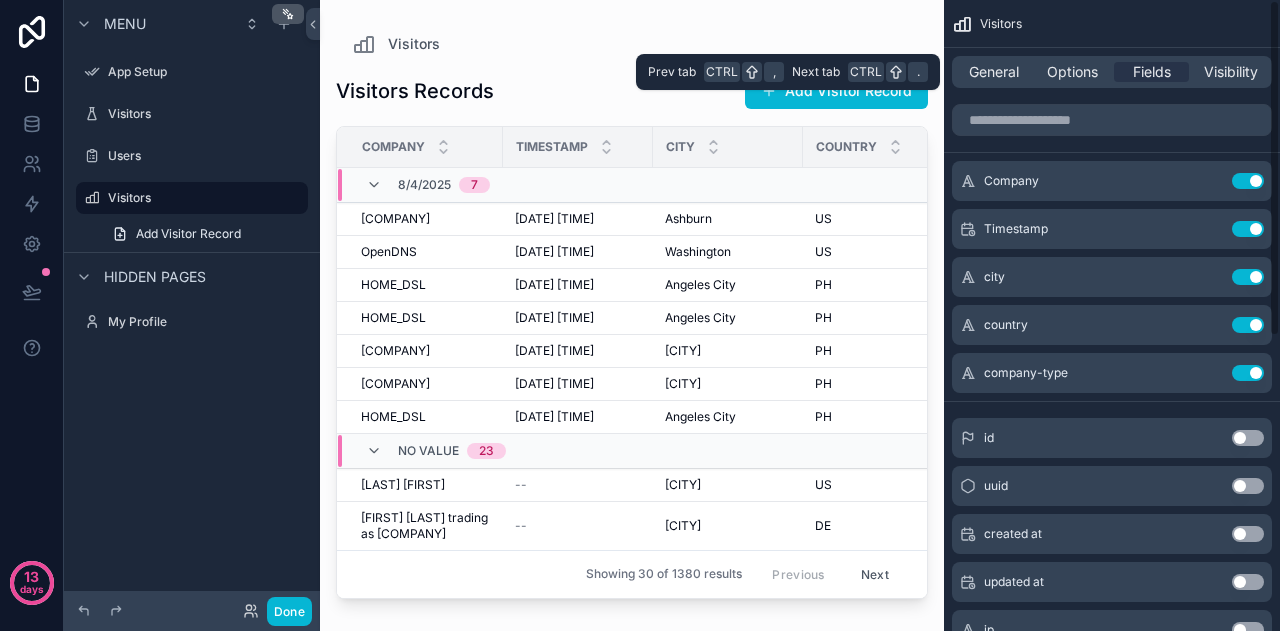 click on "General Options Fields Visibility" at bounding box center [1112, 72] 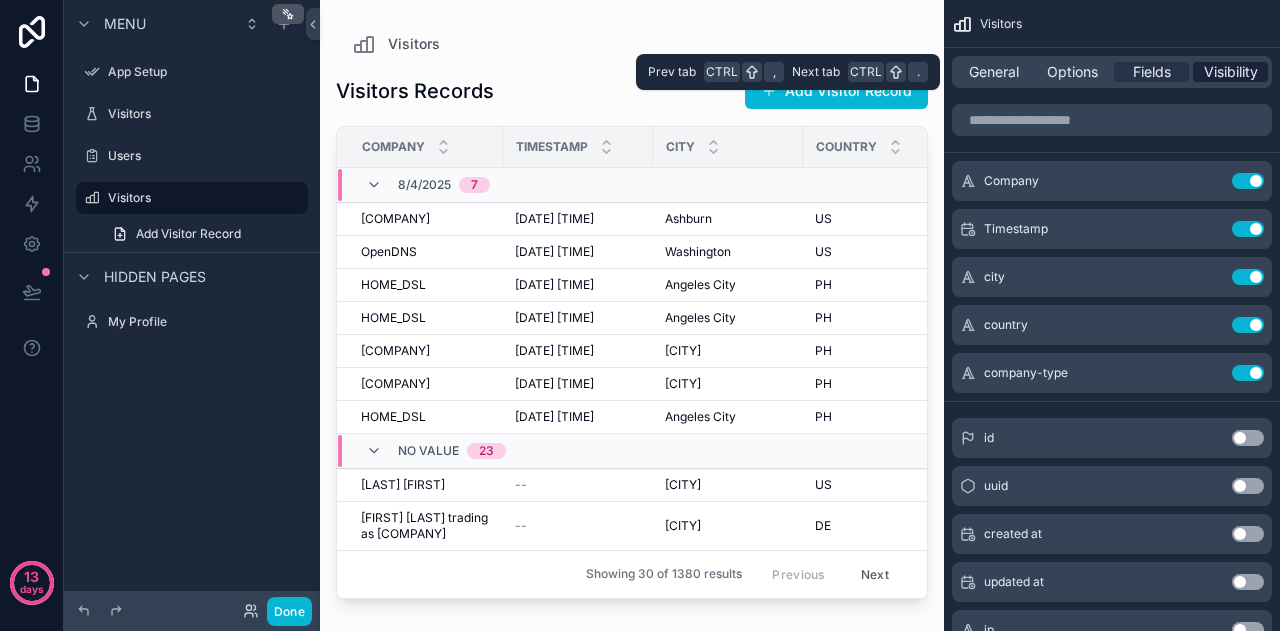 click on "Visibility" at bounding box center [1231, 72] 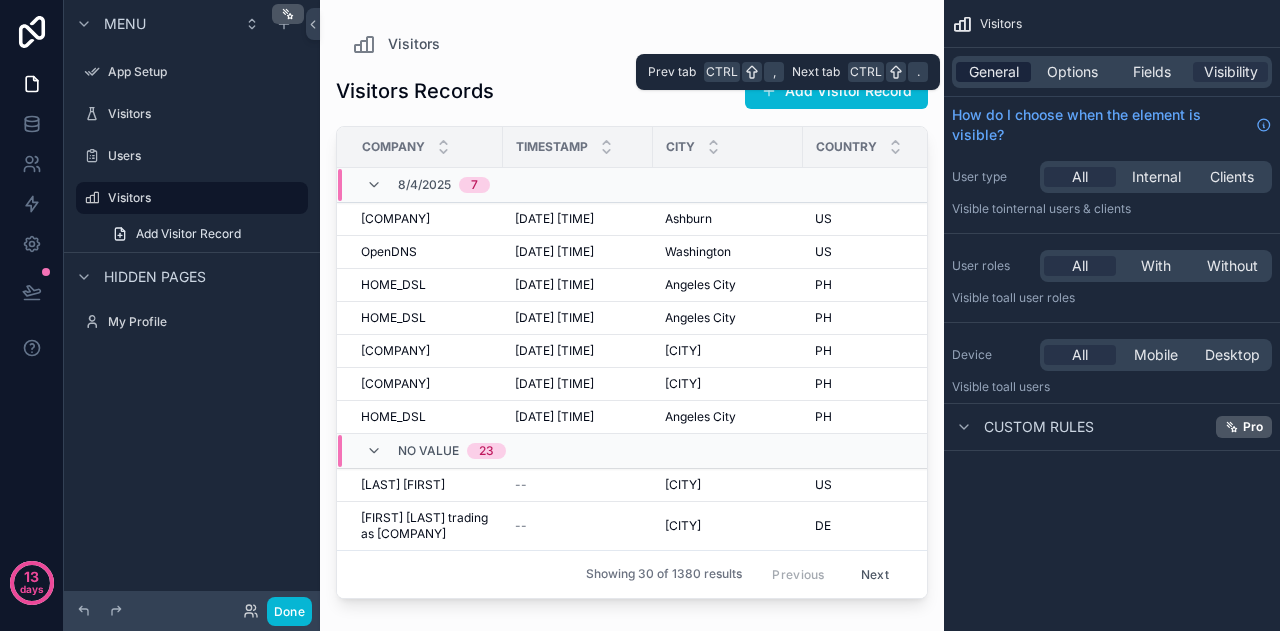 click on "General" at bounding box center [994, 72] 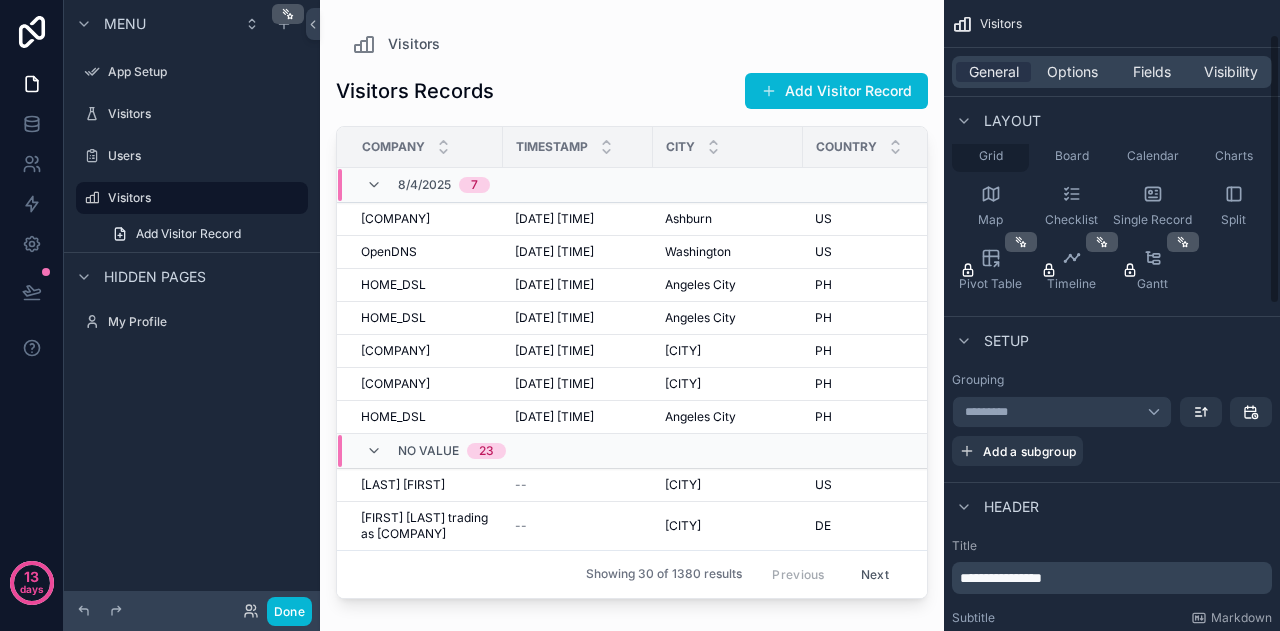 scroll, scrollTop: 0, scrollLeft: 0, axis: both 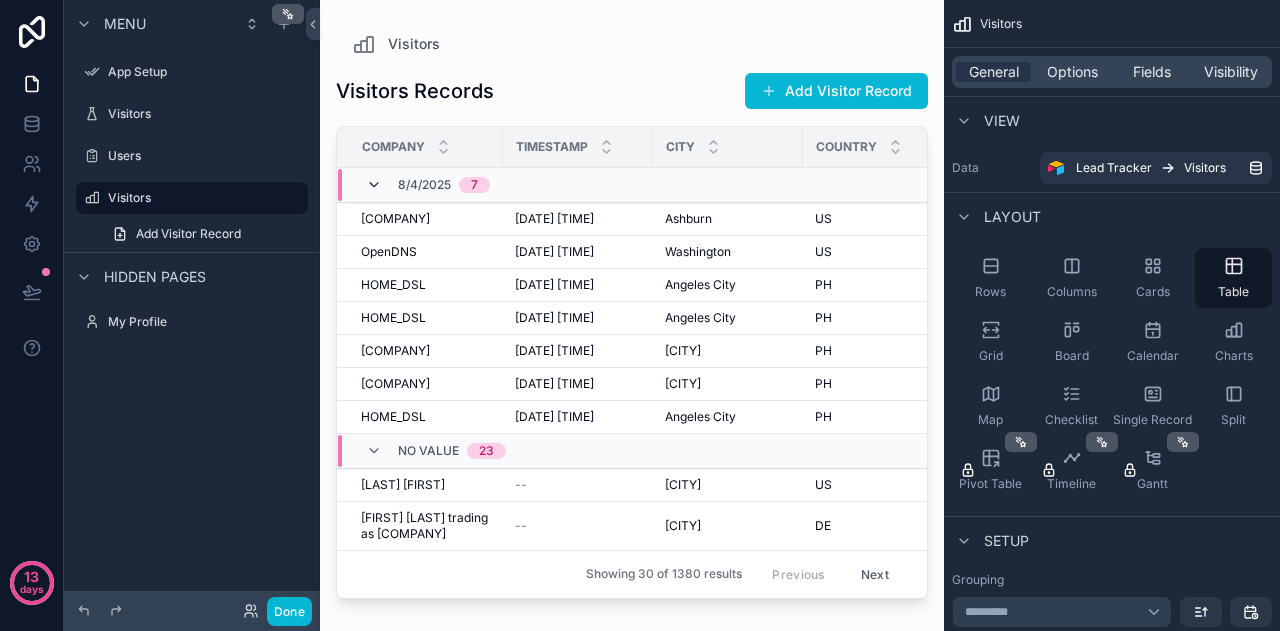 click at bounding box center (374, 185) 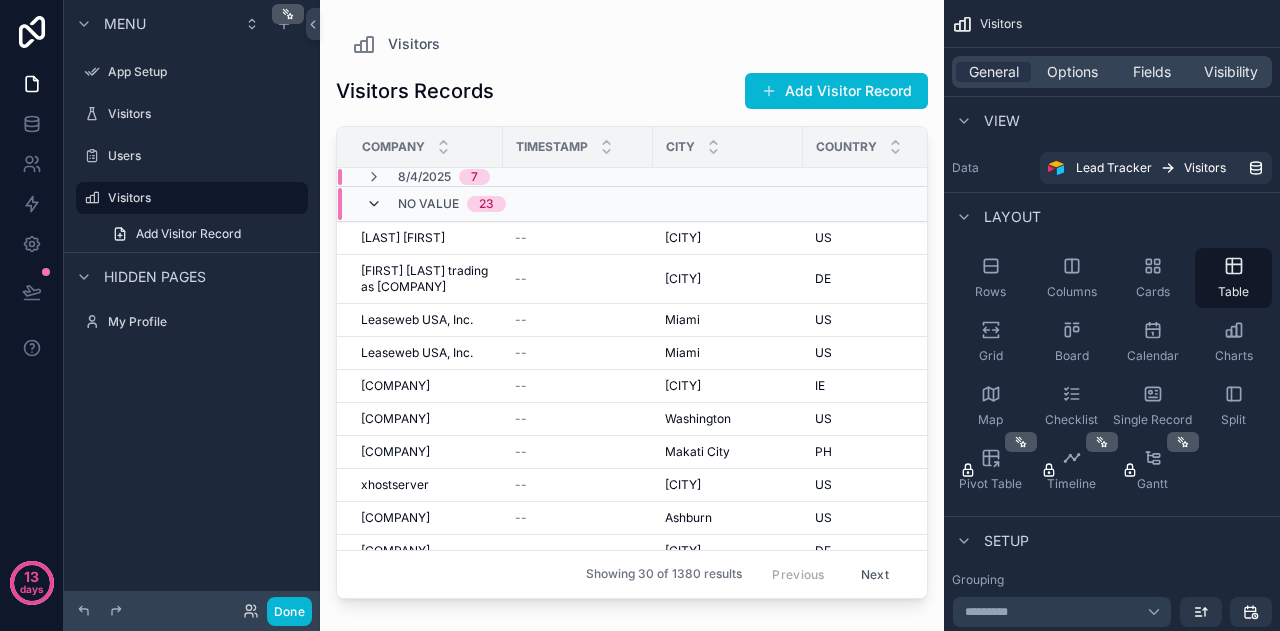 click at bounding box center (374, 204) 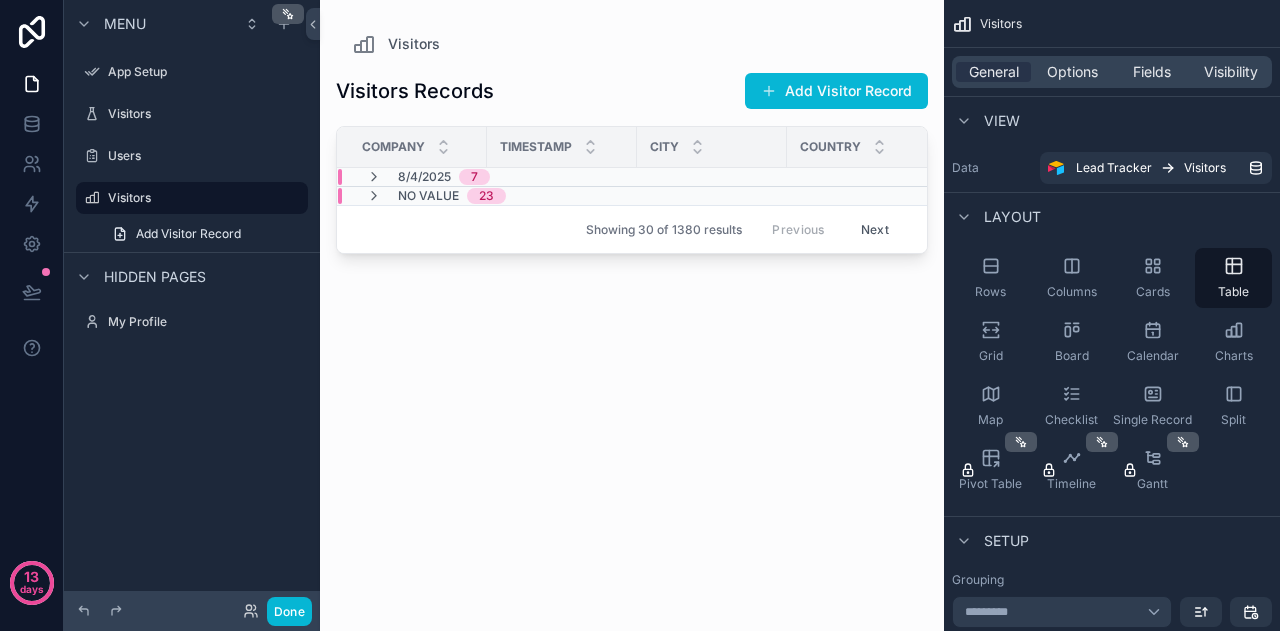 click at bounding box center [374, 196] 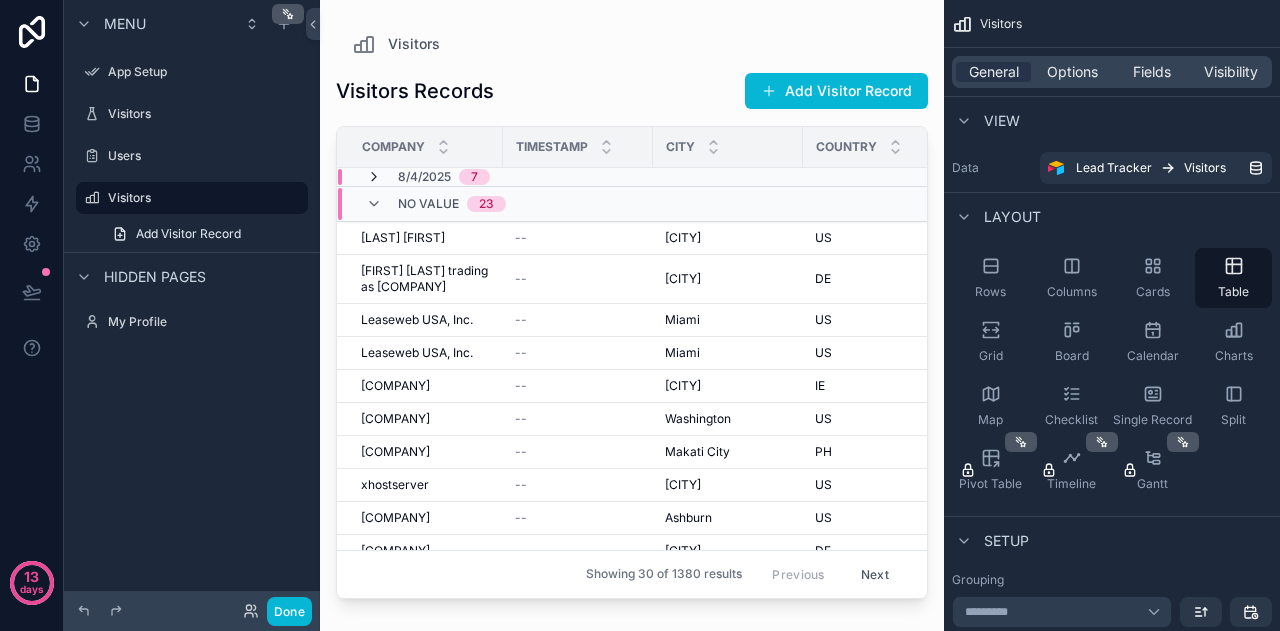 click at bounding box center (374, 177) 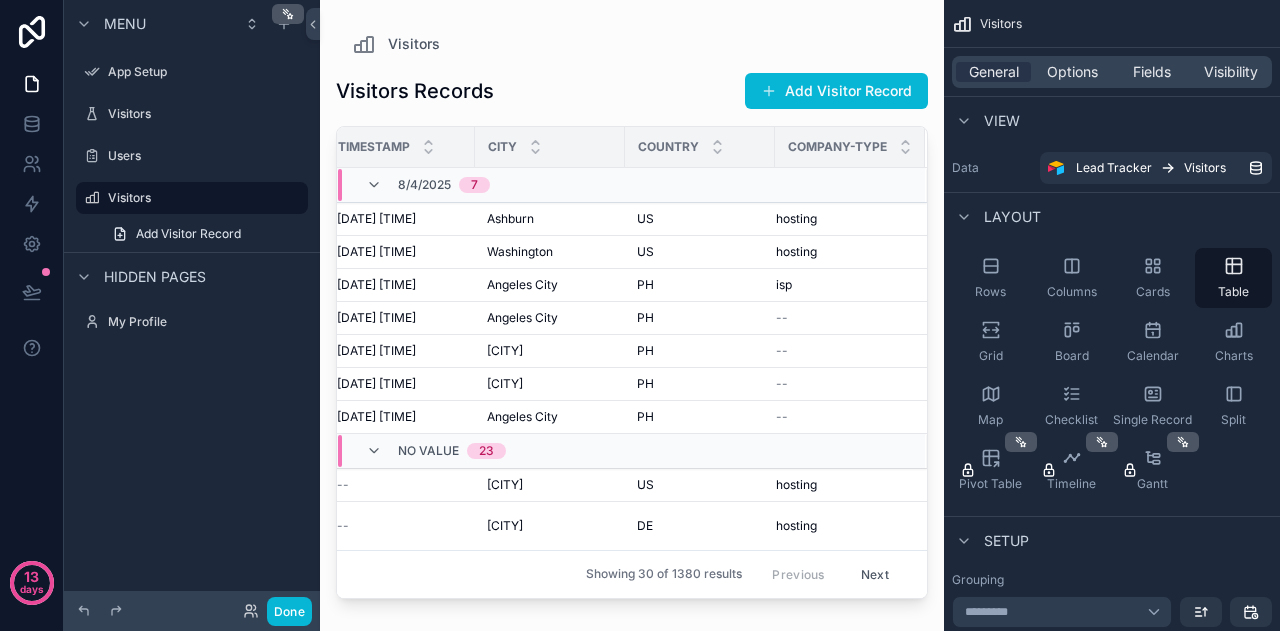scroll, scrollTop: 0, scrollLeft: 0, axis: both 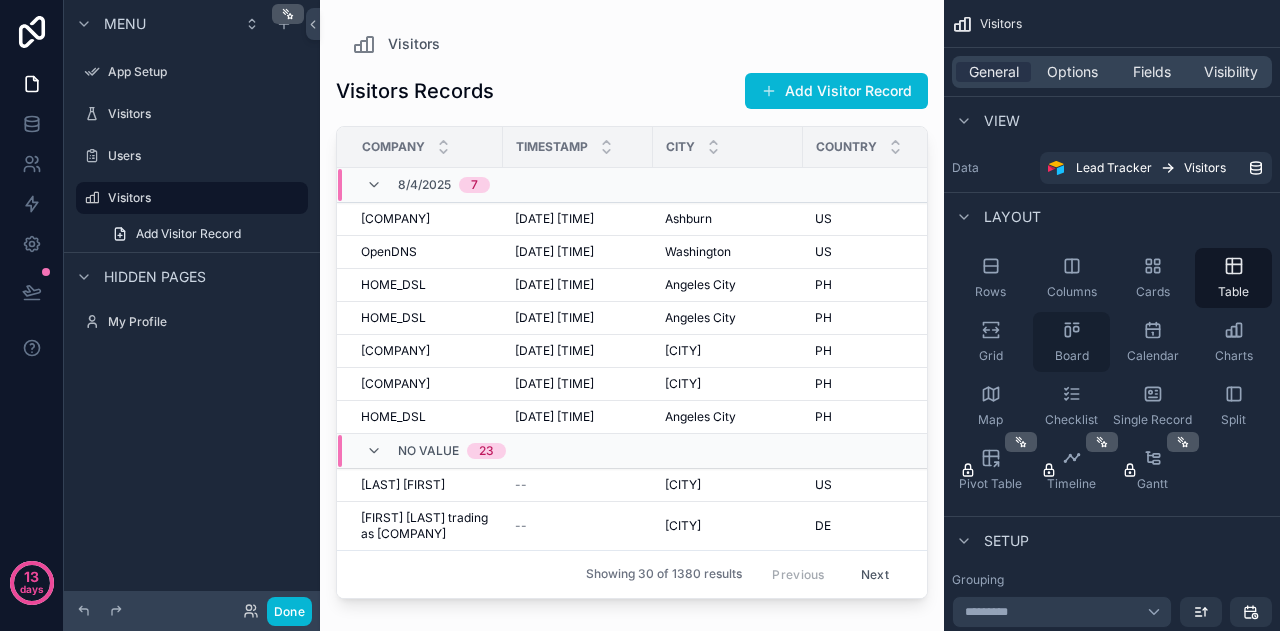 click on "Board" at bounding box center (1071, 342) 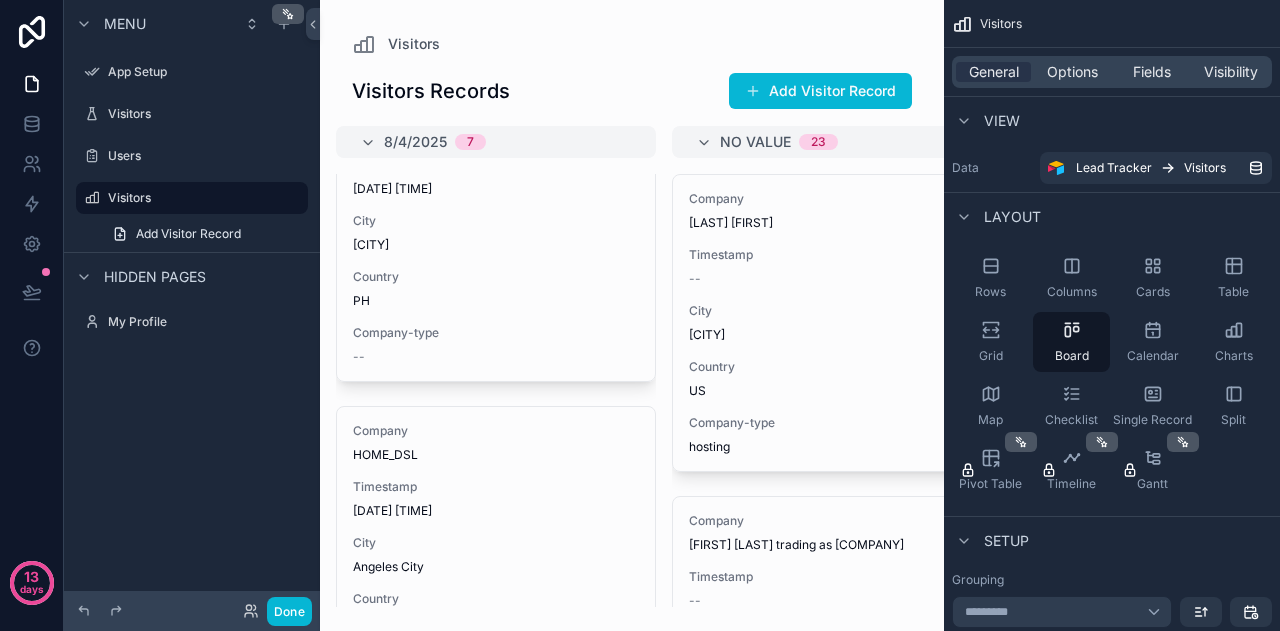 scroll, scrollTop: 1823, scrollLeft: 0, axis: vertical 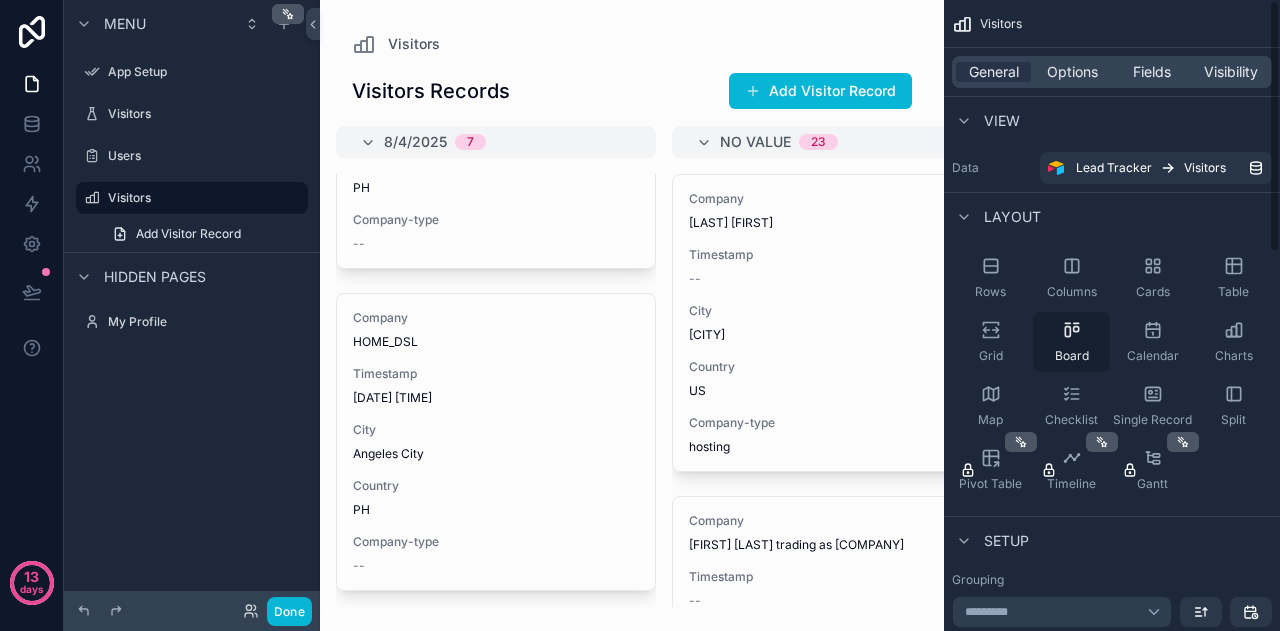 click 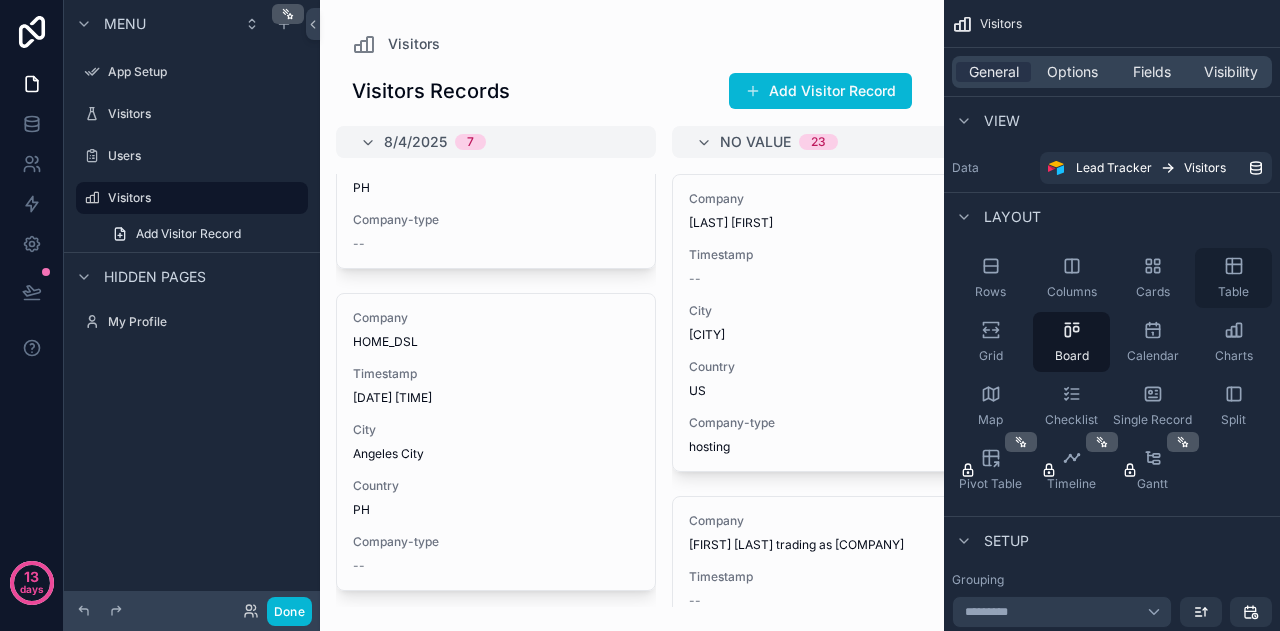 click on "Table" at bounding box center [1233, 278] 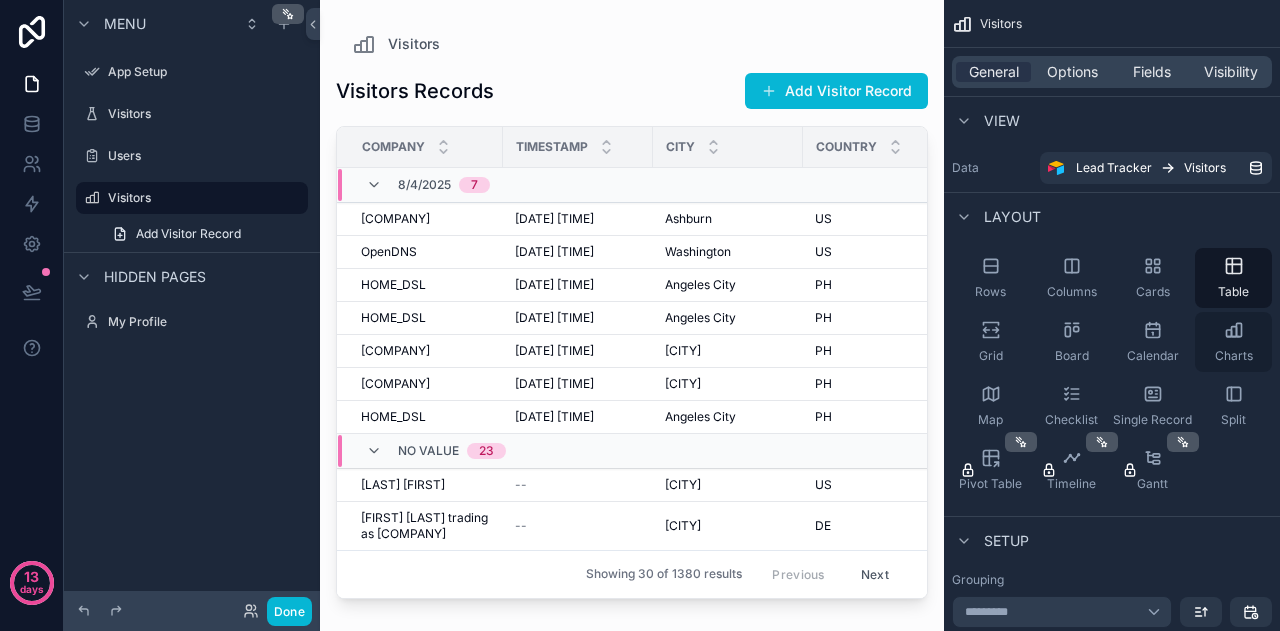 click on "Charts" at bounding box center (1233, 342) 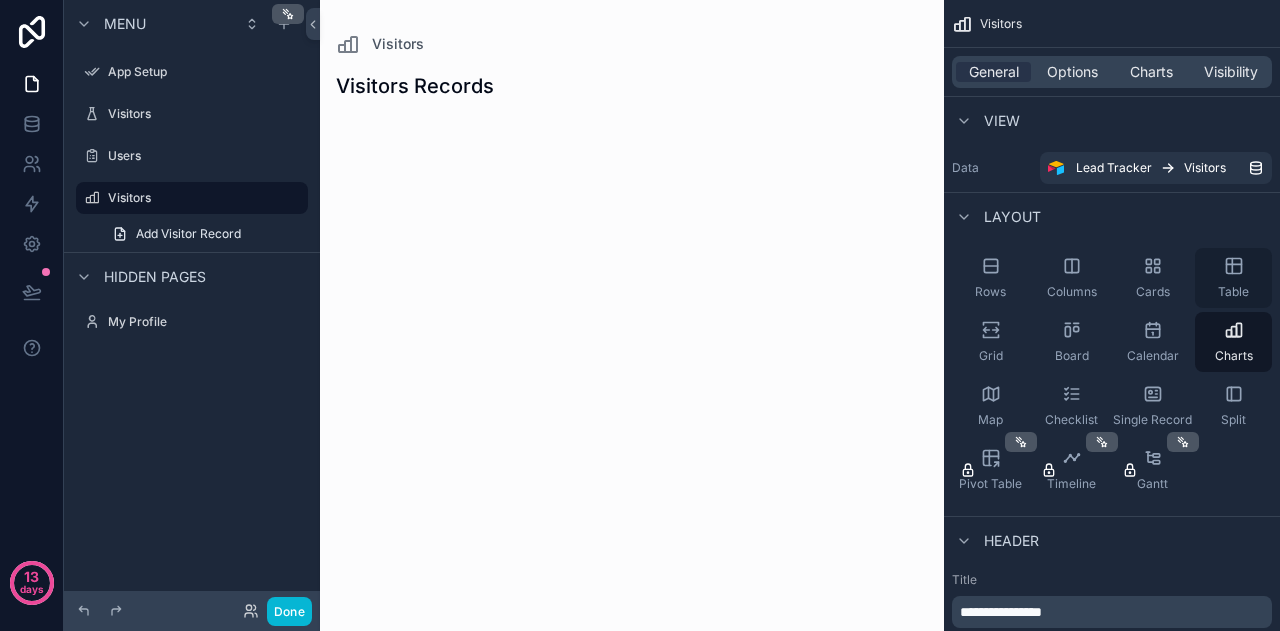 click on "Table" at bounding box center (1233, 292) 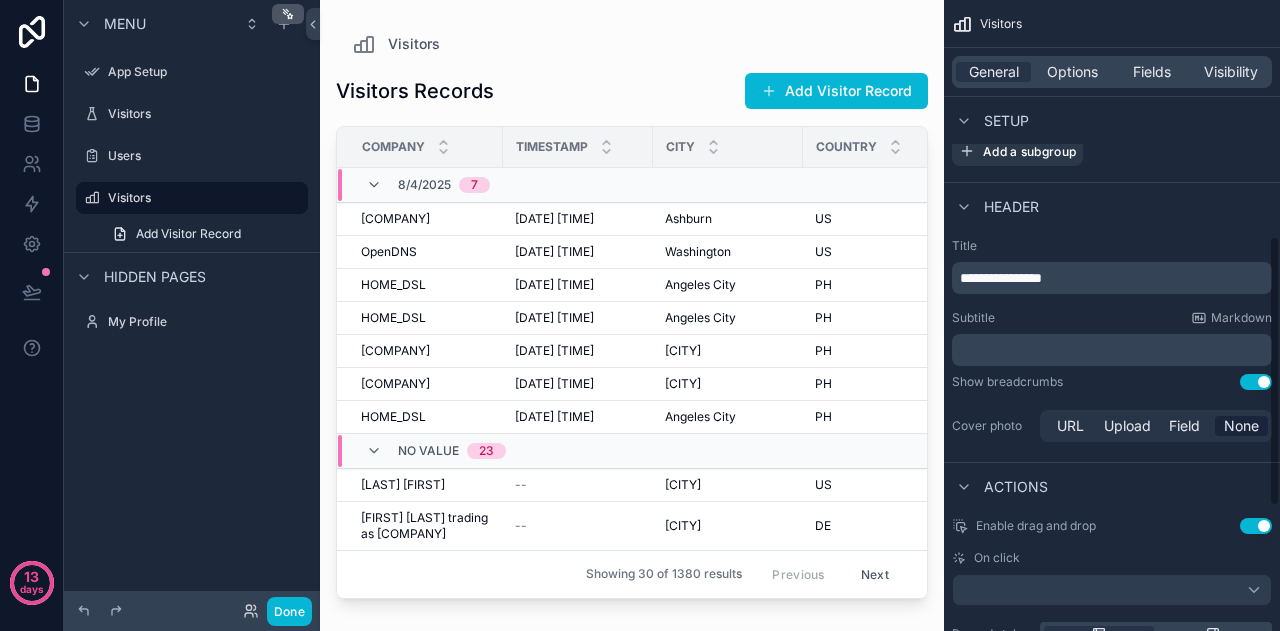 scroll, scrollTop: 700, scrollLeft: 0, axis: vertical 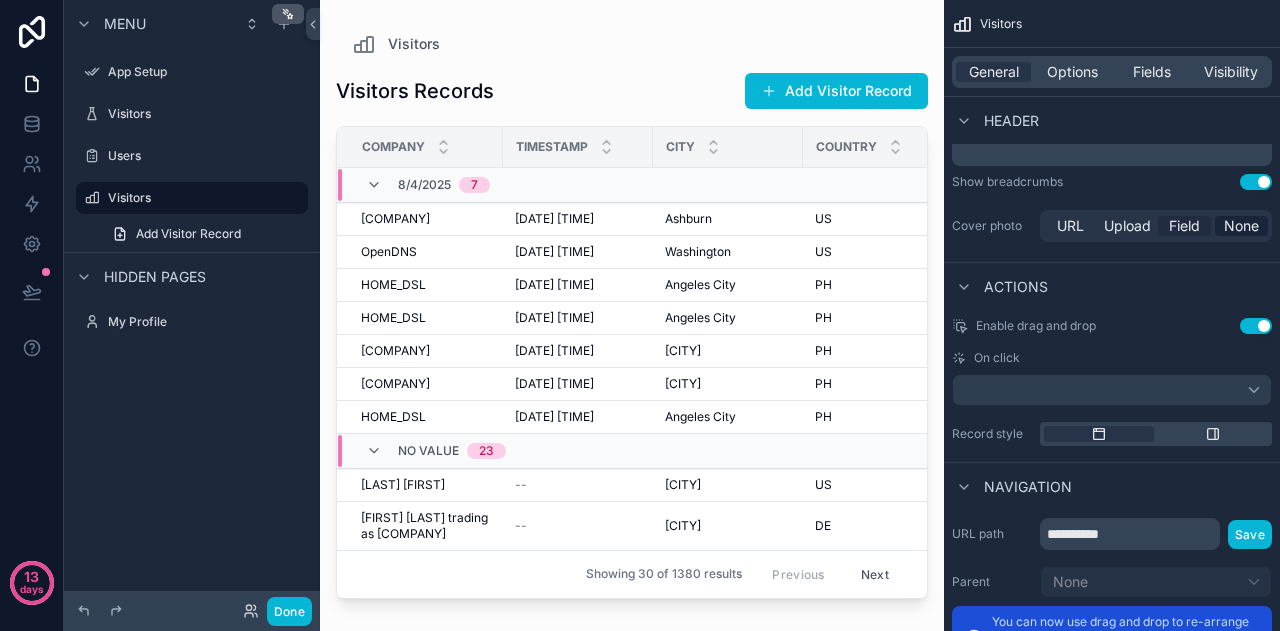 click on "Field" at bounding box center [1184, 226] 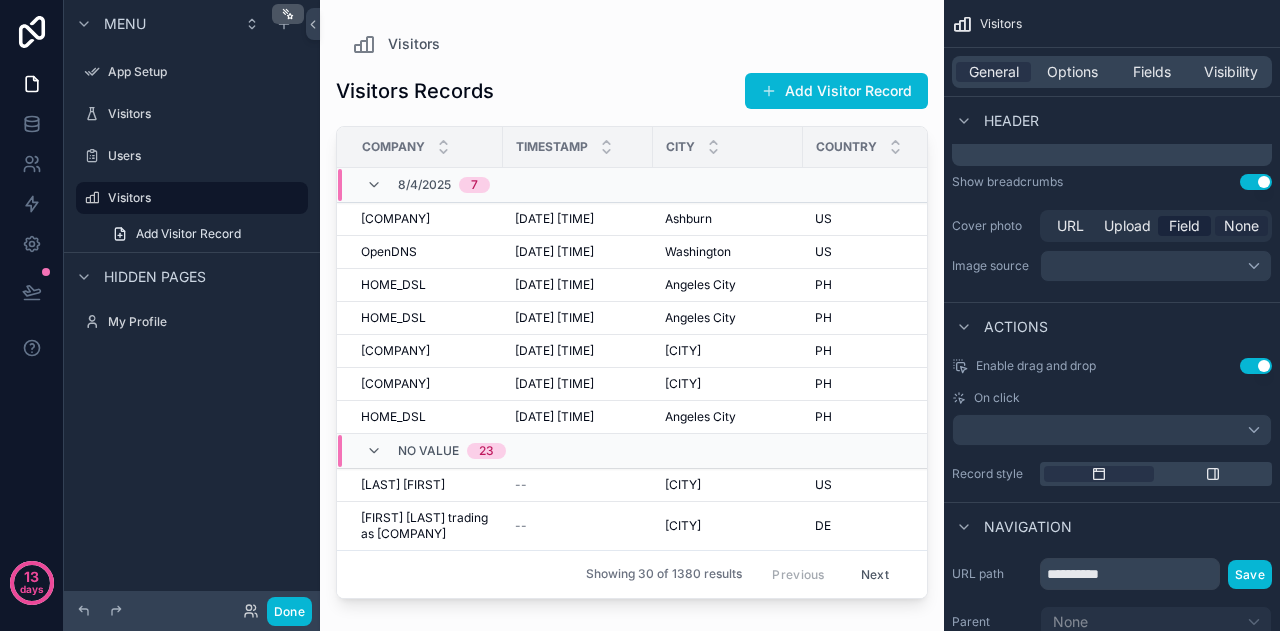 click on "None" at bounding box center (1241, 226) 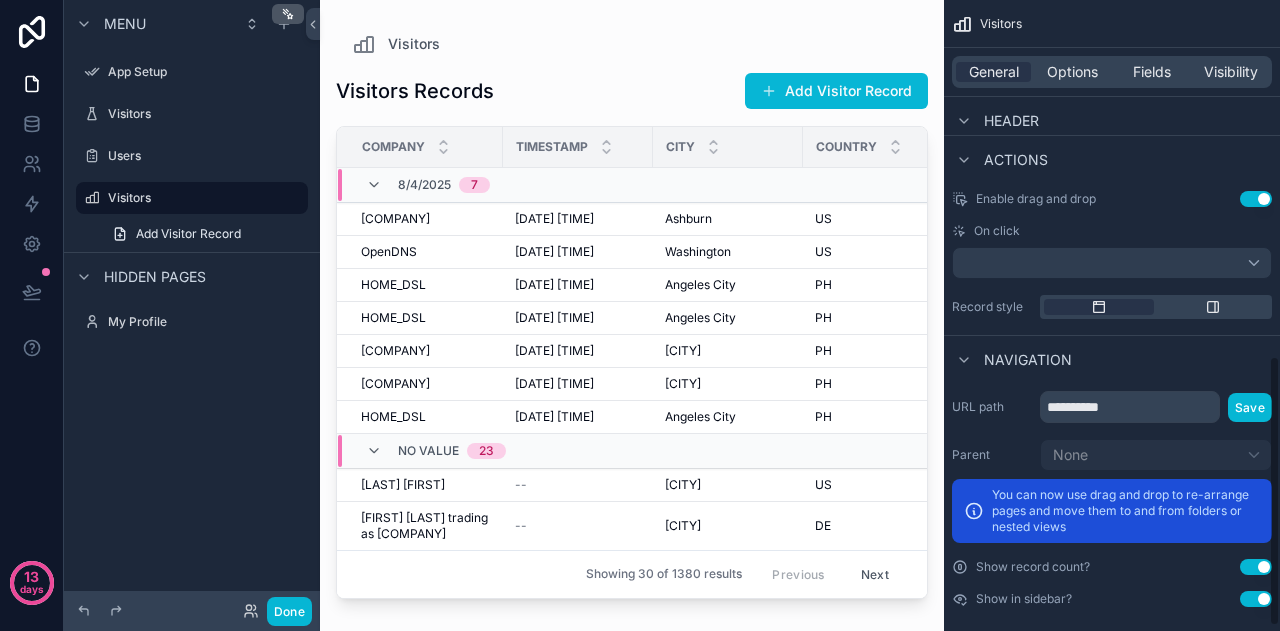 scroll, scrollTop: 842, scrollLeft: 0, axis: vertical 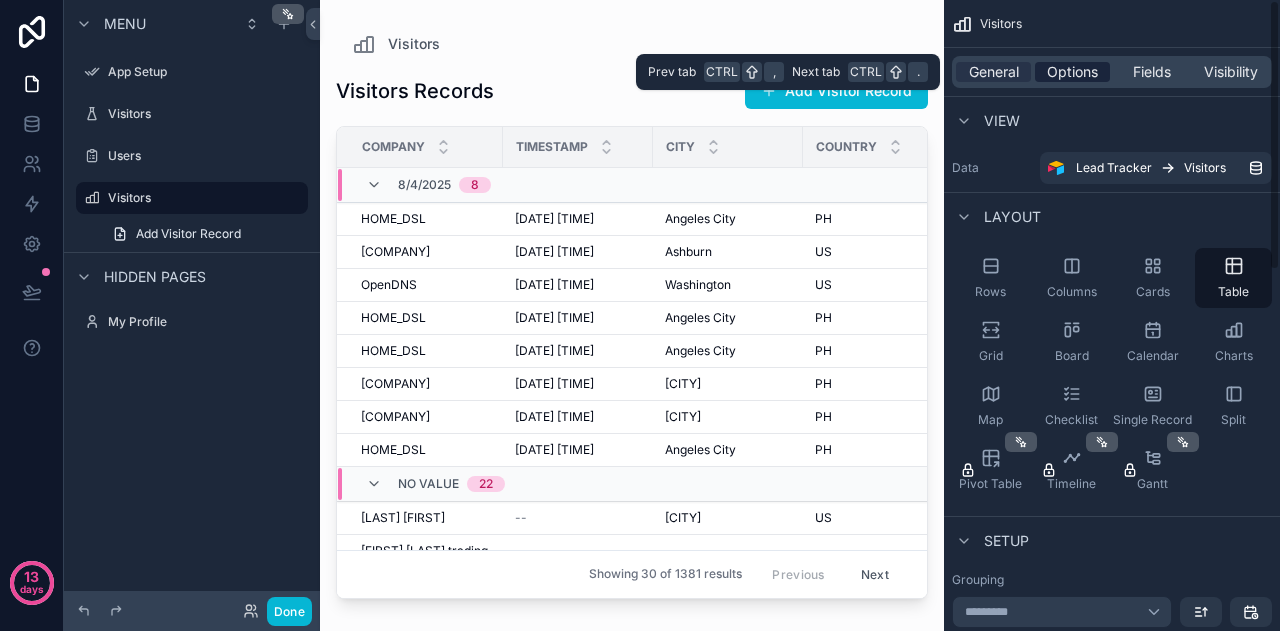 click on "Options" at bounding box center [1072, 72] 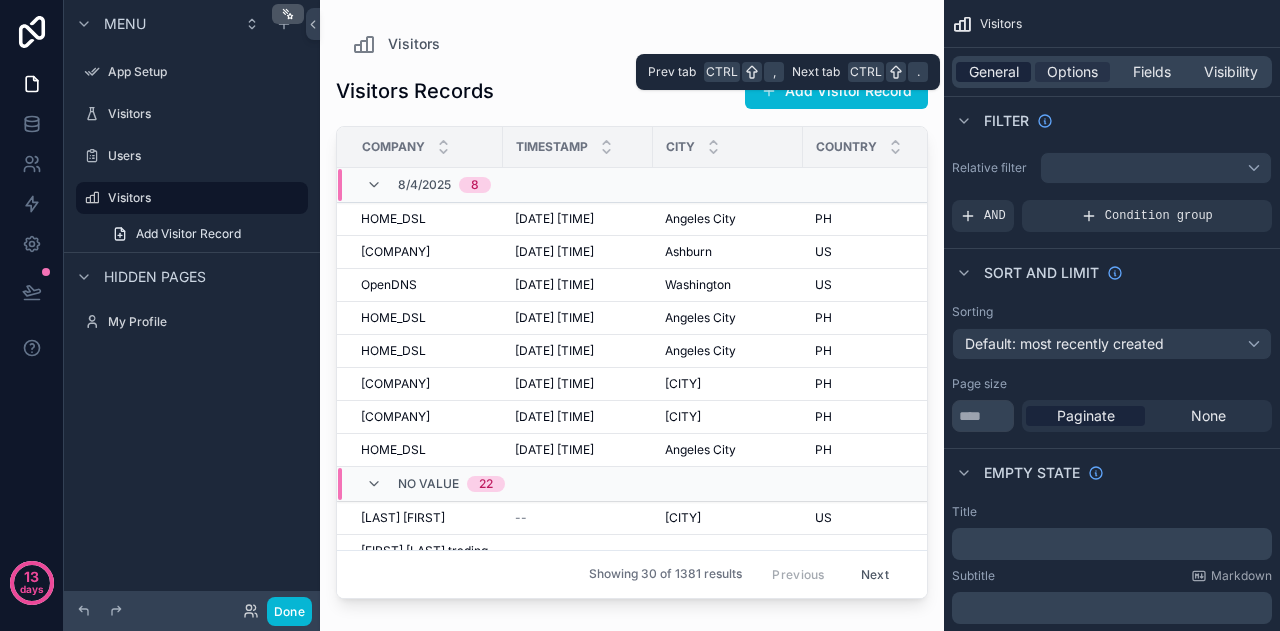 click on "General" at bounding box center [994, 72] 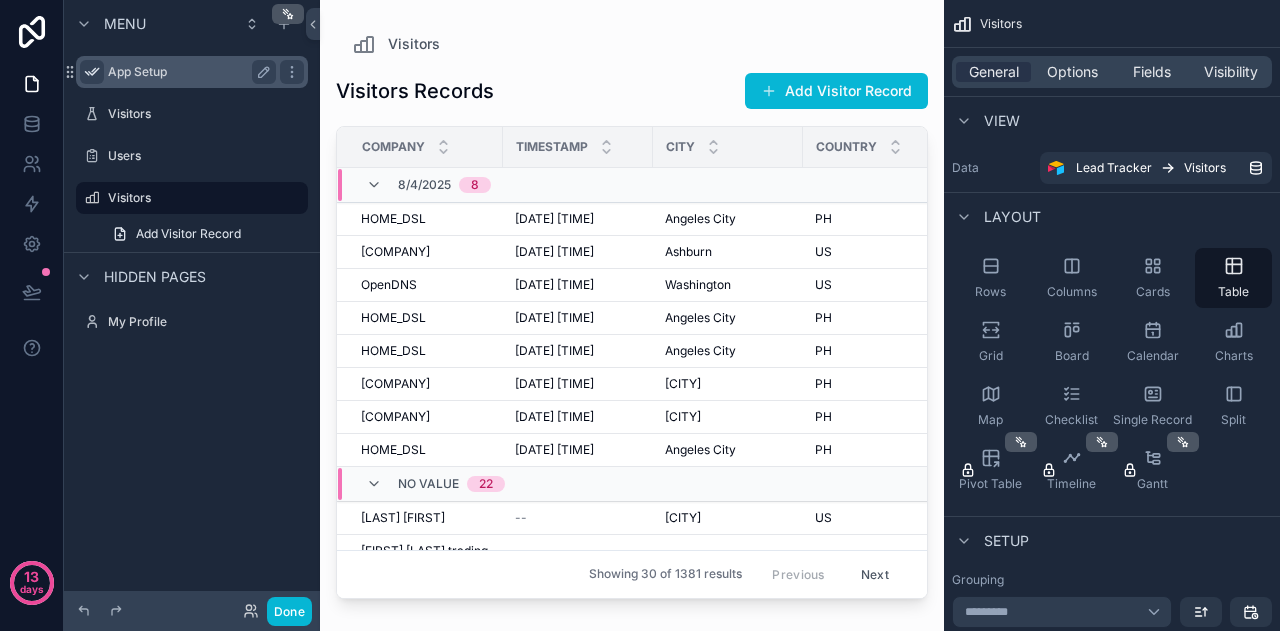 click at bounding box center (92, 72) 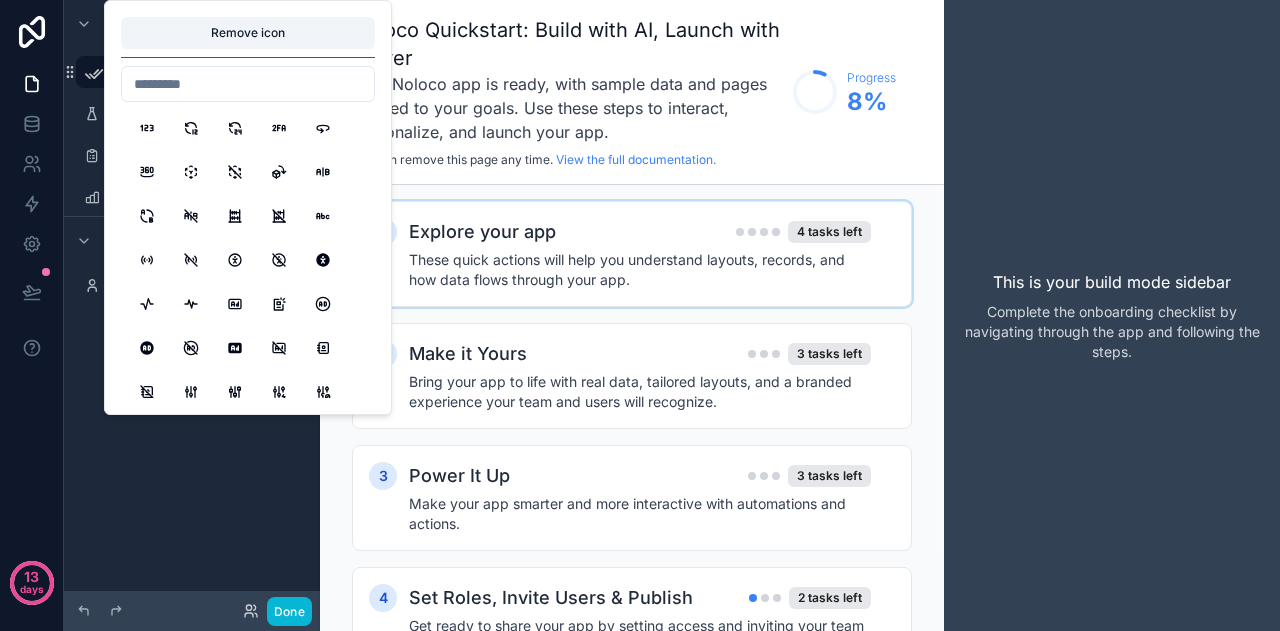 click on "These quick actions will help you understand layouts, records, and how data flows through your app." at bounding box center (640, 270) 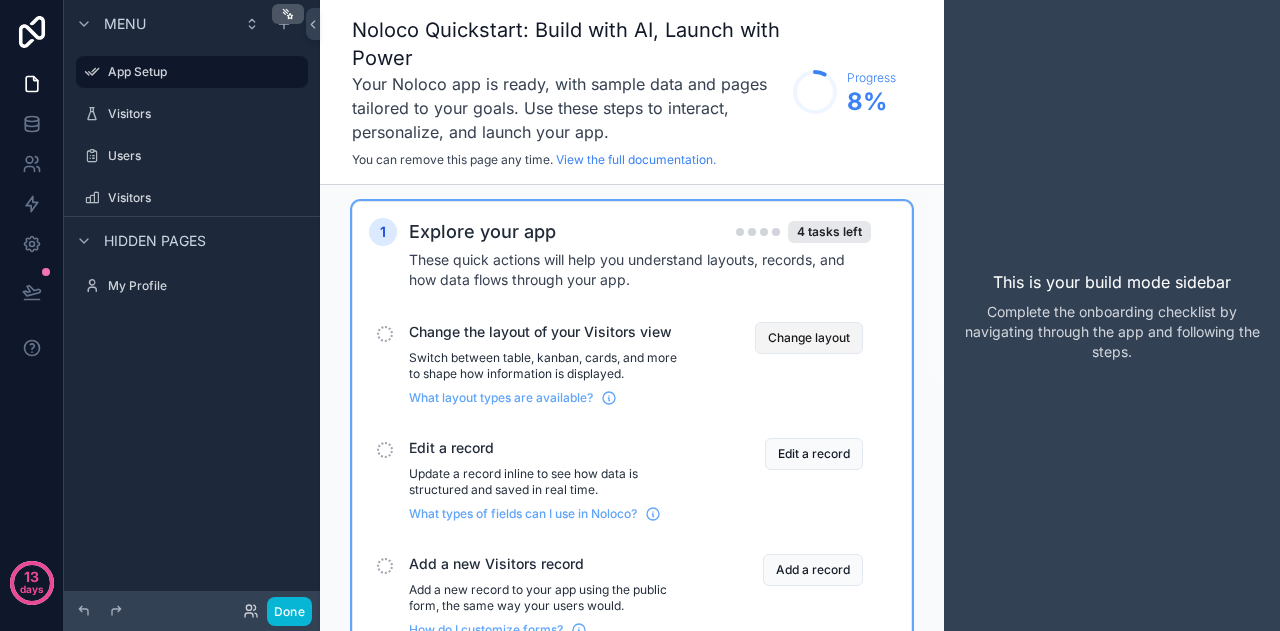 click on "Change layout" at bounding box center (809, 338) 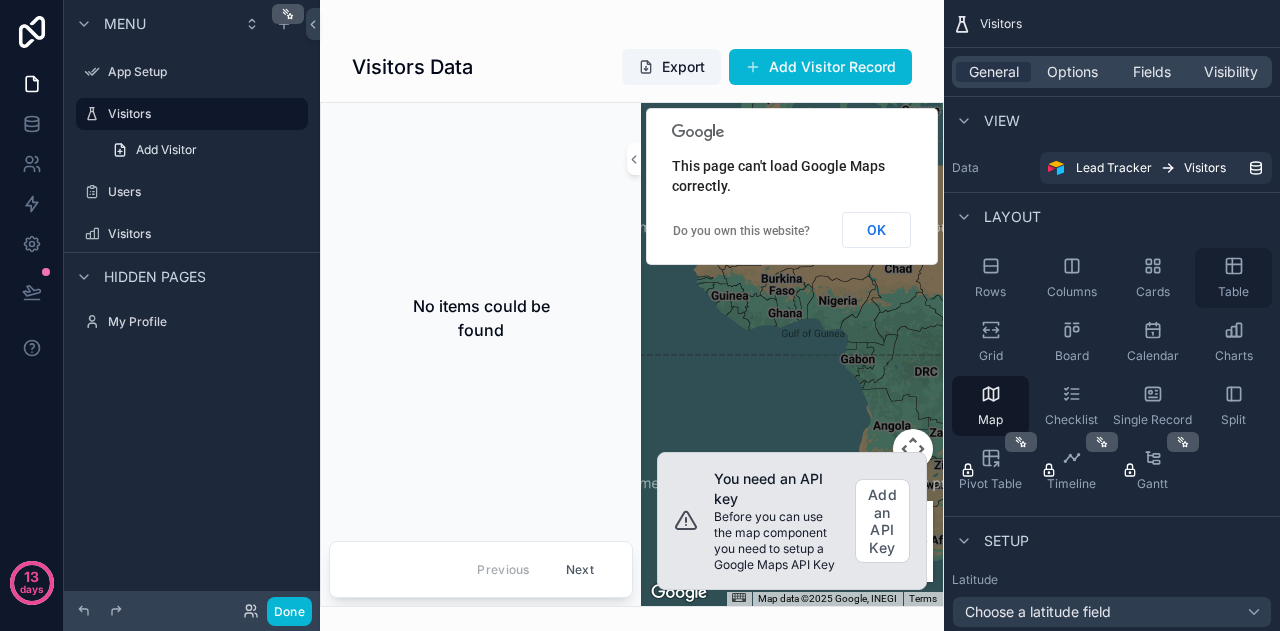 click on "Table" at bounding box center (1233, 278) 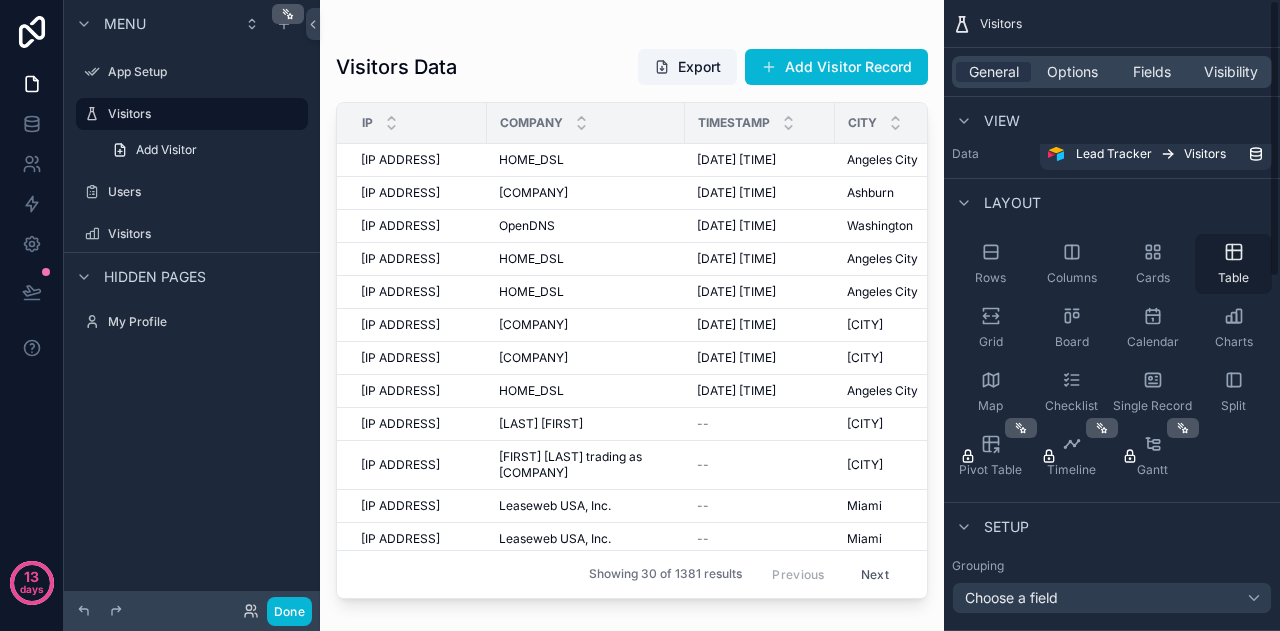 scroll, scrollTop: 0, scrollLeft: 0, axis: both 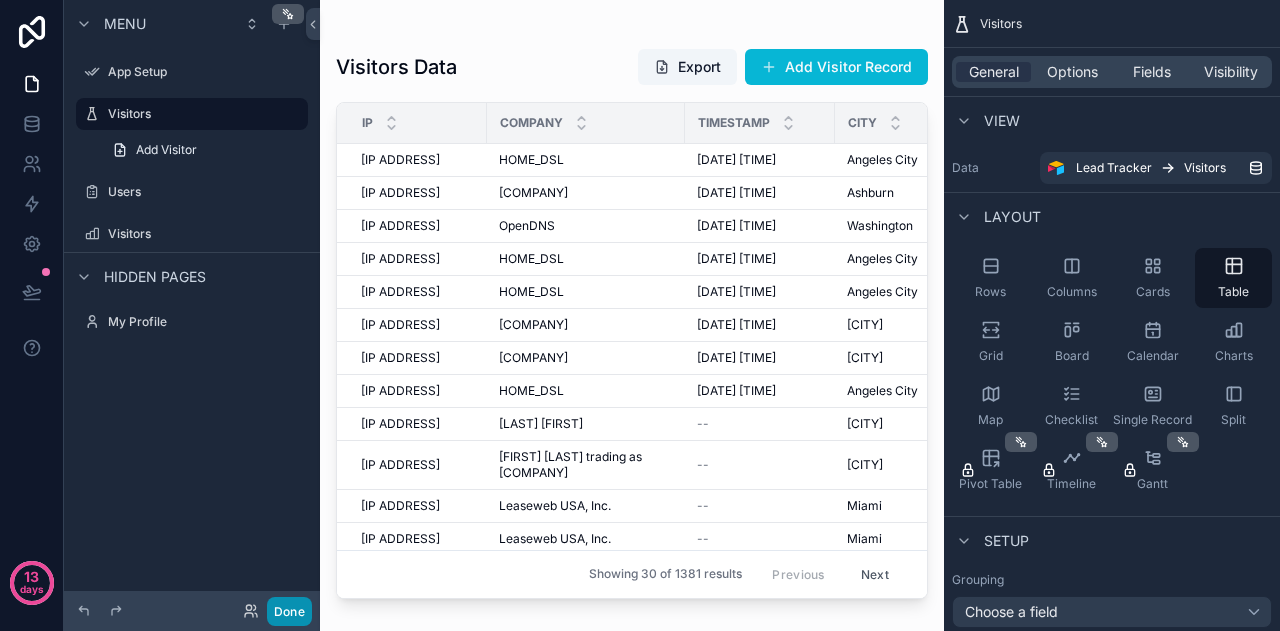 click on "Done" at bounding box center (289, 611) 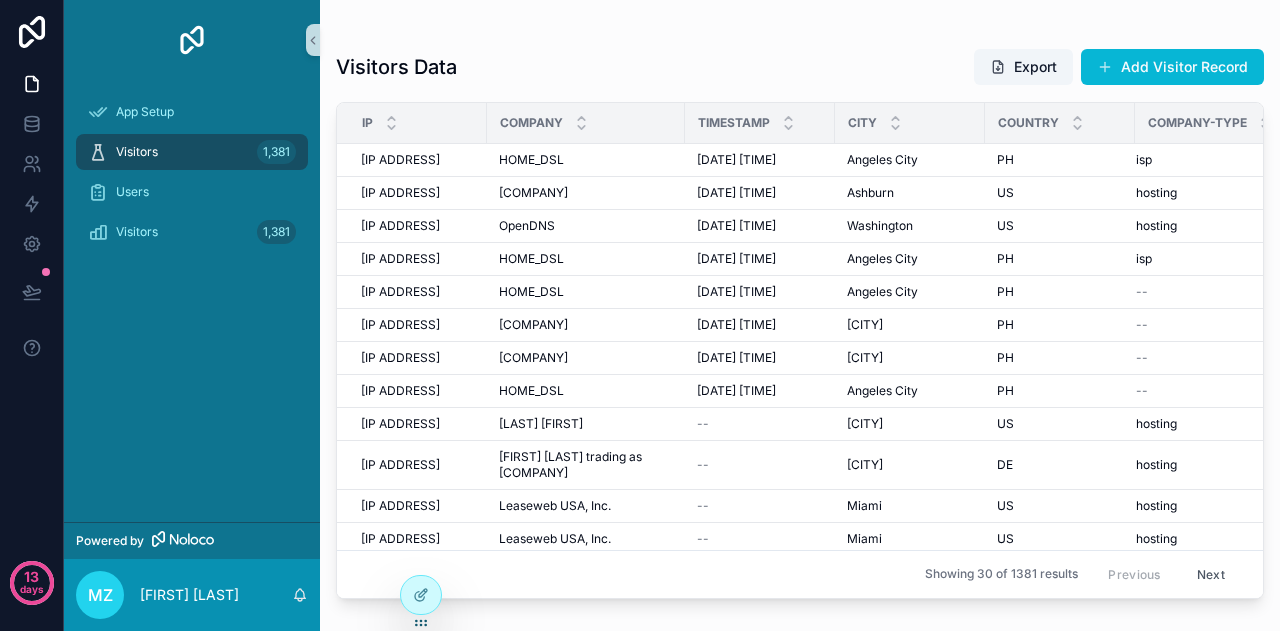 click on "Visitors 1,381" at bounding box center [192, 152] 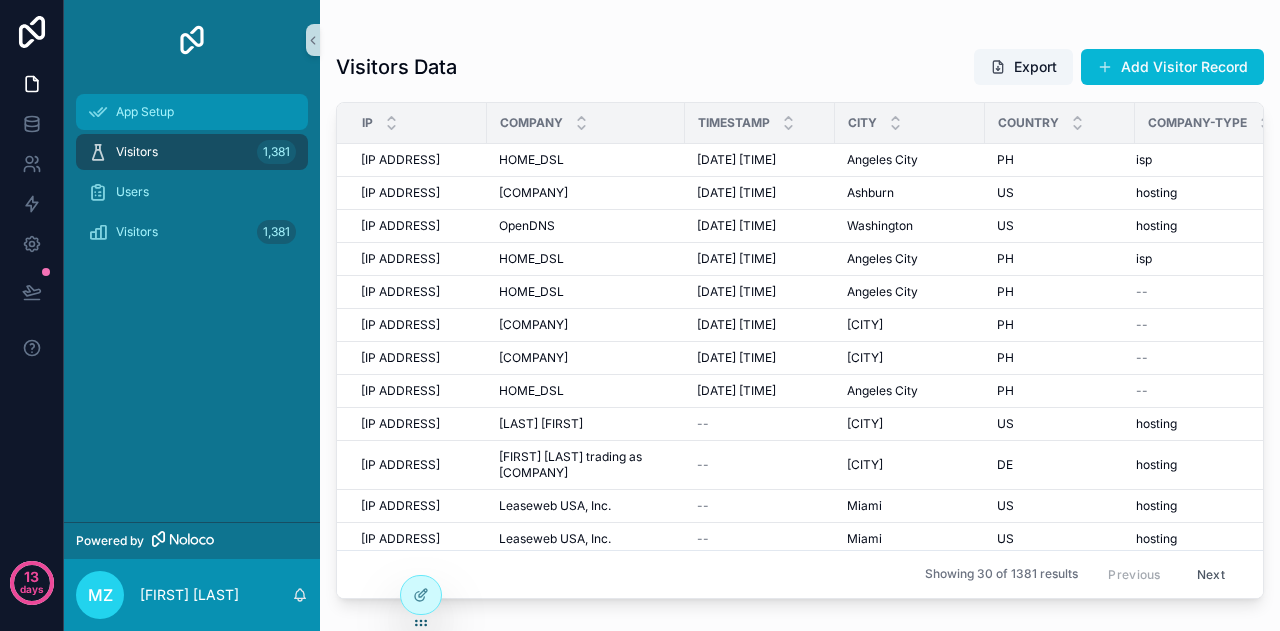 click on "App Setup" at bounding box center [192, 112] 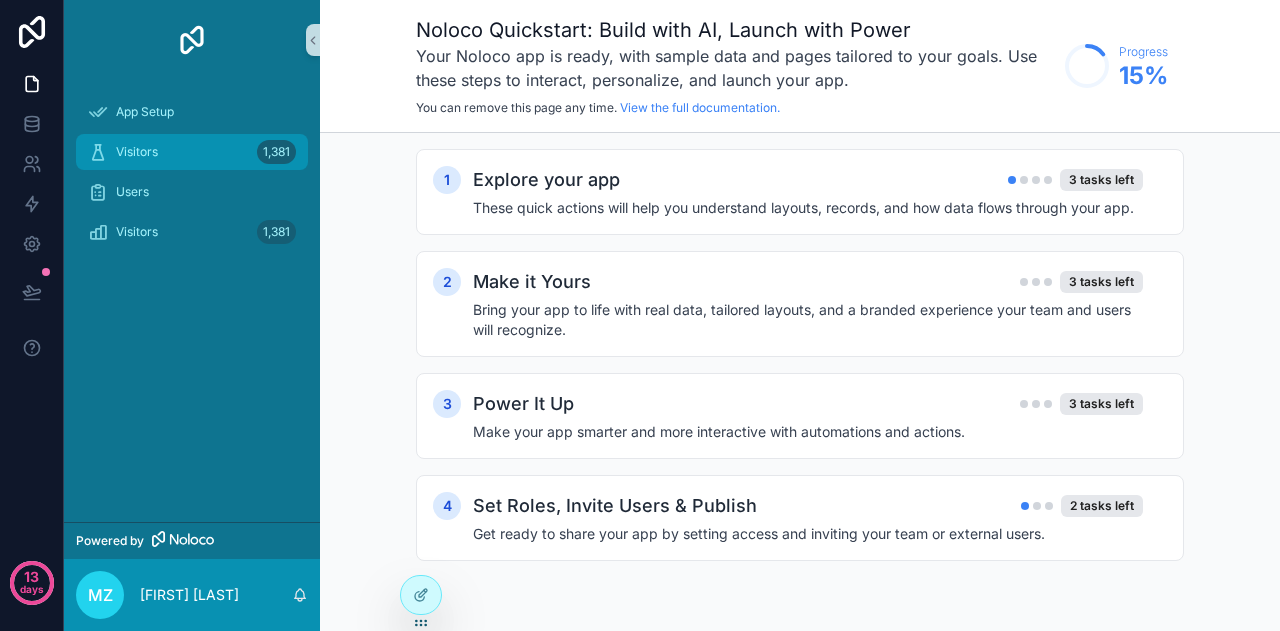 click on "Visitors 1,381" at bounding box center (192, 152) 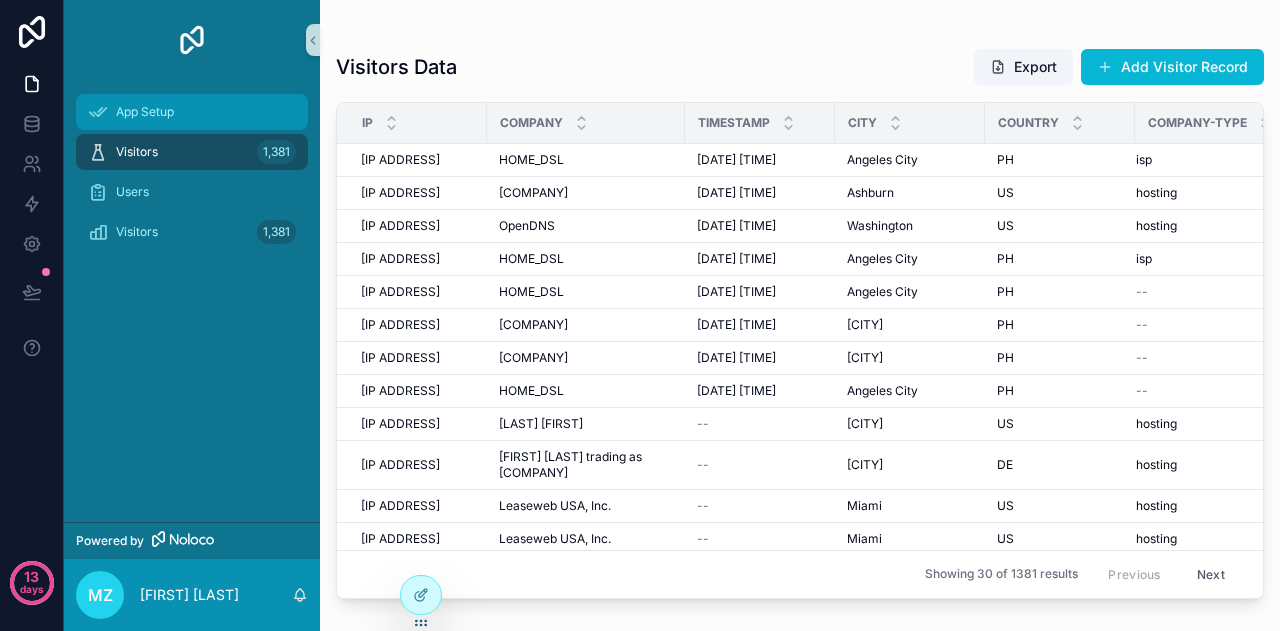 click on "App Setup" at bounding box center [192, 112] 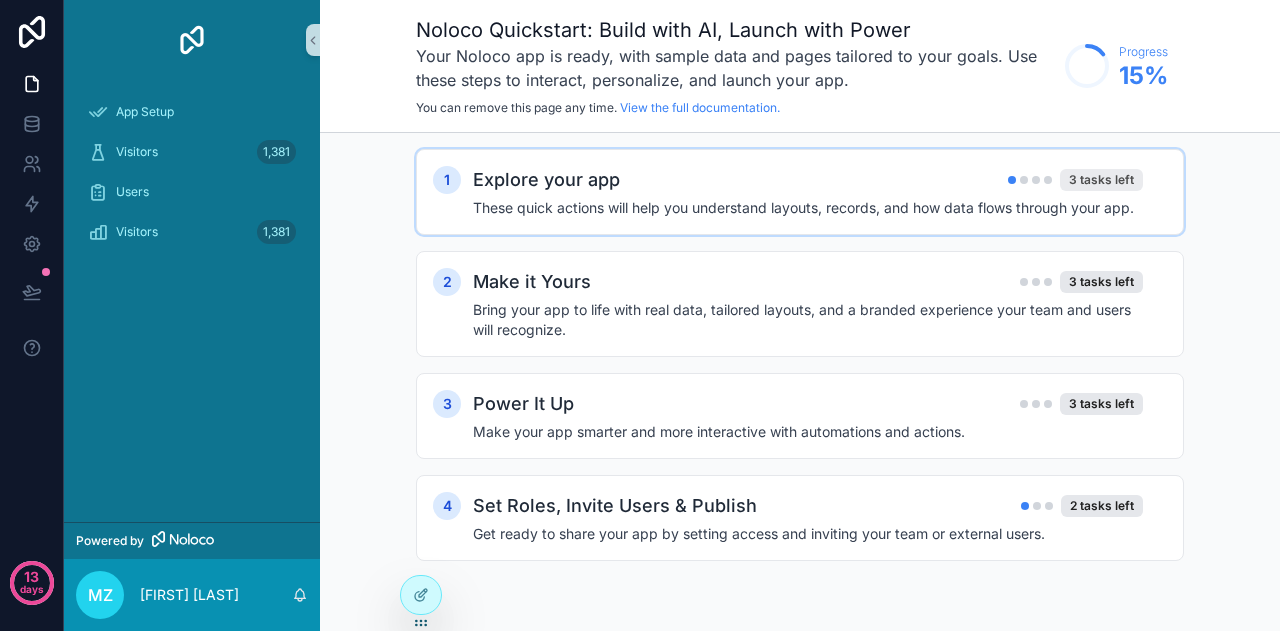 click on "3 tasks left" at bounding box center (1101, 180) 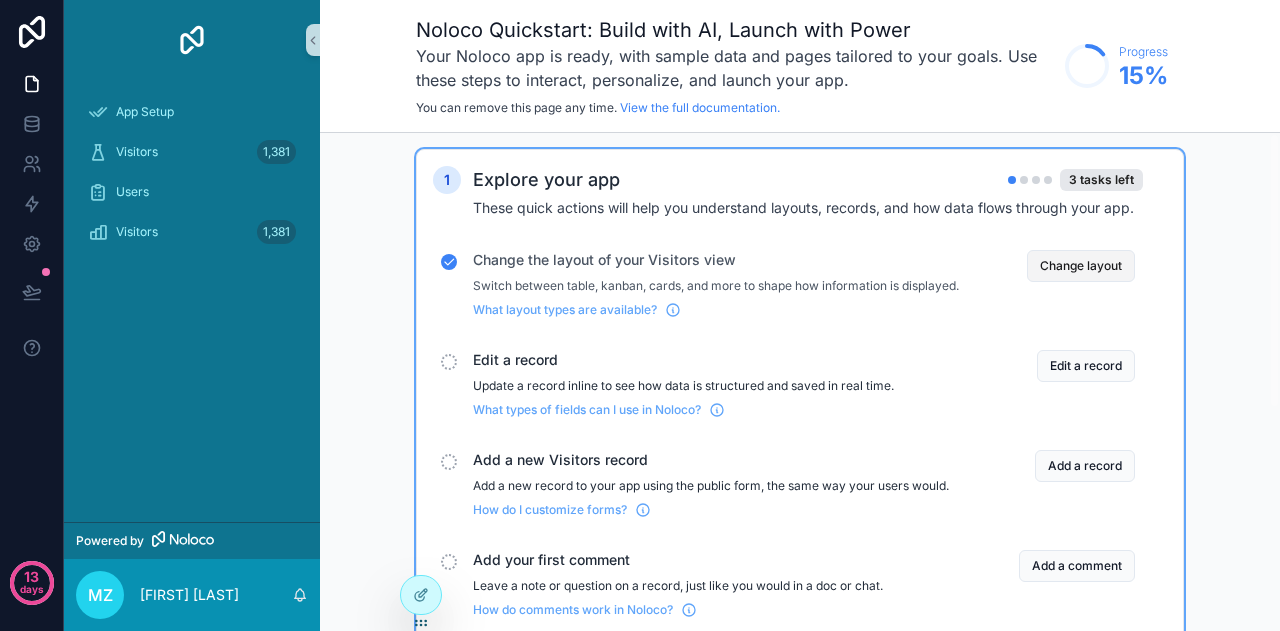 click on "Change layout" at bounding box center (1081, 266) 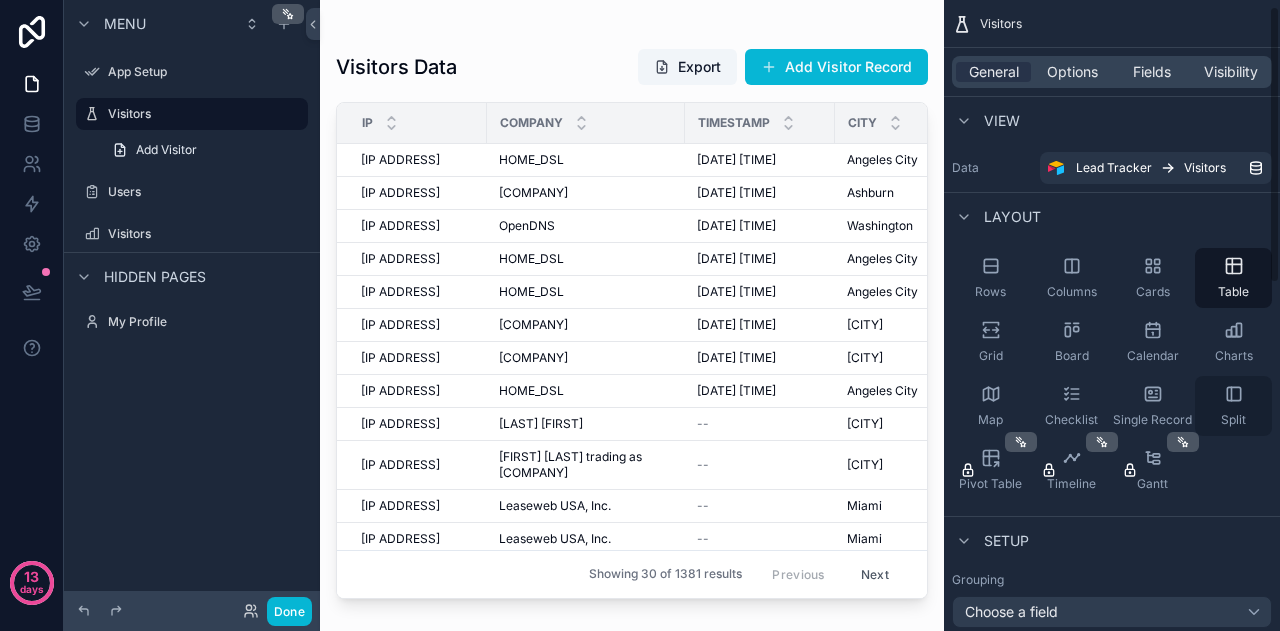 scroll, scrollTop: 300, scrollLeft: 0, axis: vertical 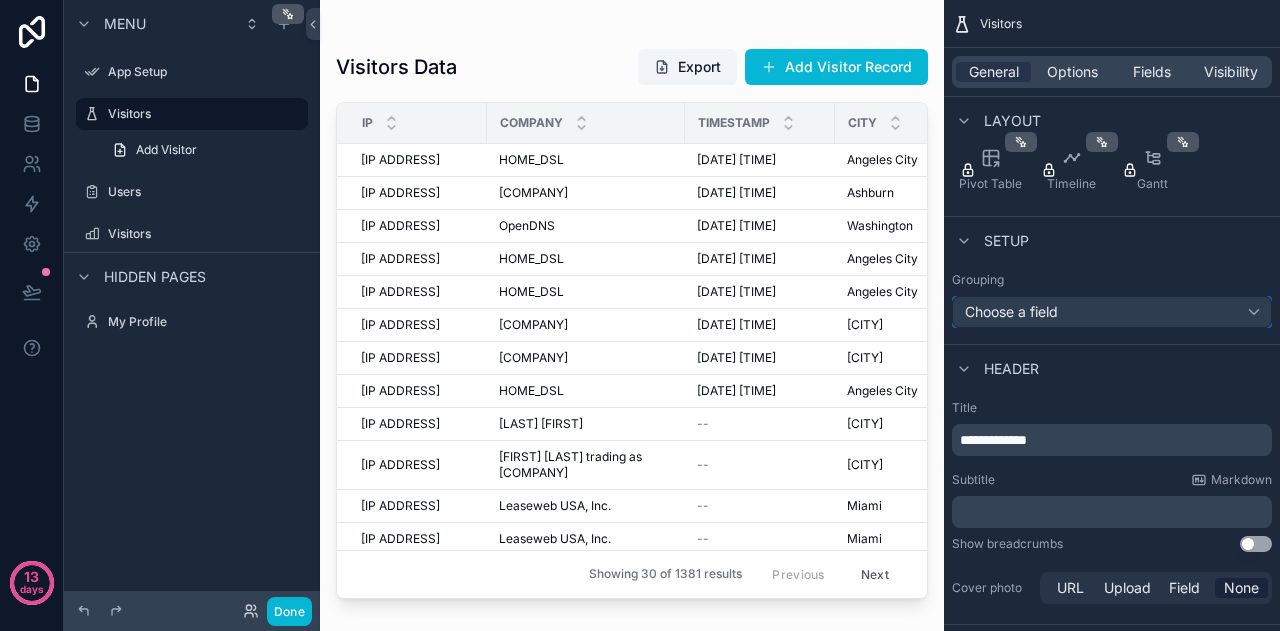 click on "Choose a field" at bounding box center [1112, 312] 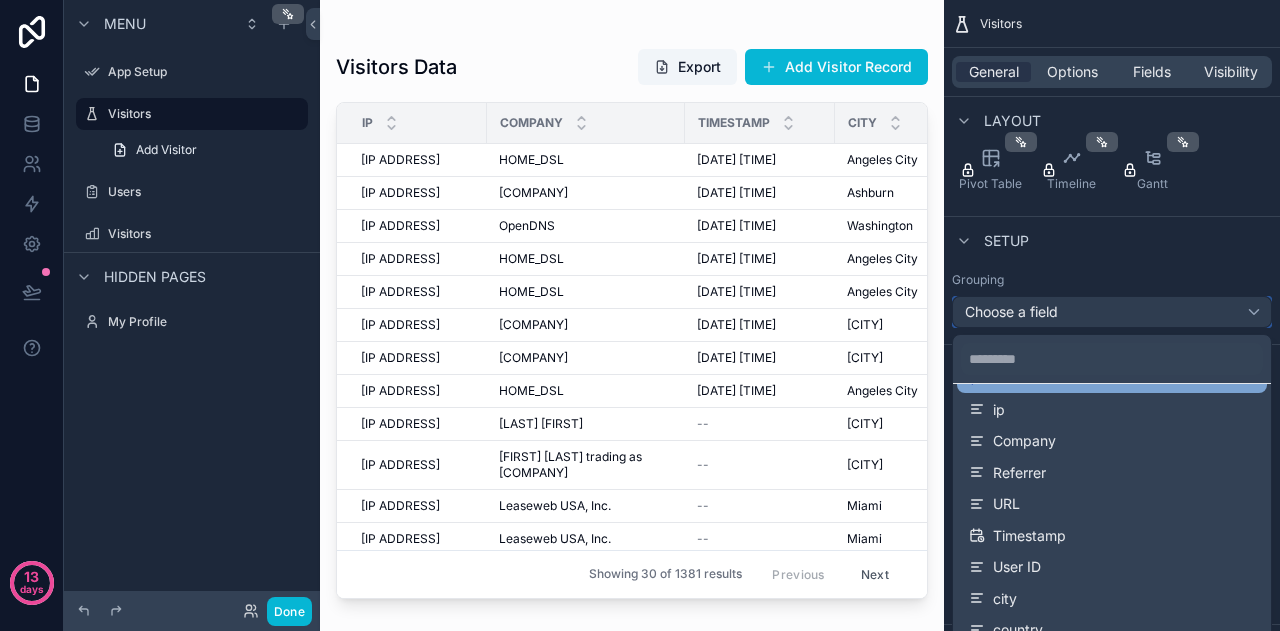scroll, scrollTop: 200, scrollLeft: 0, axis: vertical 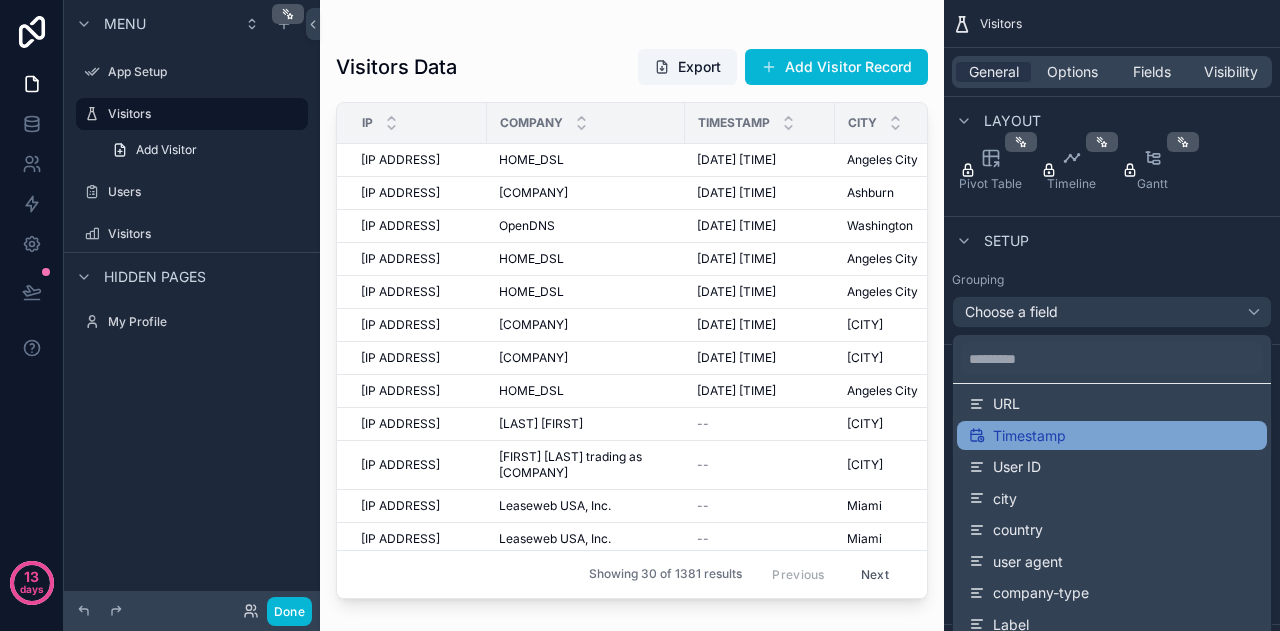 click on "Timestamp" at bounding box center (1112, 436) 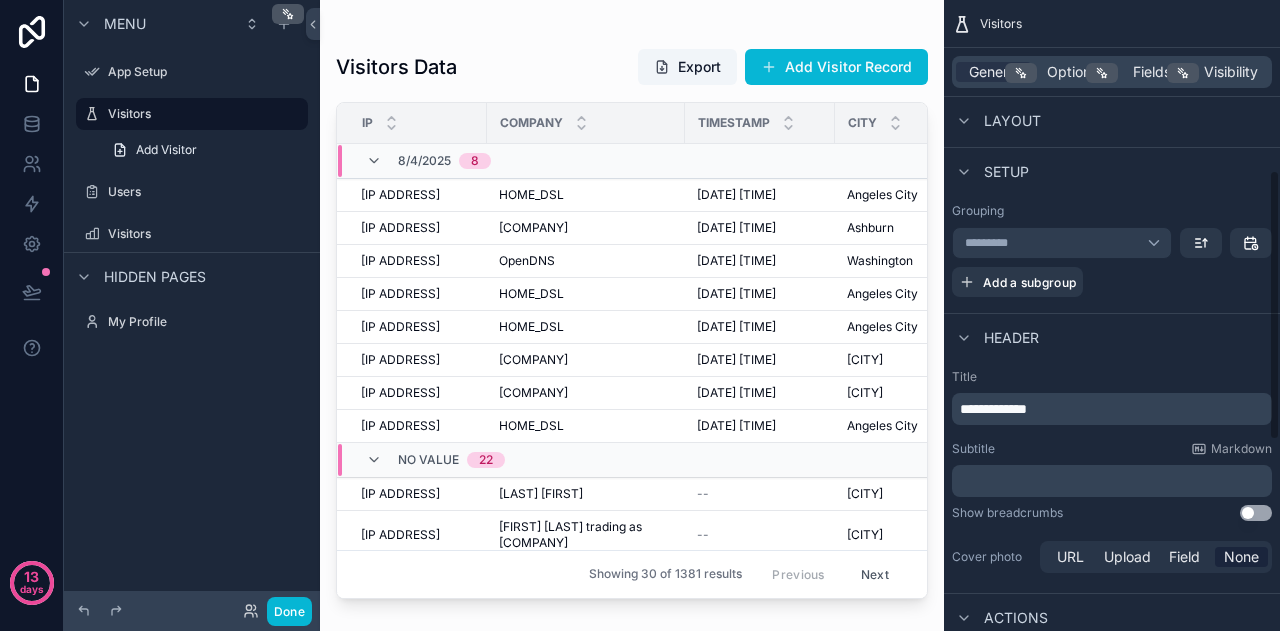 scroll, scrollTop: 400, scrollLeft: 0, axis: vertical 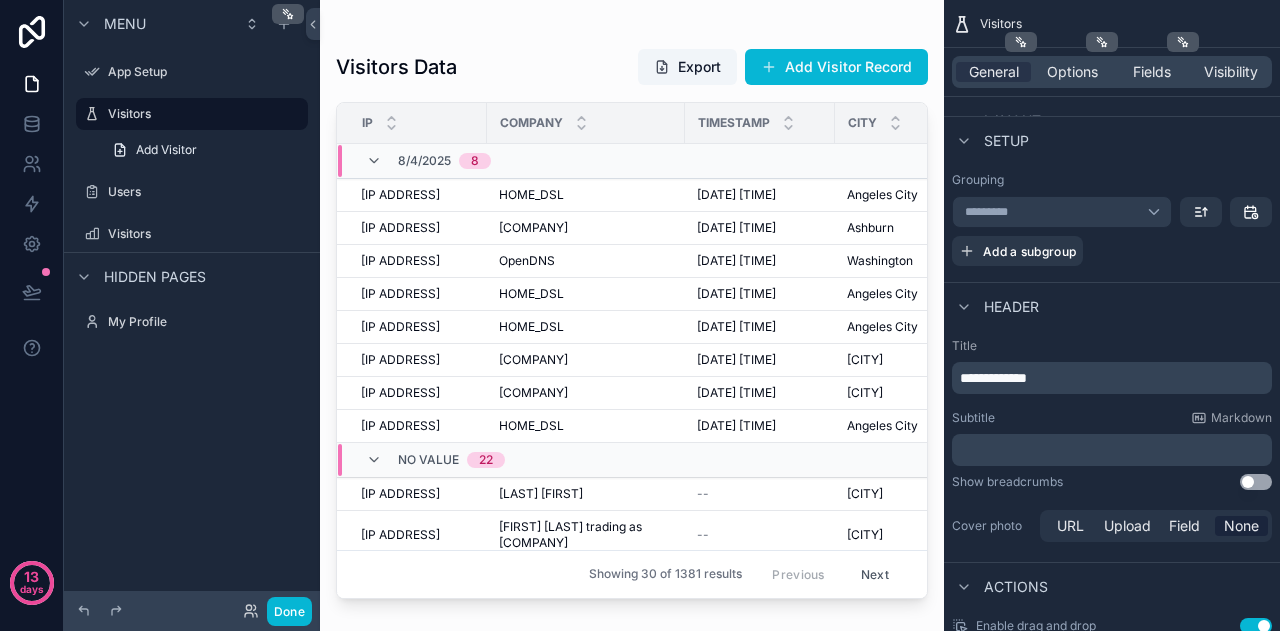 click on "Menu App Setup Visitors Add Visitor Users Visitors Hidden pages My Profile" at bounding box center (192, 303) 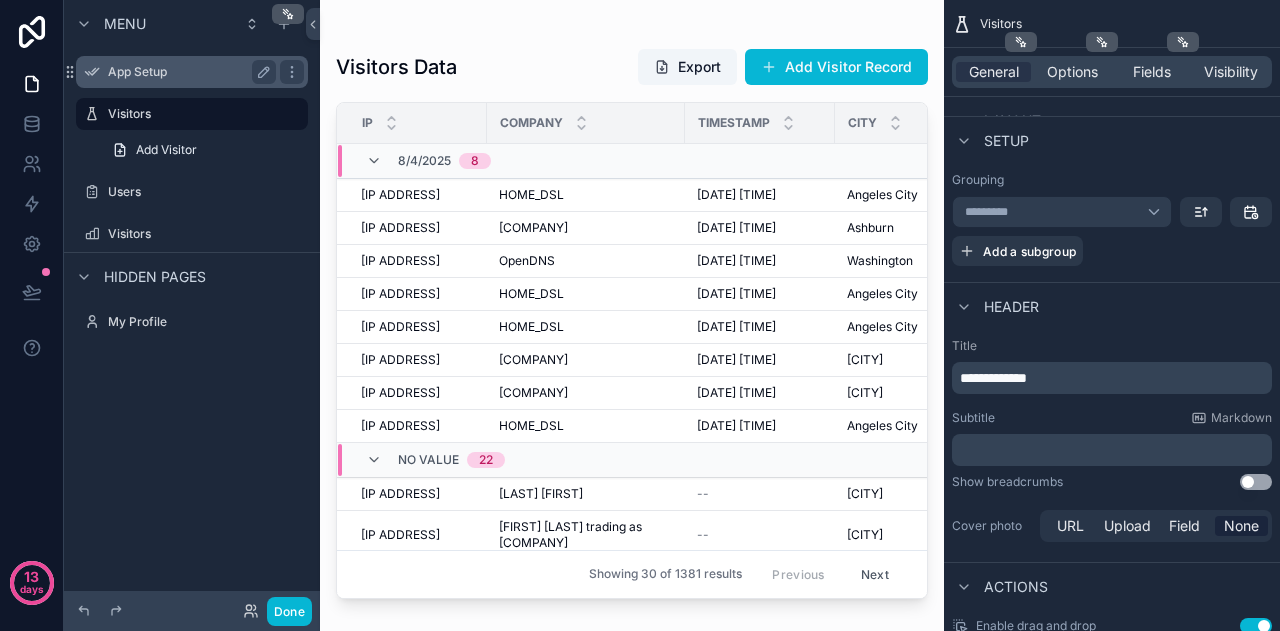 click on "App Setup" at bounding box center (188, 72) 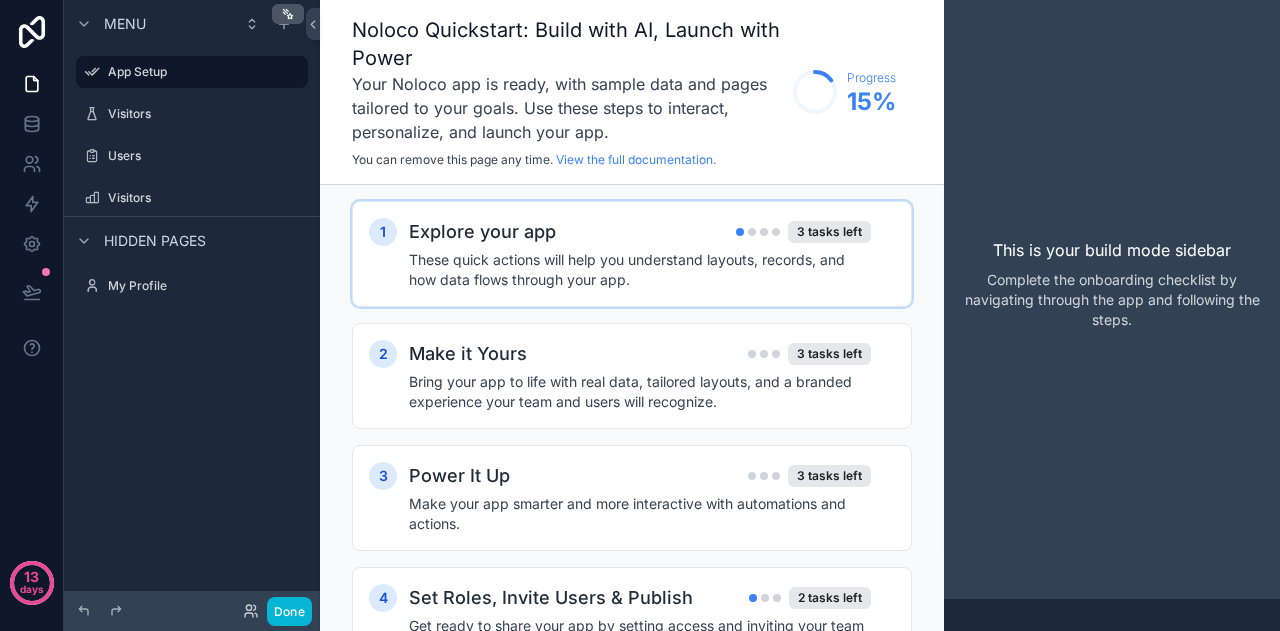 click on "1 Explore your app 3 tasks left These quick actions will help you understand layouts, records, and how data flows through your app." at bounding box center [632, 254] 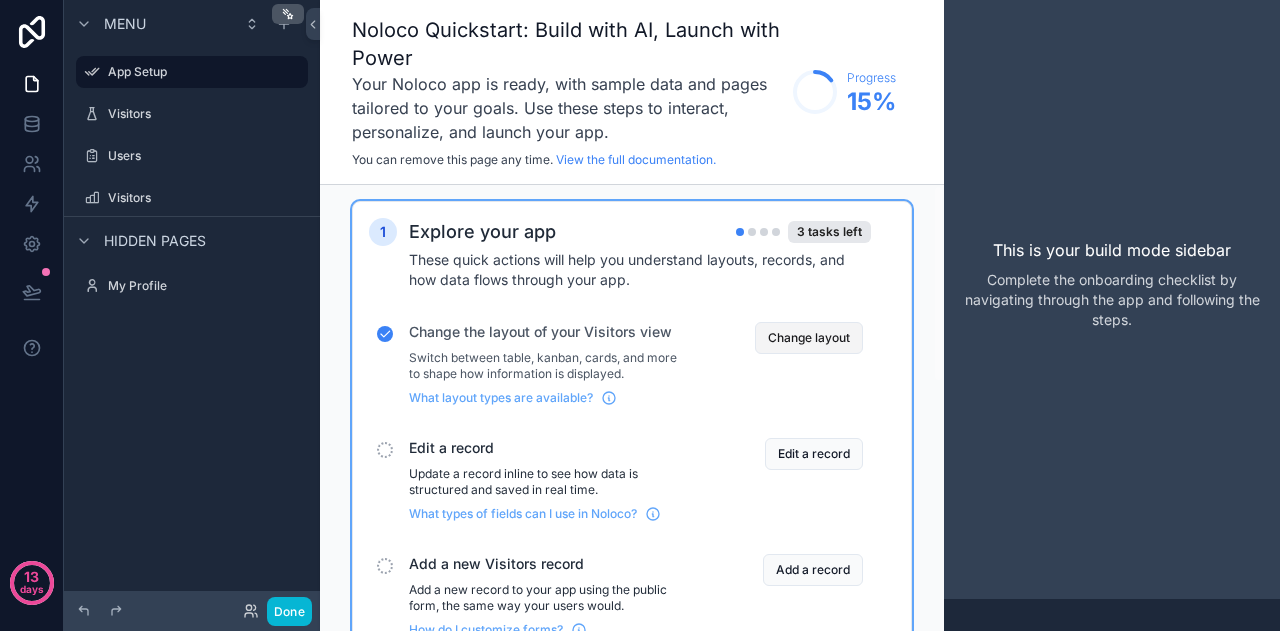 click on "Change layout" at bounding box center (809, 338) 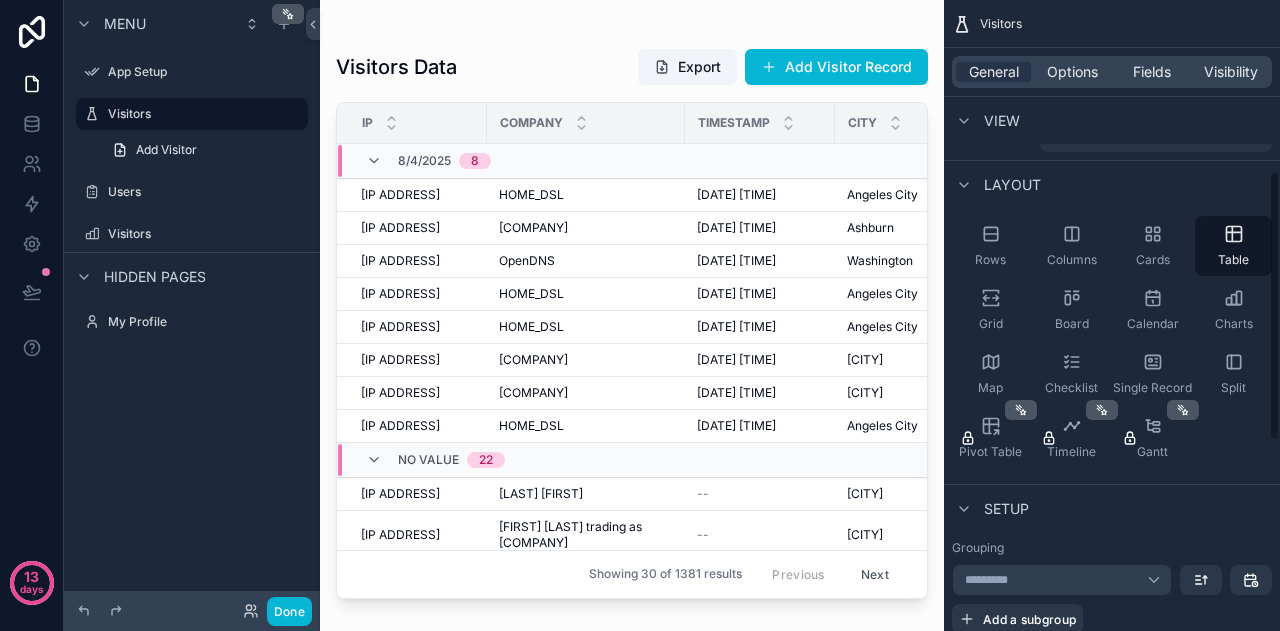 scroll, scrollTop: 400, scrollLeft: 0, axis: vertical 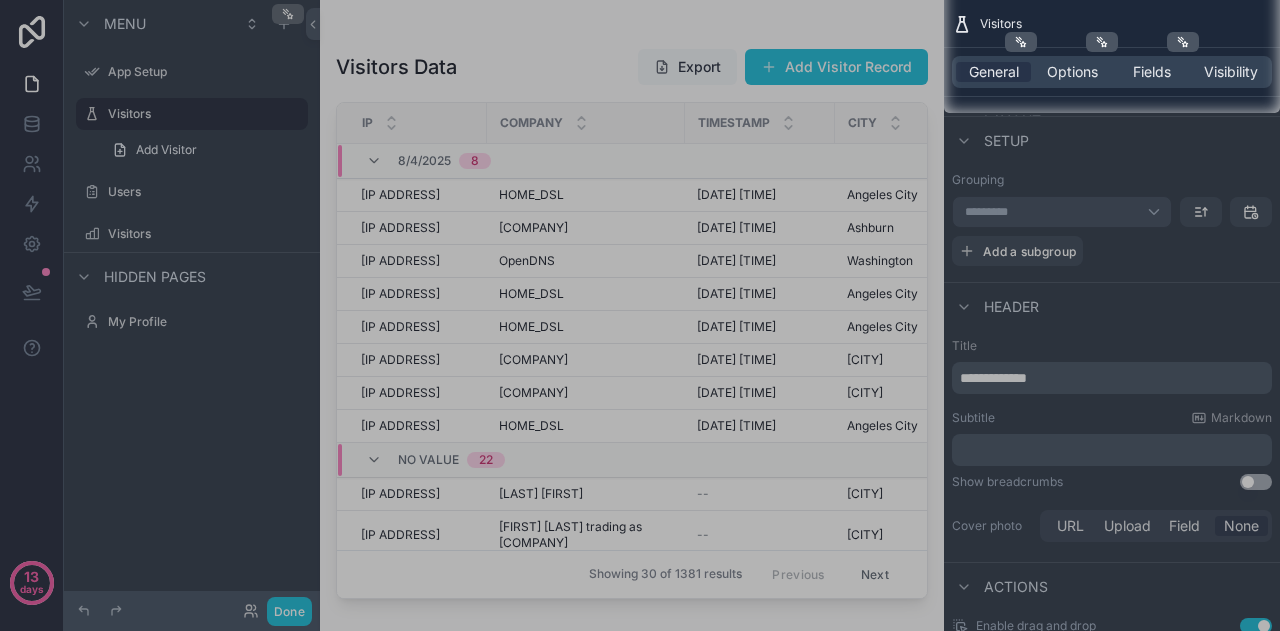 click at bounding box center (640, 372) 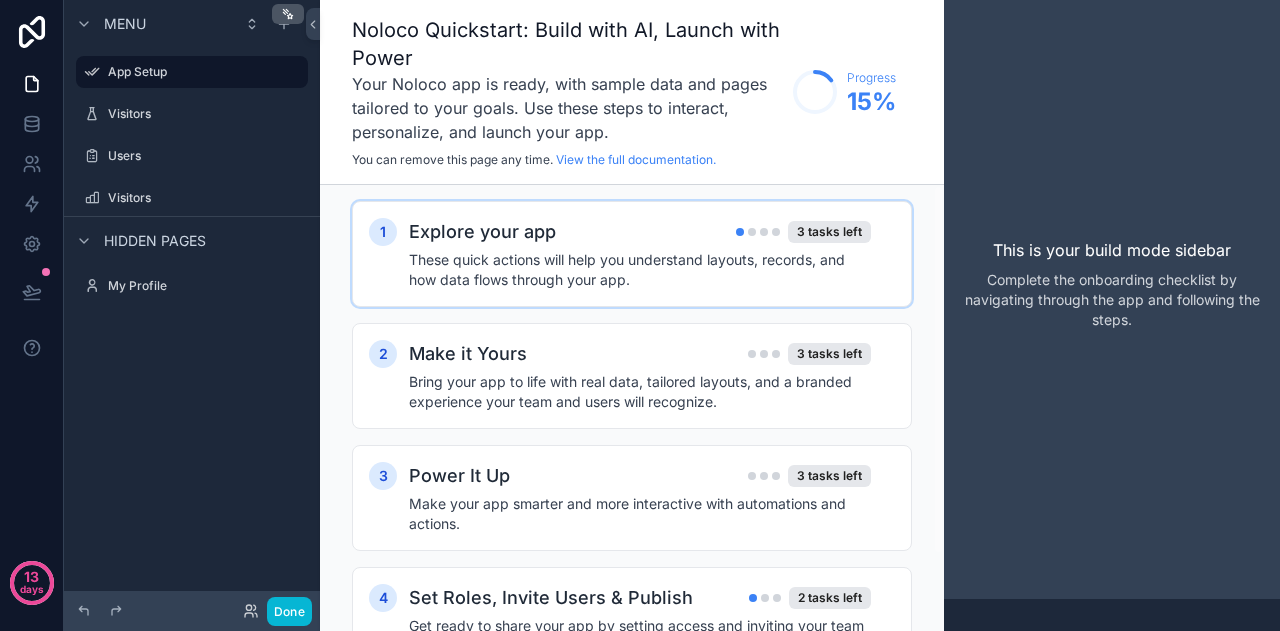 click on "These quick actions will help you understand layouts, records, and how data flows through your app." at bounding box center (640, 270) 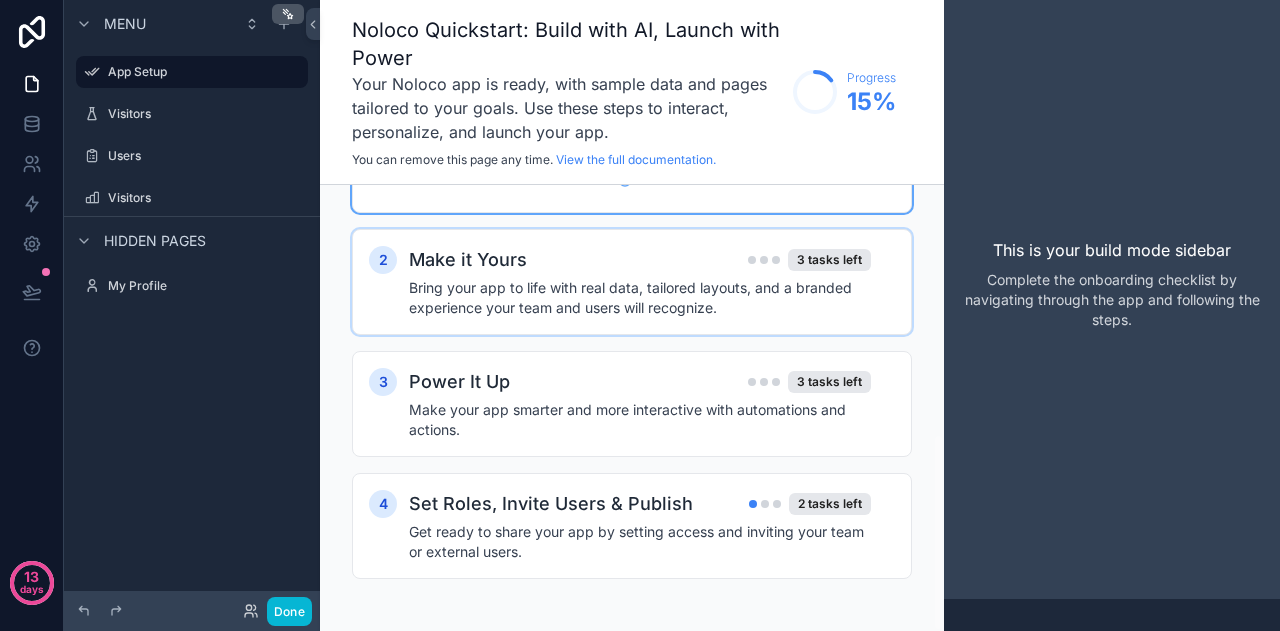 scroll, scrollTop: 566, scrollLeft: 0, axis: vertical 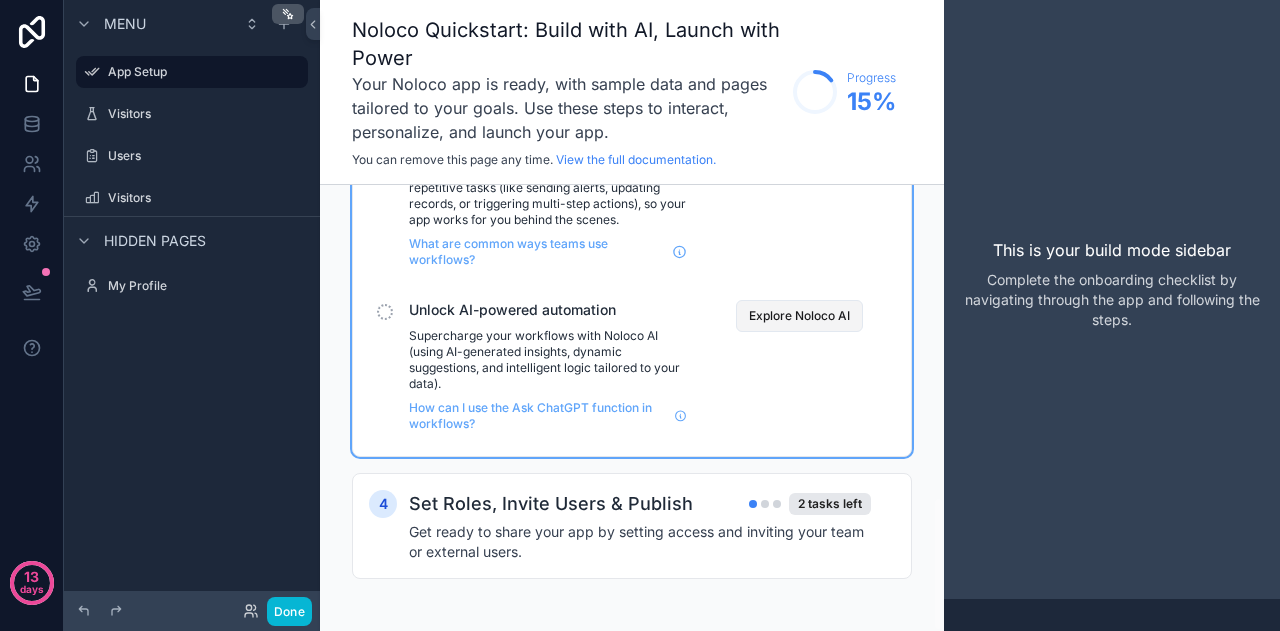 click on "Explore Noloco AI" at bounding box center [799, 316] 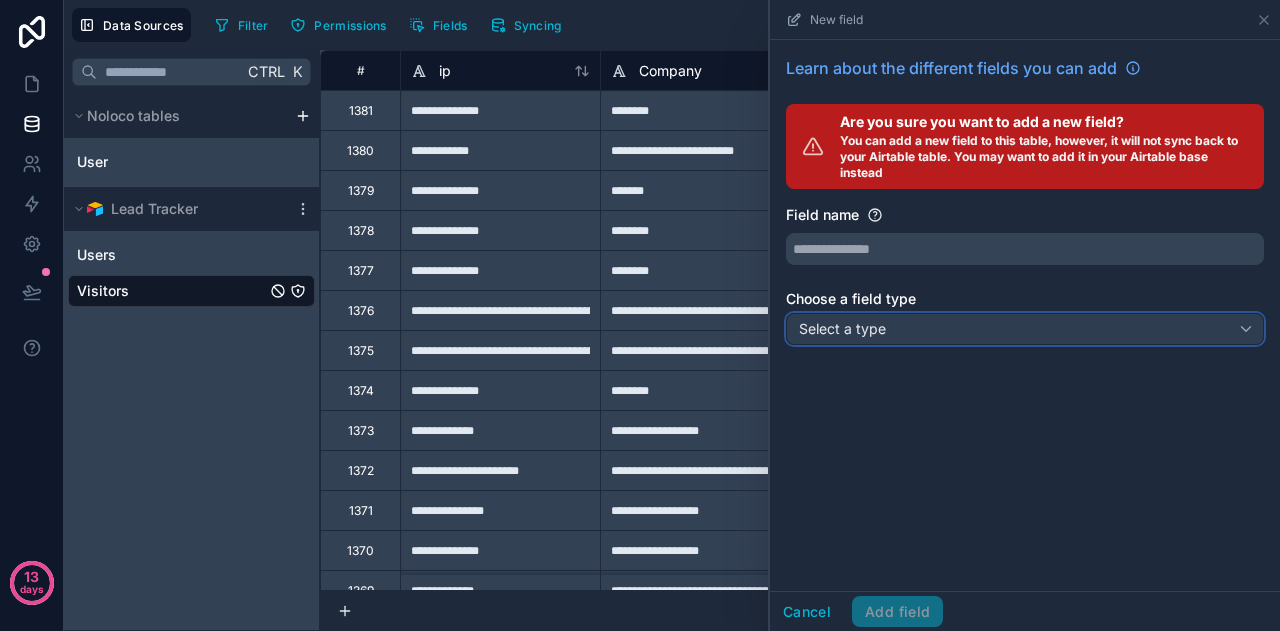 click on "Select a type" at bounding box center [842, 329] 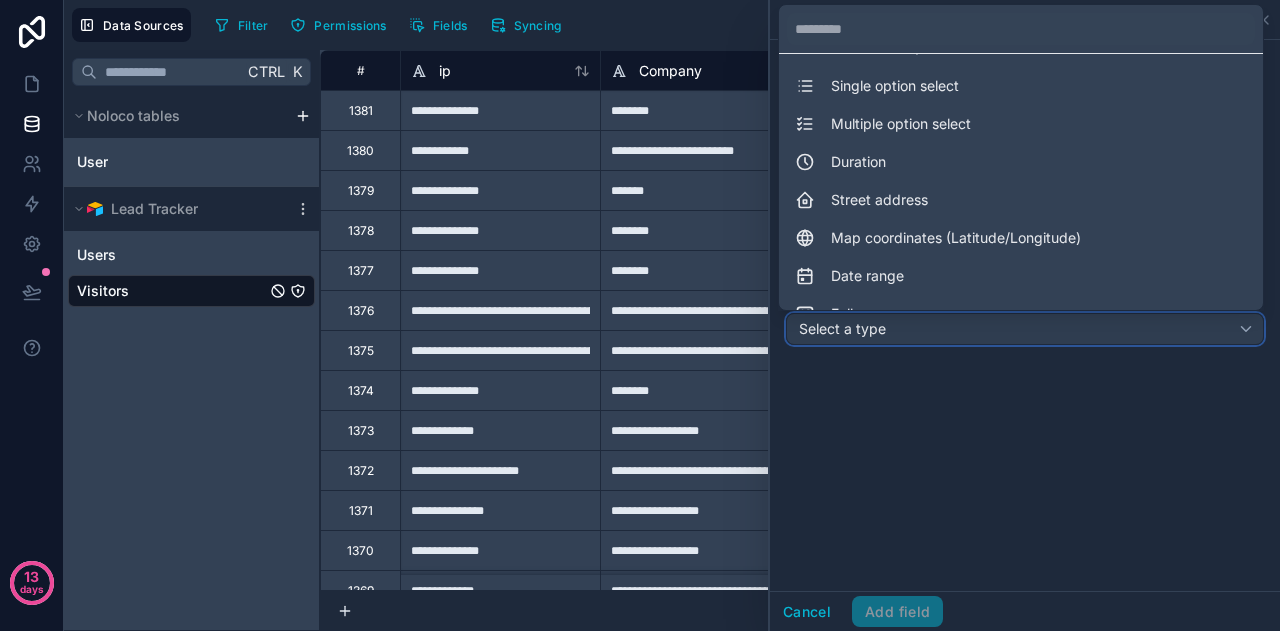 scroll, scrollTop: 0, scrollLeft: 0, axis: both 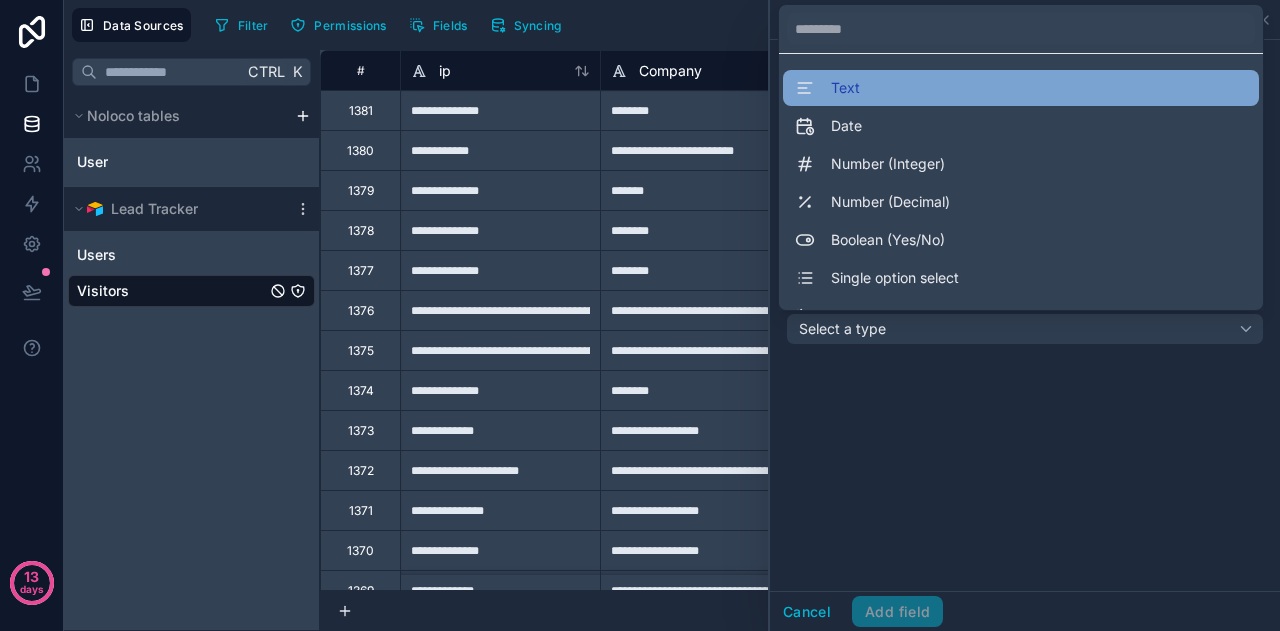 click on "Text" at bounding box center (1021, 88) 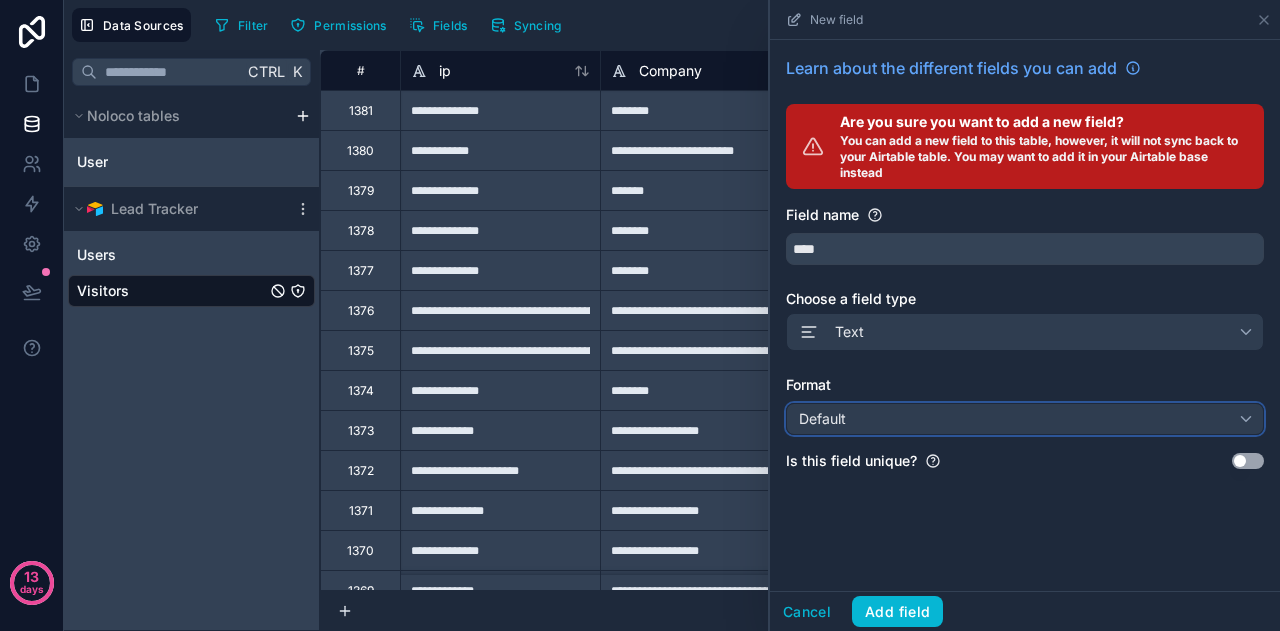 click on "Default" at bounding box center [1025, 419] 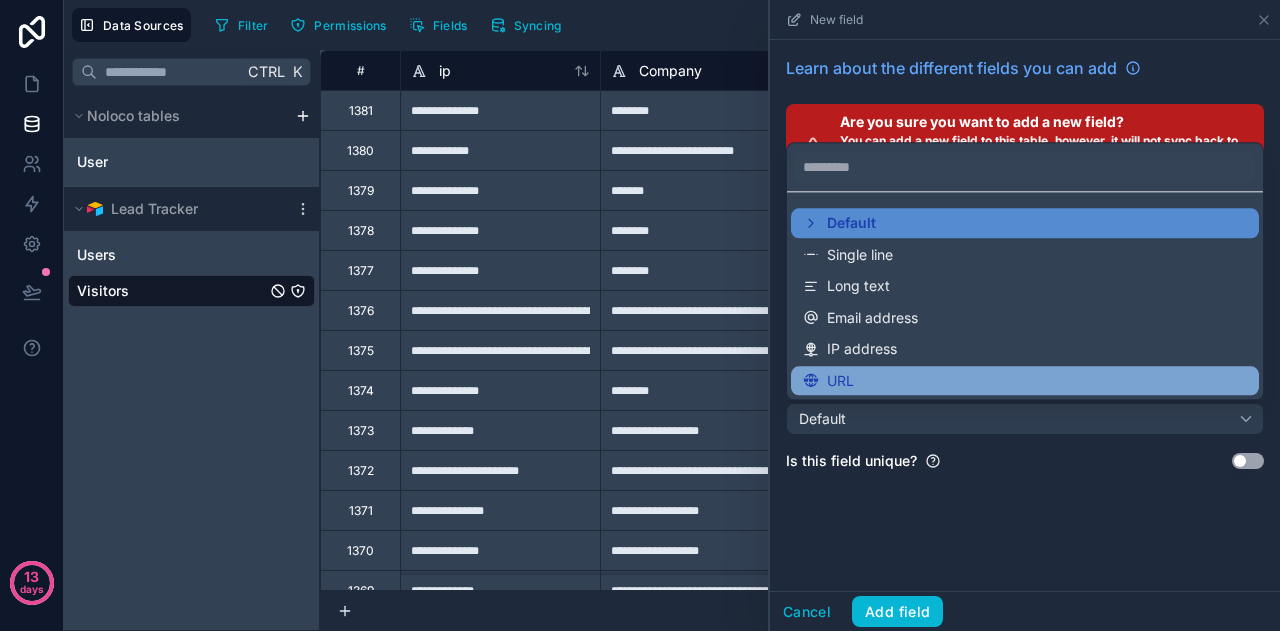 click on "URL" at bounding box center (1025, 381) 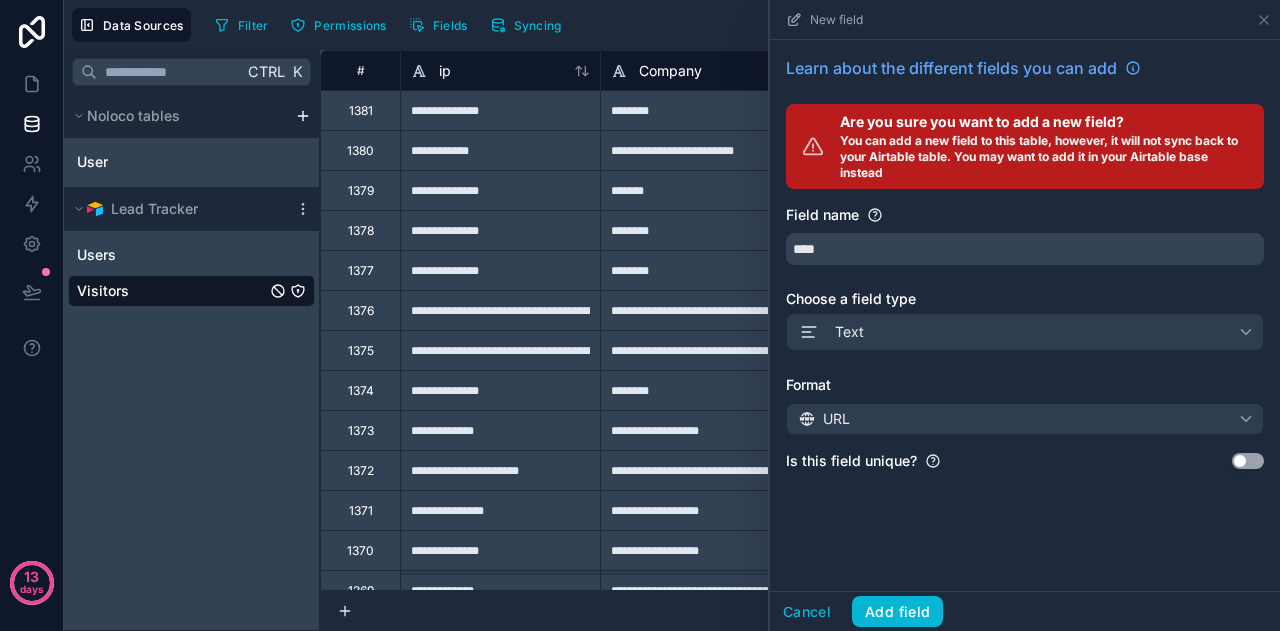 click on "Use setting" at bounding box center [1248, 461] 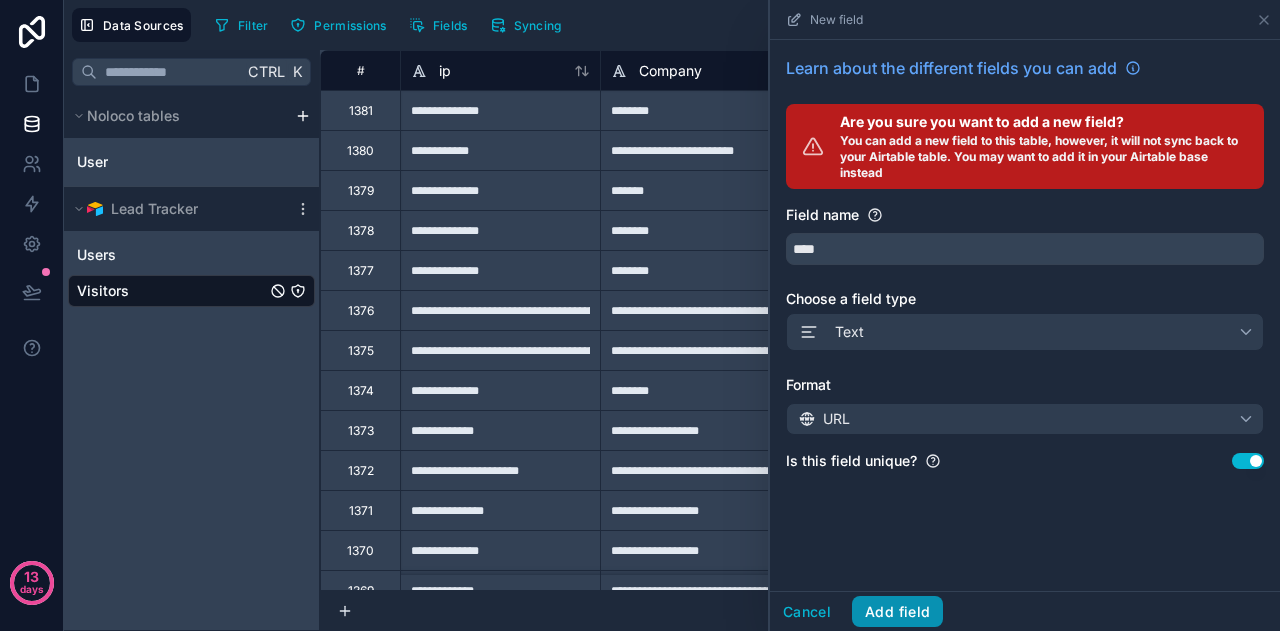 click on "Add field" at bounding box center (897, 612) 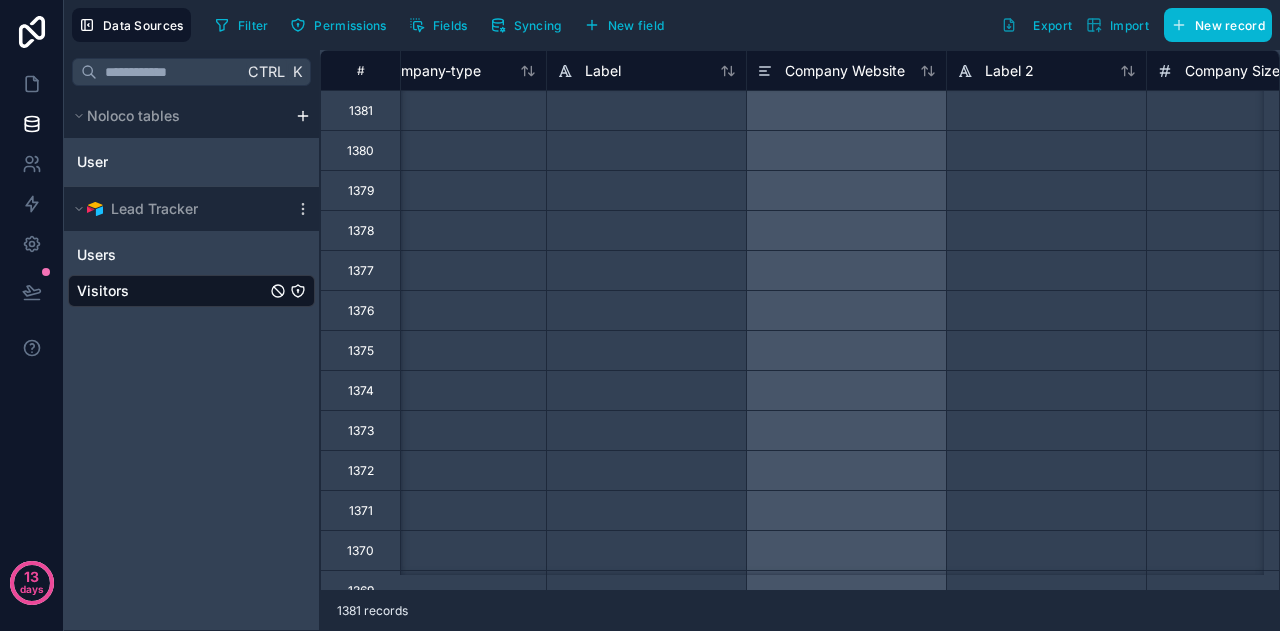 scroll, scrollTop: 0, scrollLeft: 1905, axis: horizontal 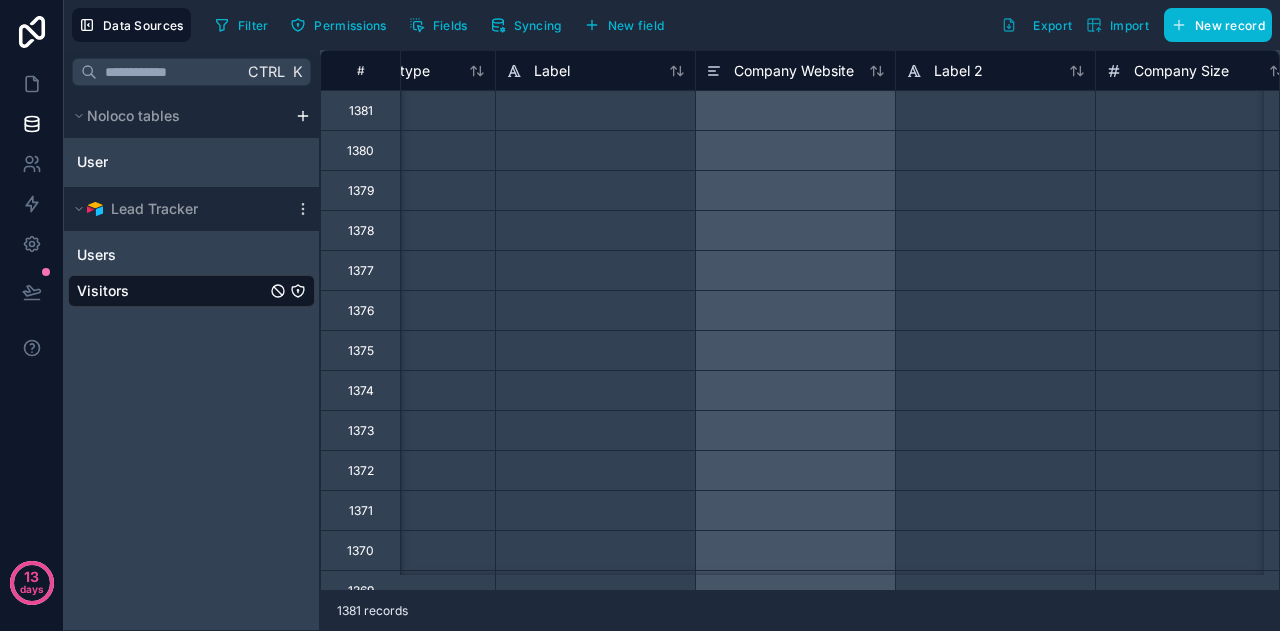 click at bounding box center [795, 110] 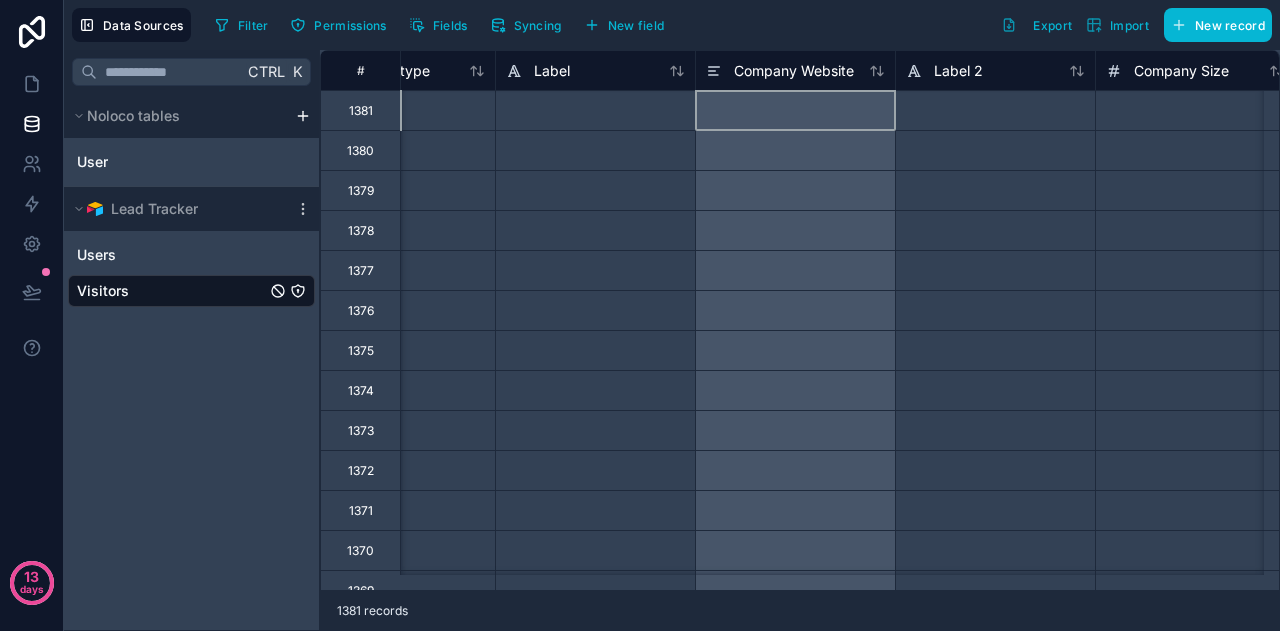 click at bounding box center [795, 110] 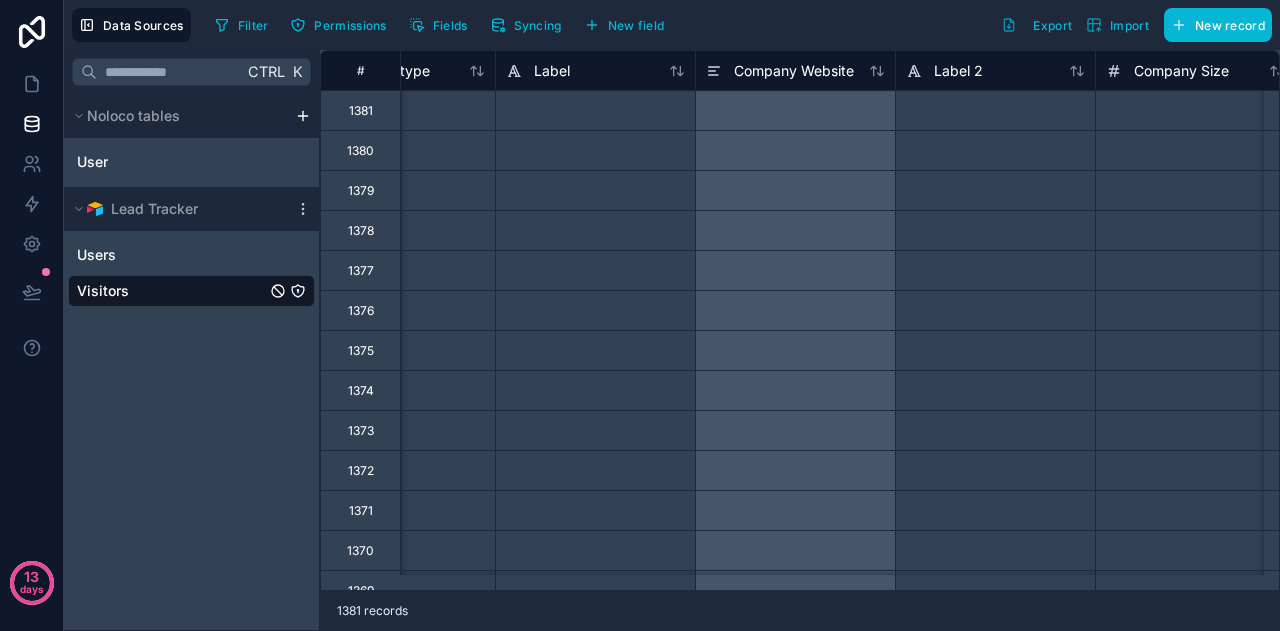click at bounding box center [795, 110] 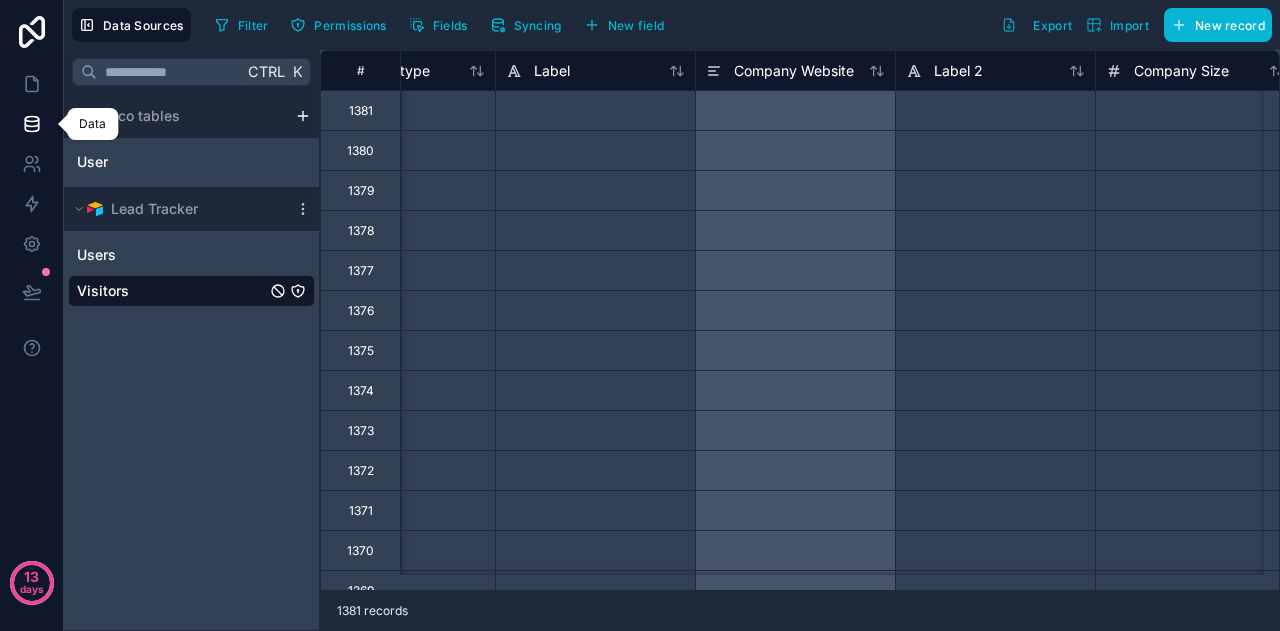 click 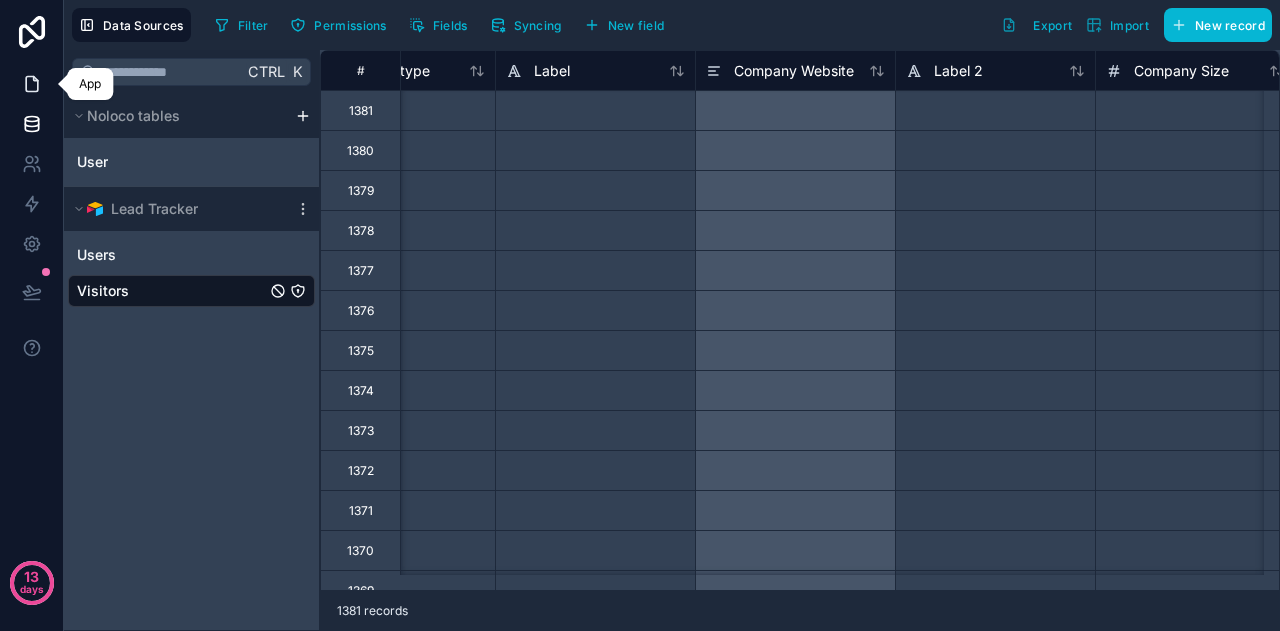 click 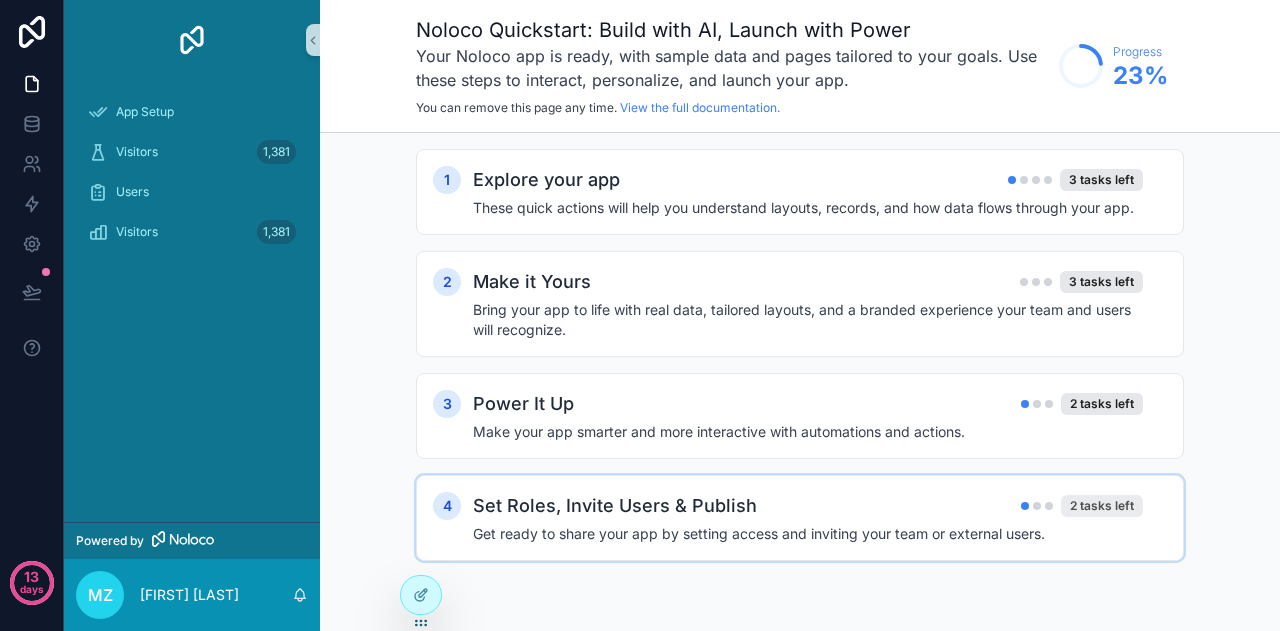 click on "2 tasks left" at bounding box center (1102, 506) 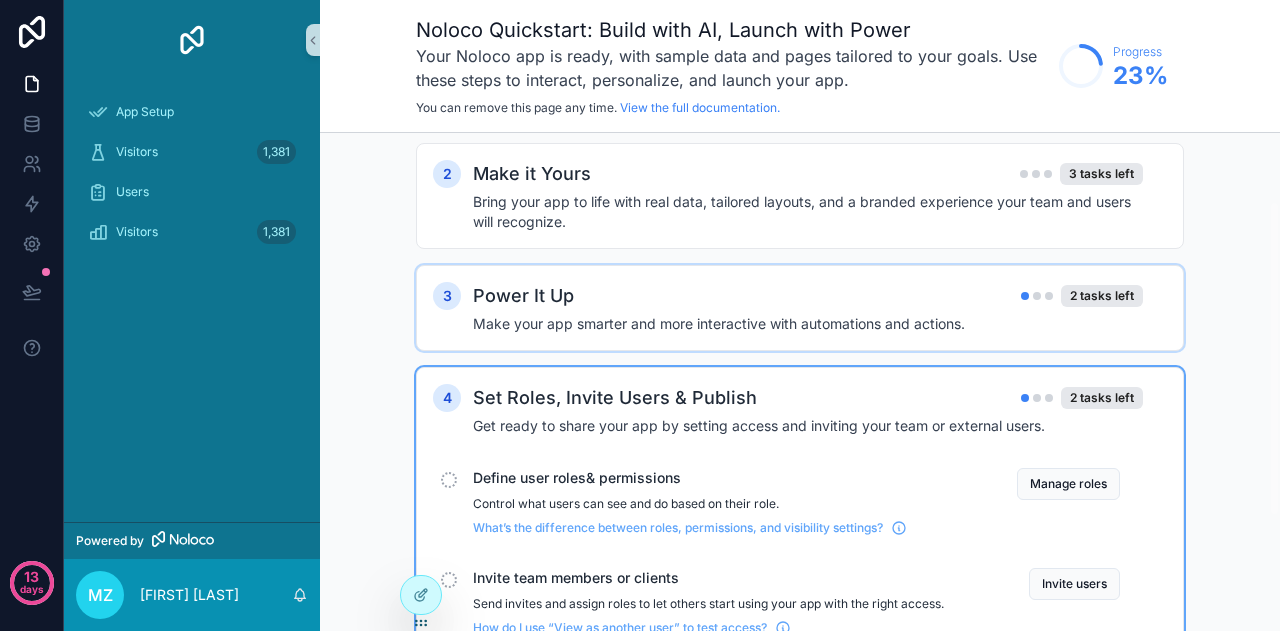 scroll, scrollTop: 290, scrollLeft: 0, axis: vertical 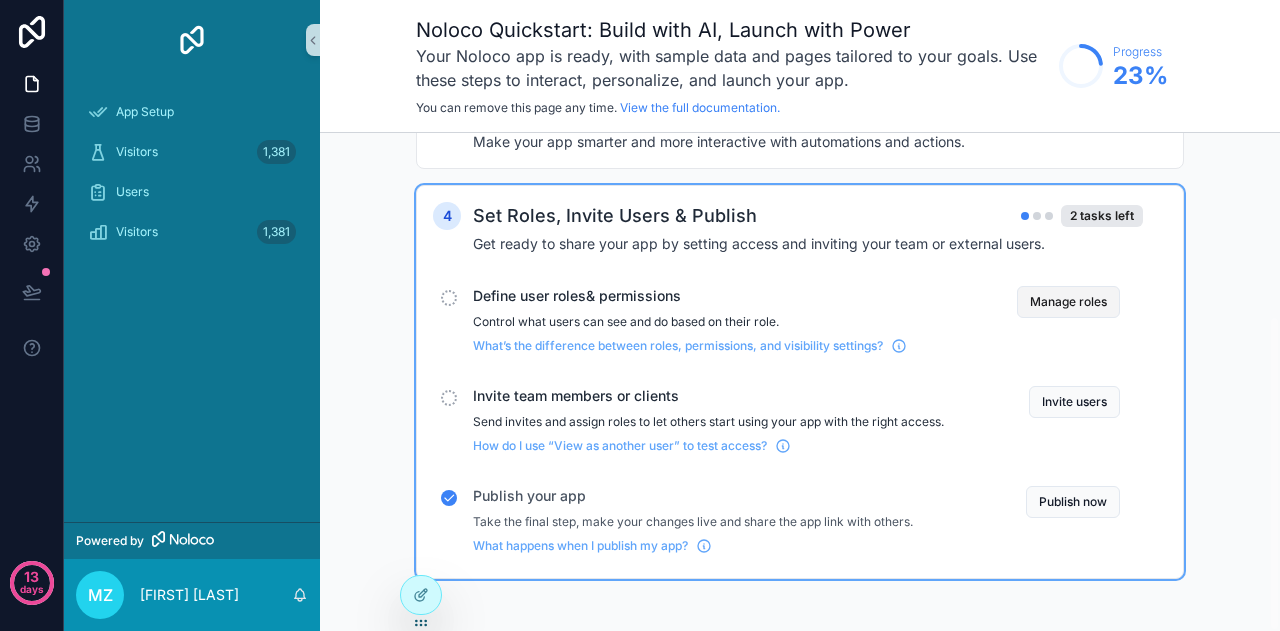 click on "Manage roles" at bounding box center [1068, 302] 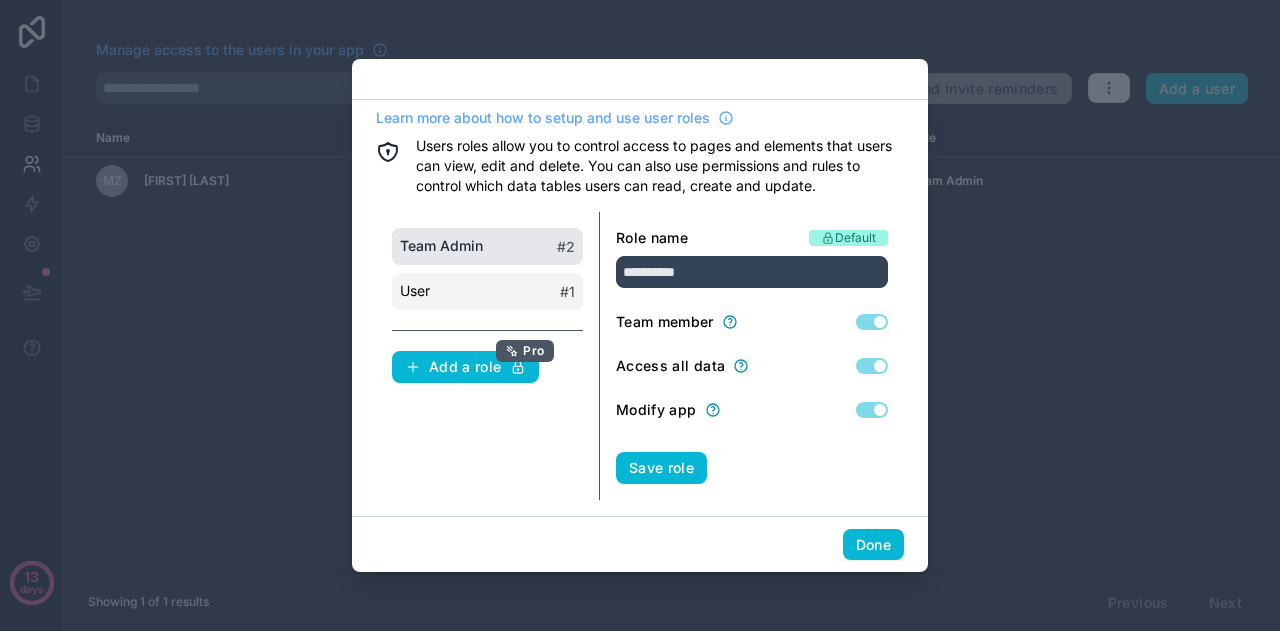 click on "User # 1" at bounding box center [487, 291] 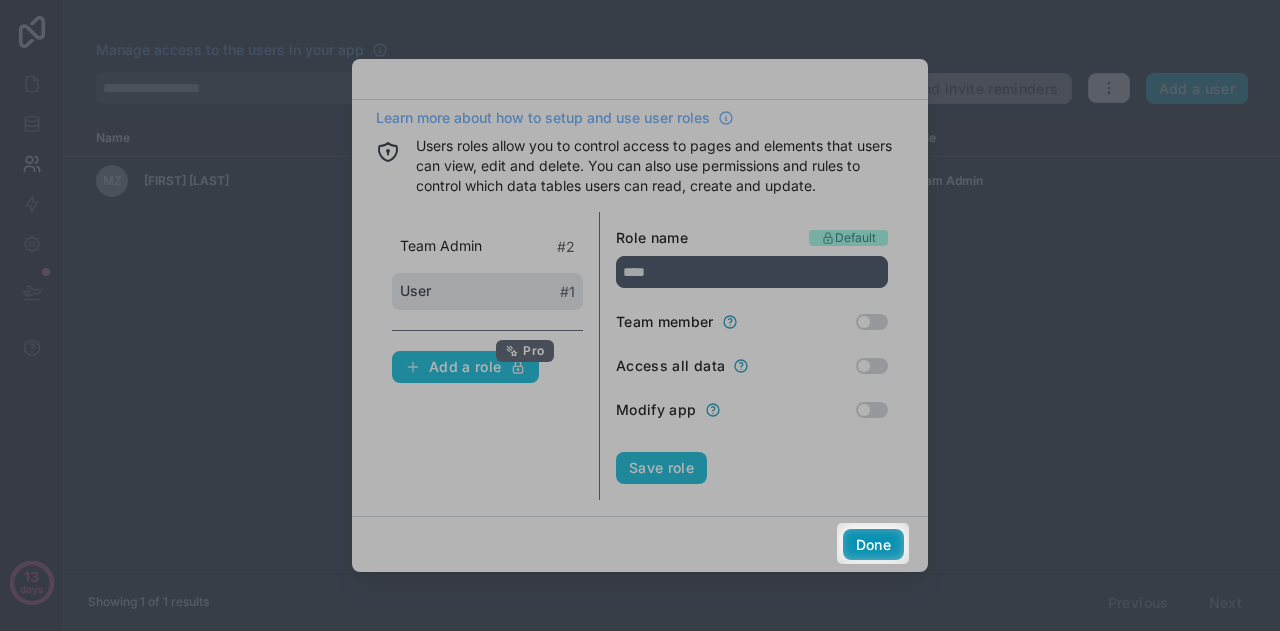 click on "Done" at bounding box center [873, 545] 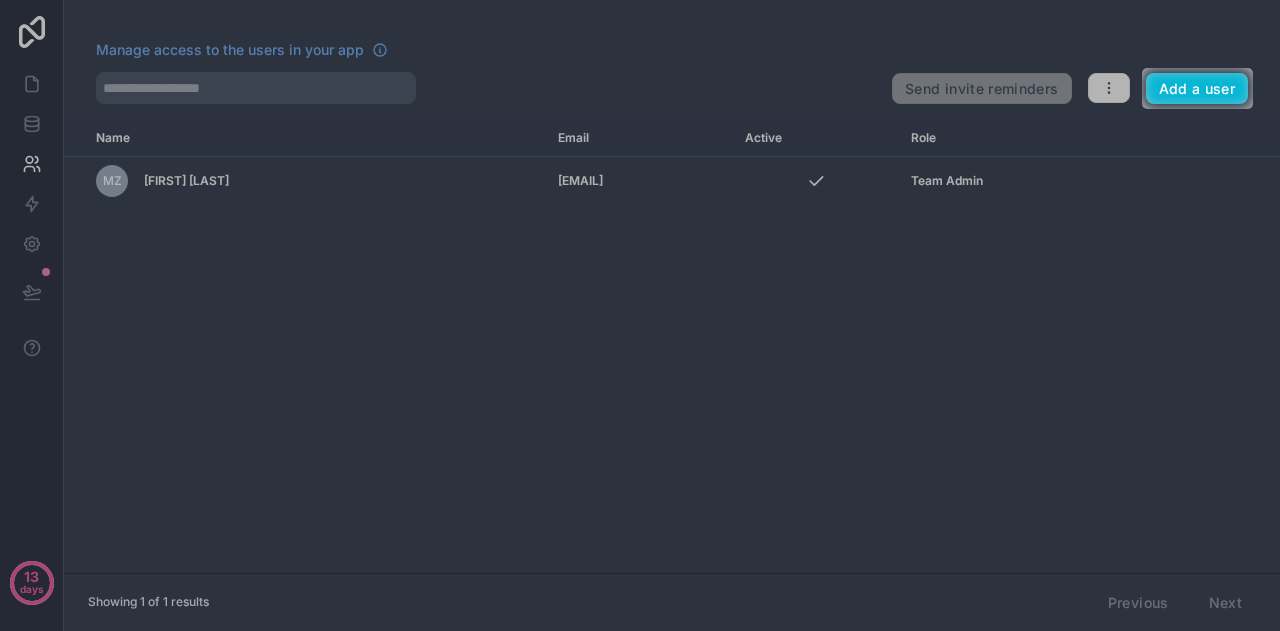 click at bounding box center (640, 370) 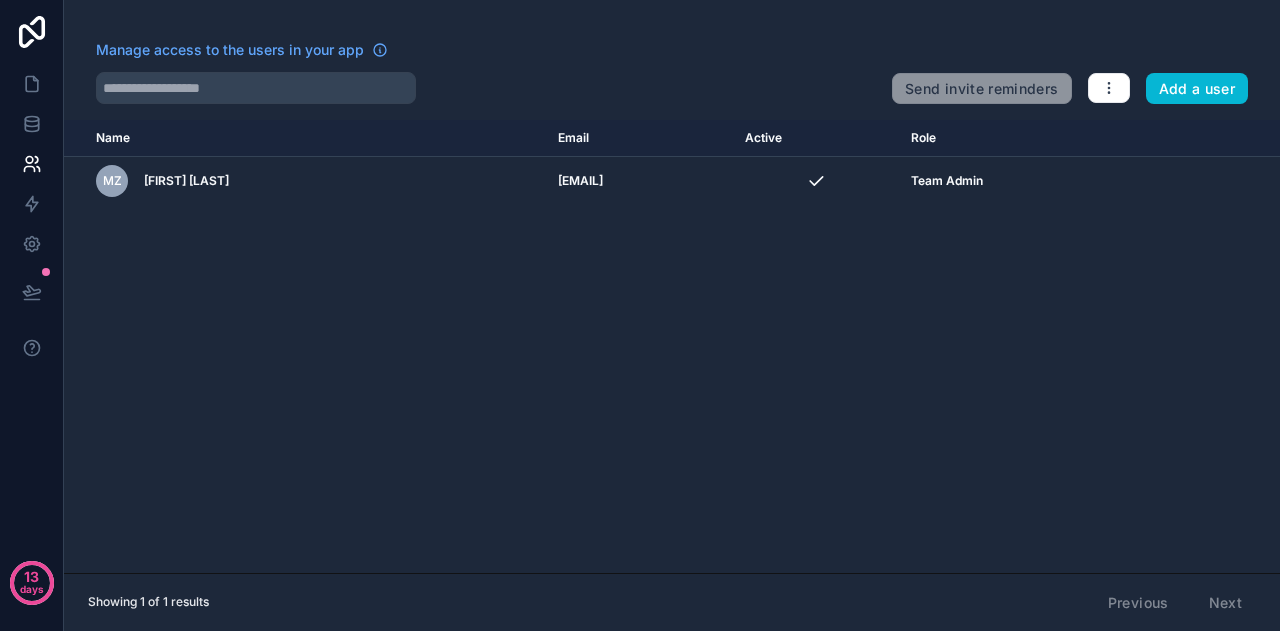 click at bounding box center [486, 88] 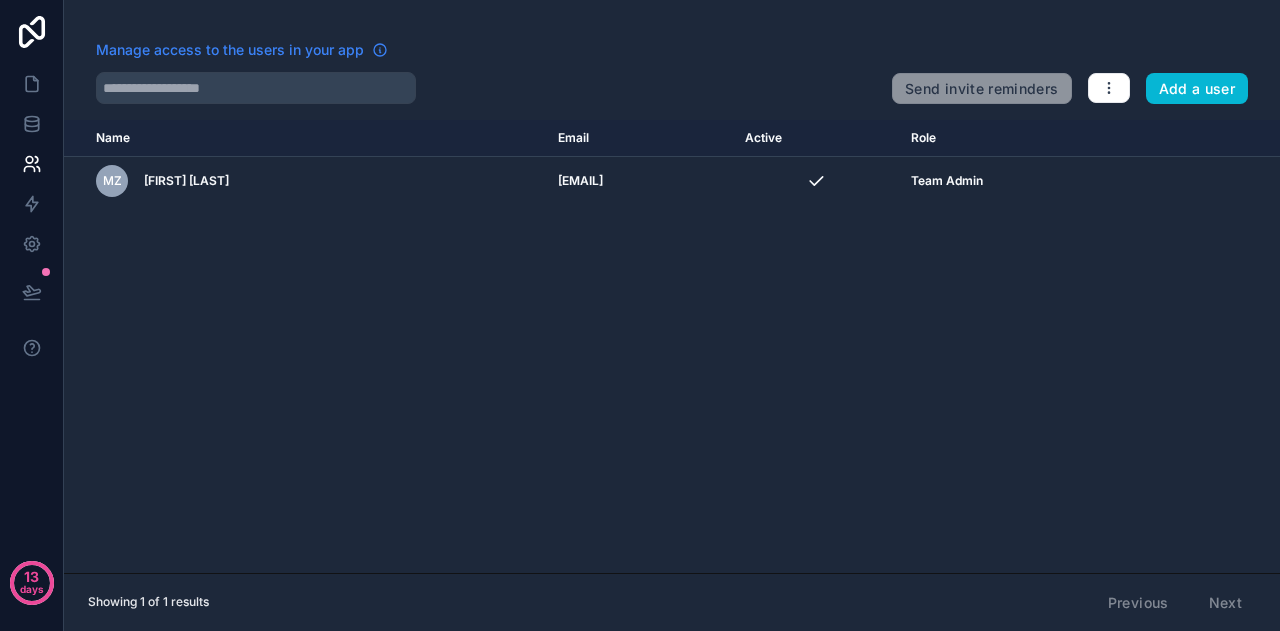 click on "Manage access to the users in your app" at bounding box center (230, 50) 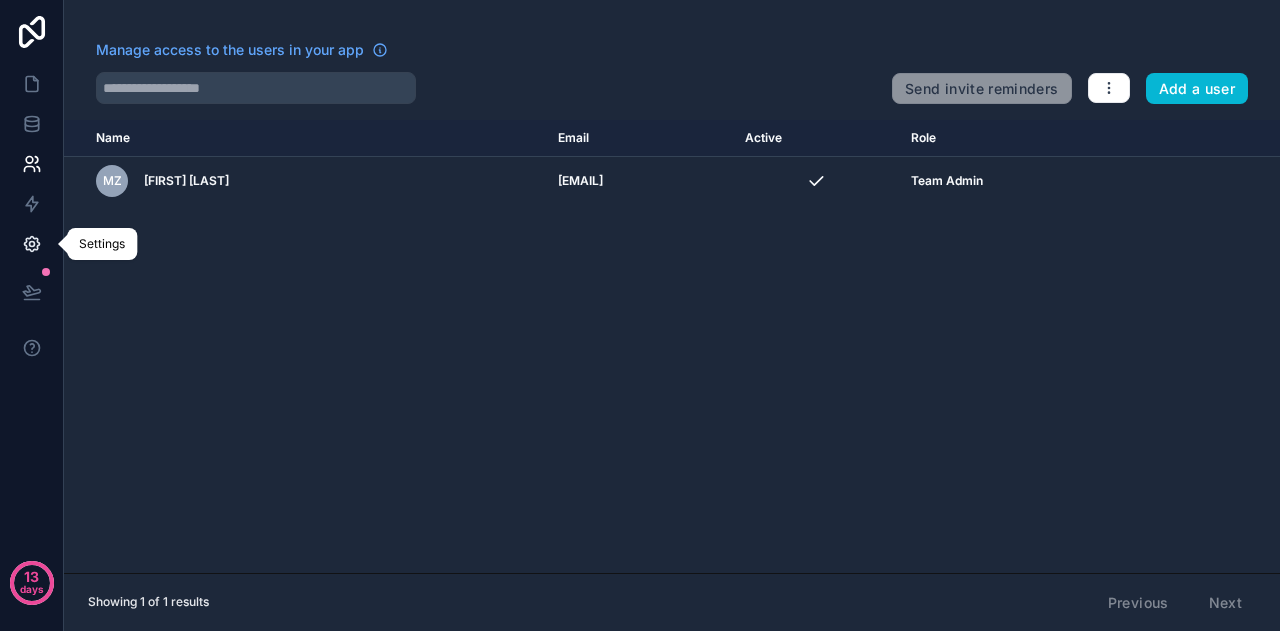 click 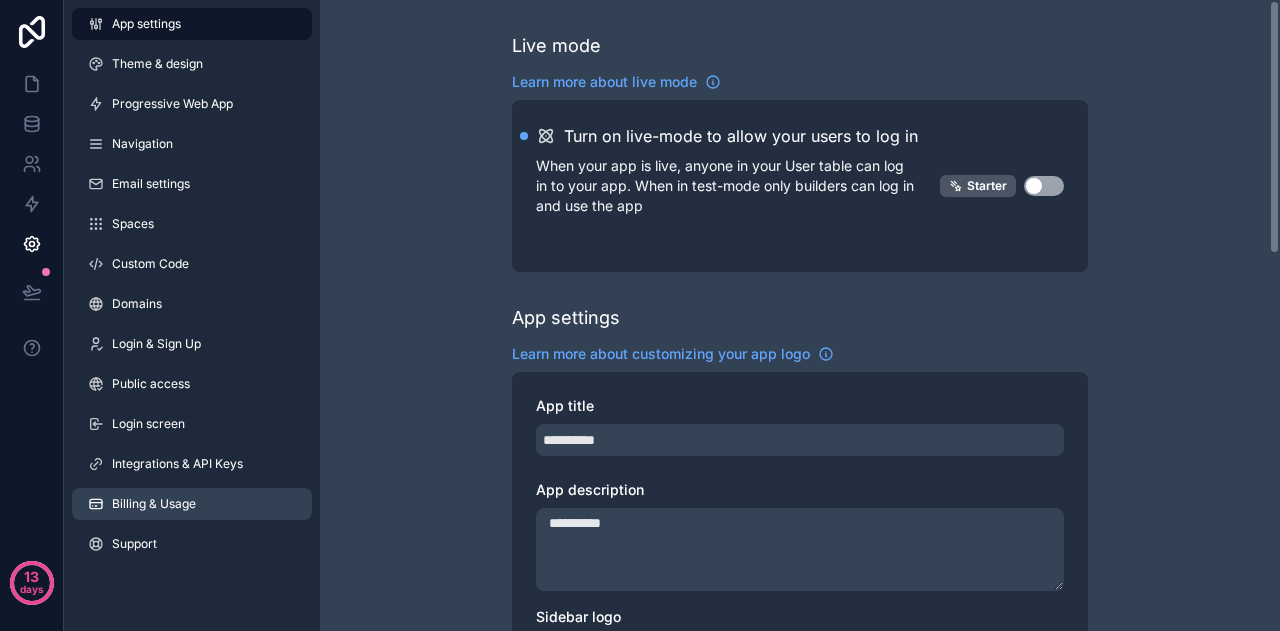 click on "Billing & Usage" at bounding box center [192, 504] 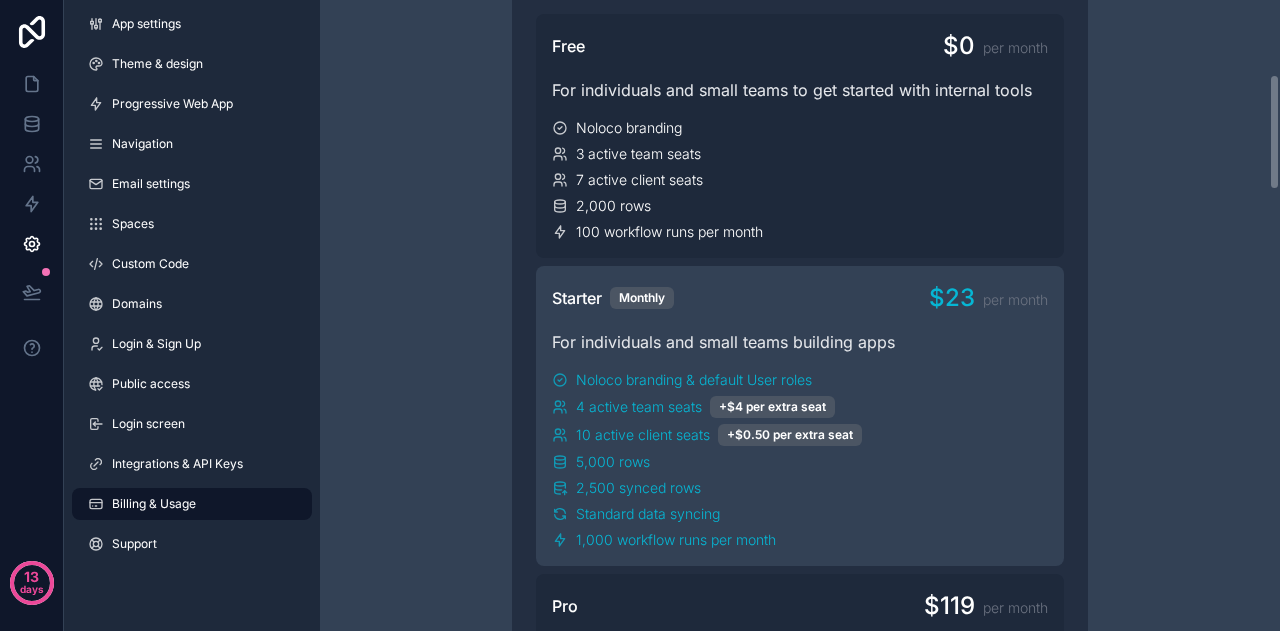scroll, scrollTop: 400, scrollLeft: 0, axis: vertical 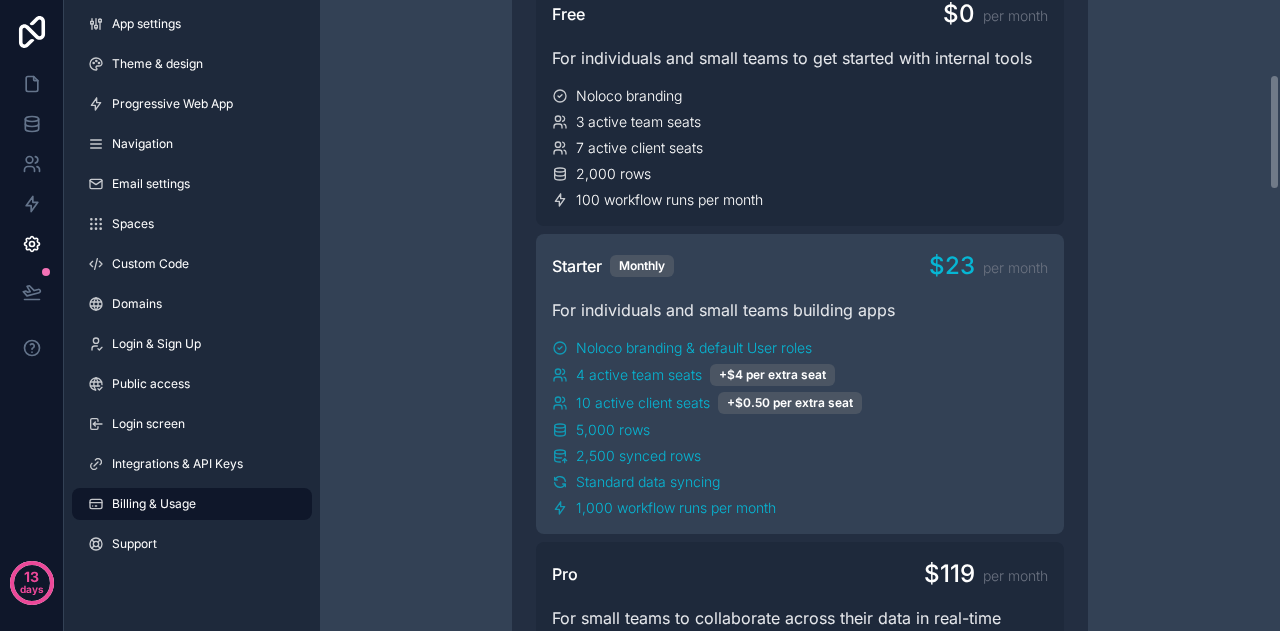 click on "Starter Monthly $23 per month For individuals and small teams building apps Noloco branding & default User roles 4 active team seats +$4 per extra seat 10 active client seats +$0.50 per extra seat 5,000 rows 2,500 synced rows Standard data syncing 1,000 workflow runs per month" at bounding box center (800, 384) 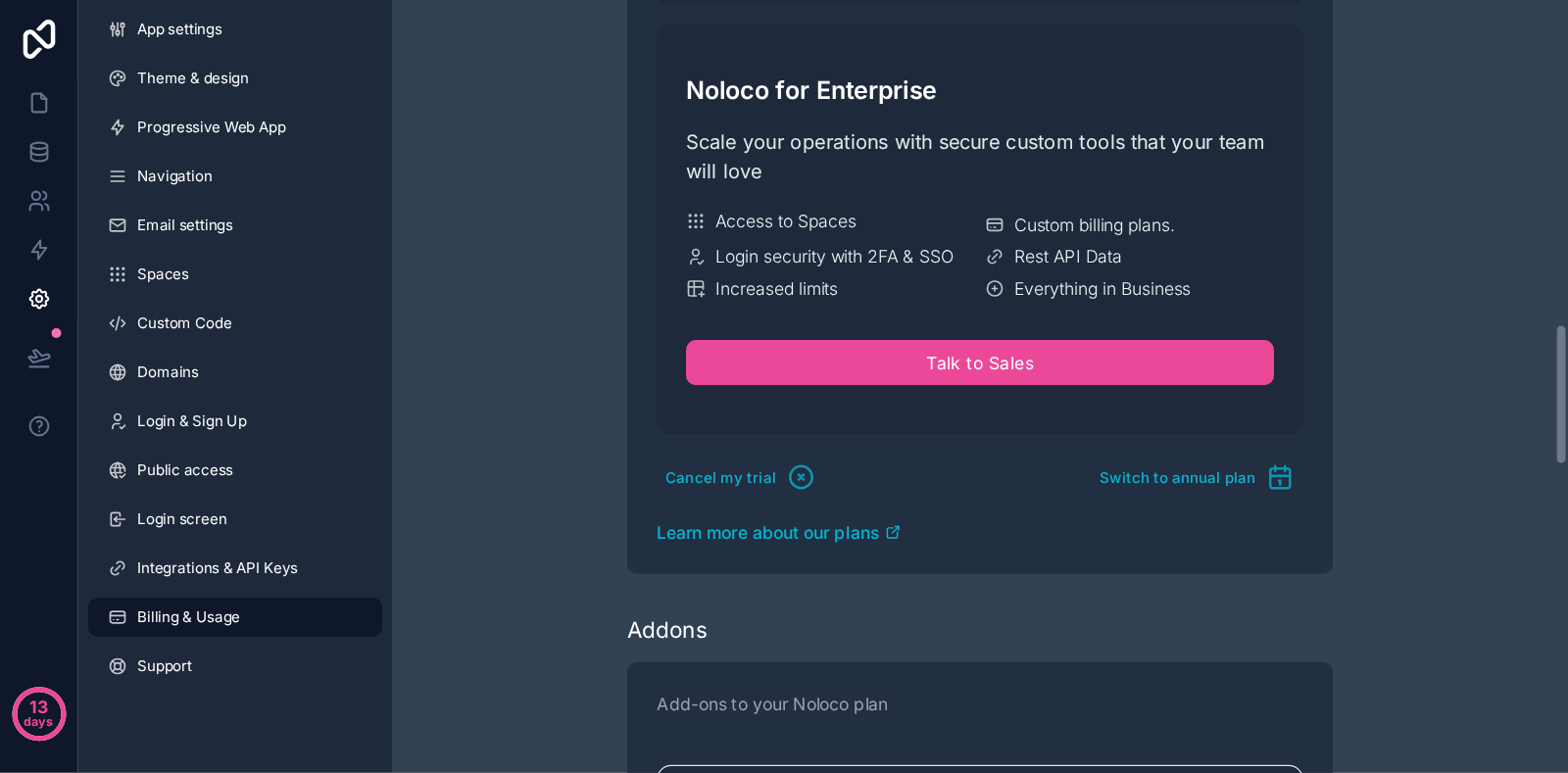 scroll, scrollTop: 1568, scrollLeft: 0, axis: vertical 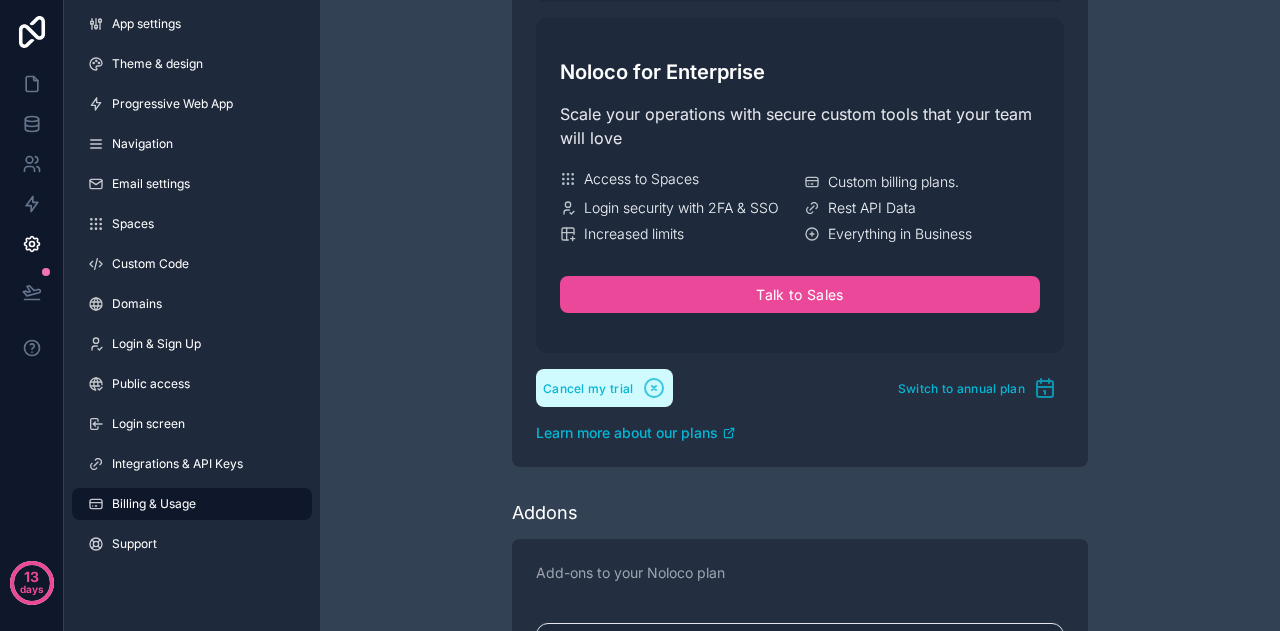 click 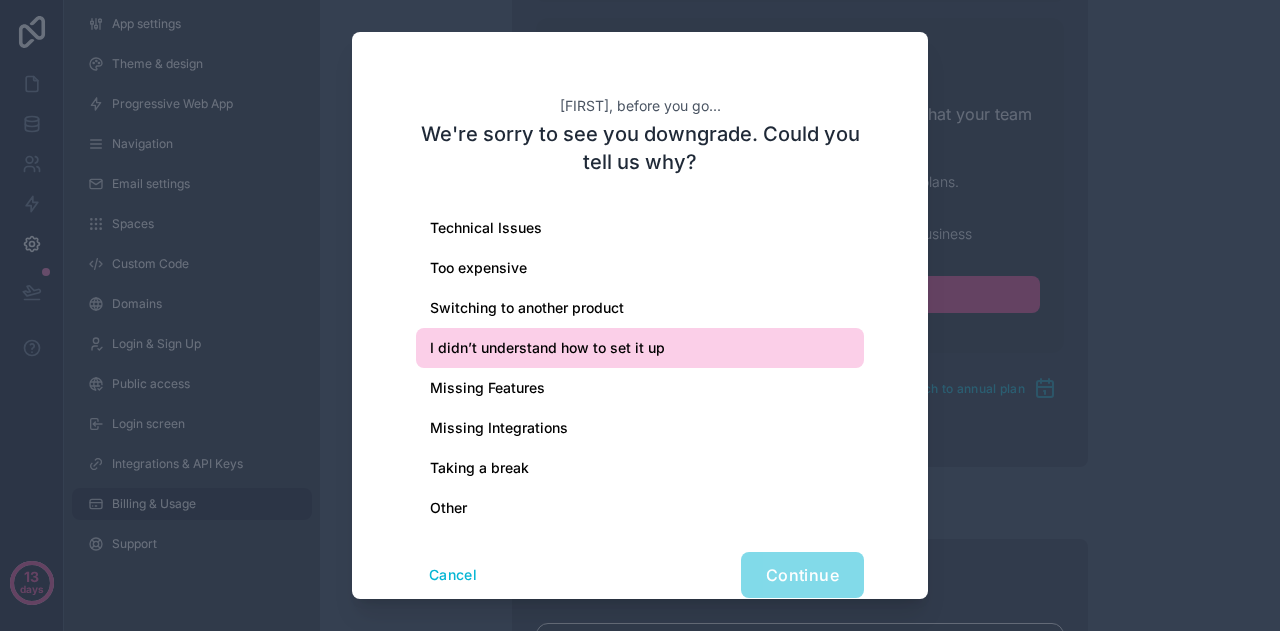 click on "I didn’t understand how to set it up" at bounding box center (640, 348) 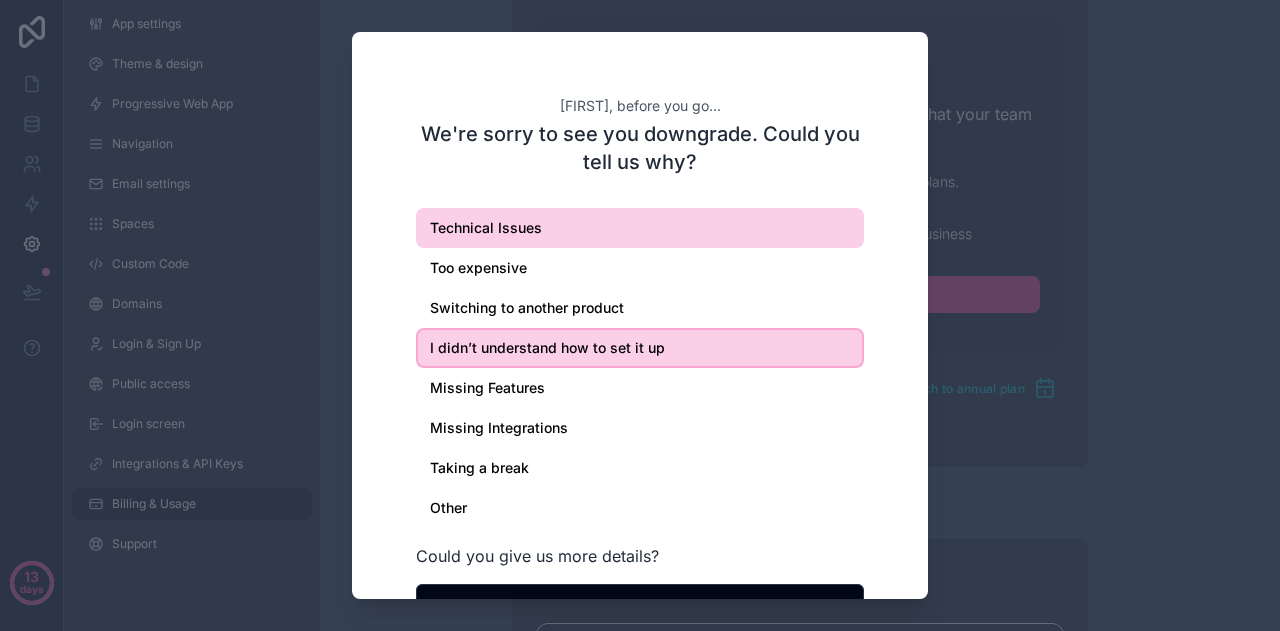 click on "Technical Issues" at bounding box center [640, 228] 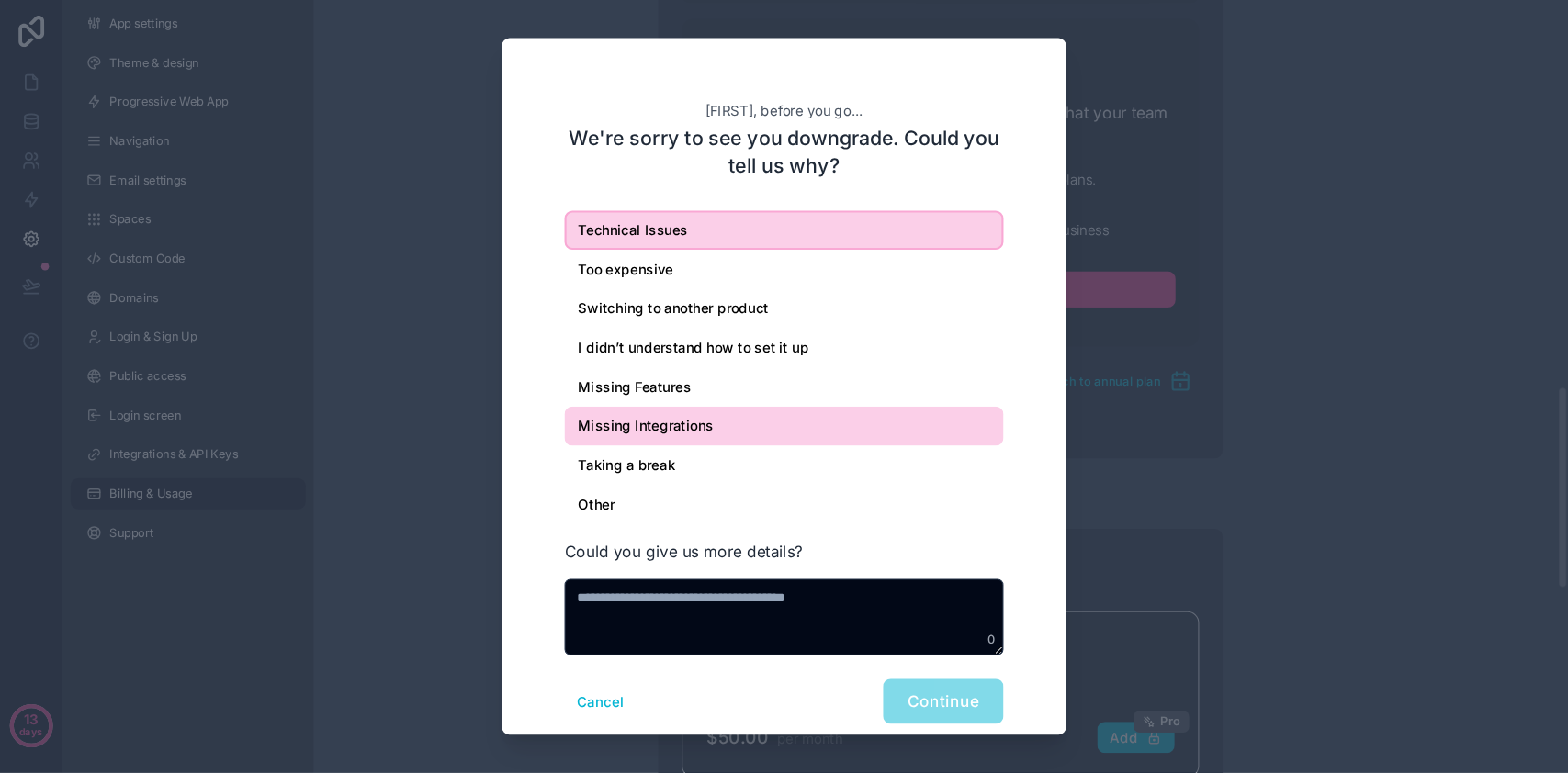 scroll, scrollTop: 1469, scrollLeft: 0, axis: vertical 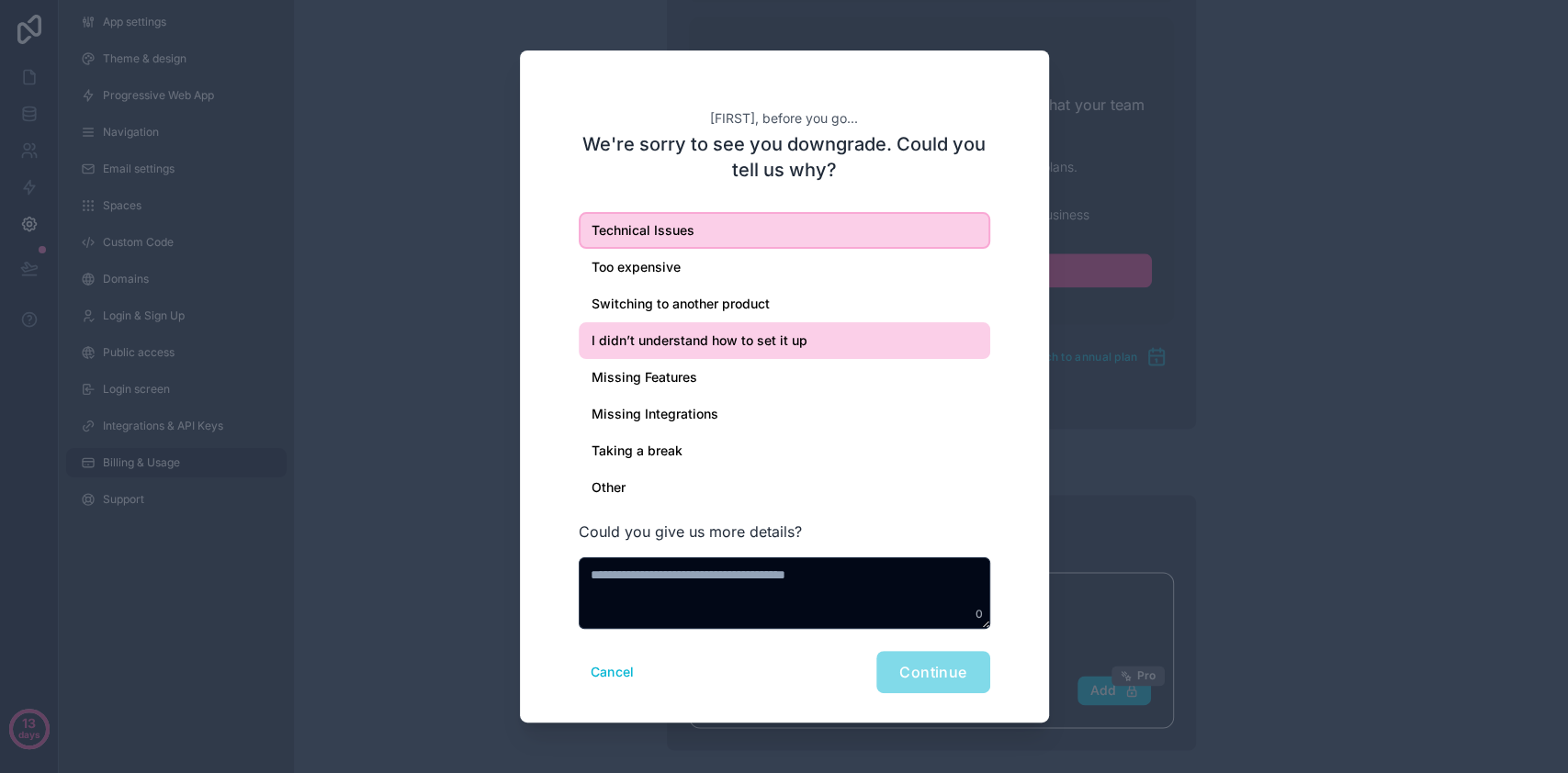 click on "I didn’t understand how to set it up" at bounding box center (784, 341) 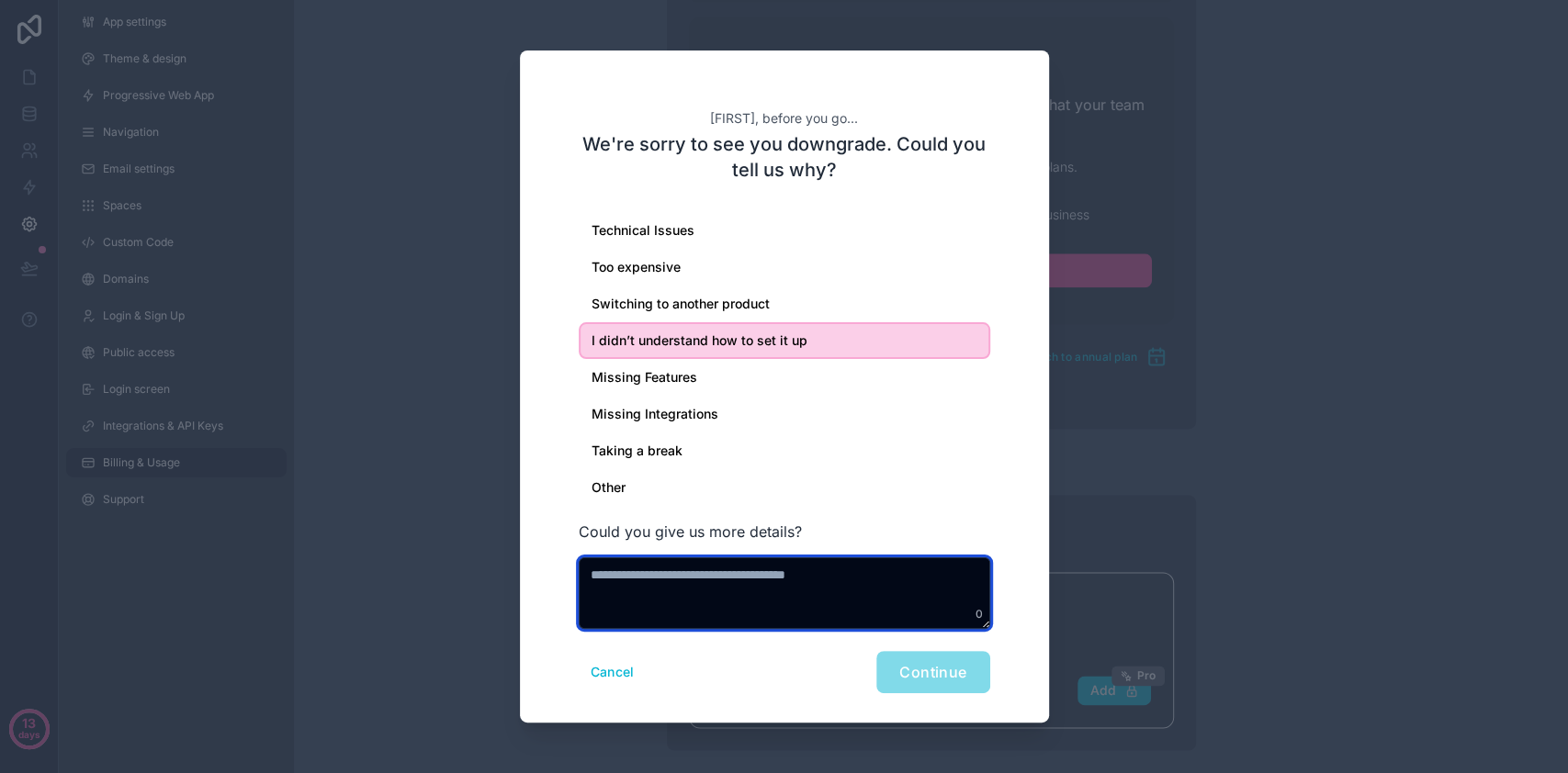 click at bounding box center [784, 593] 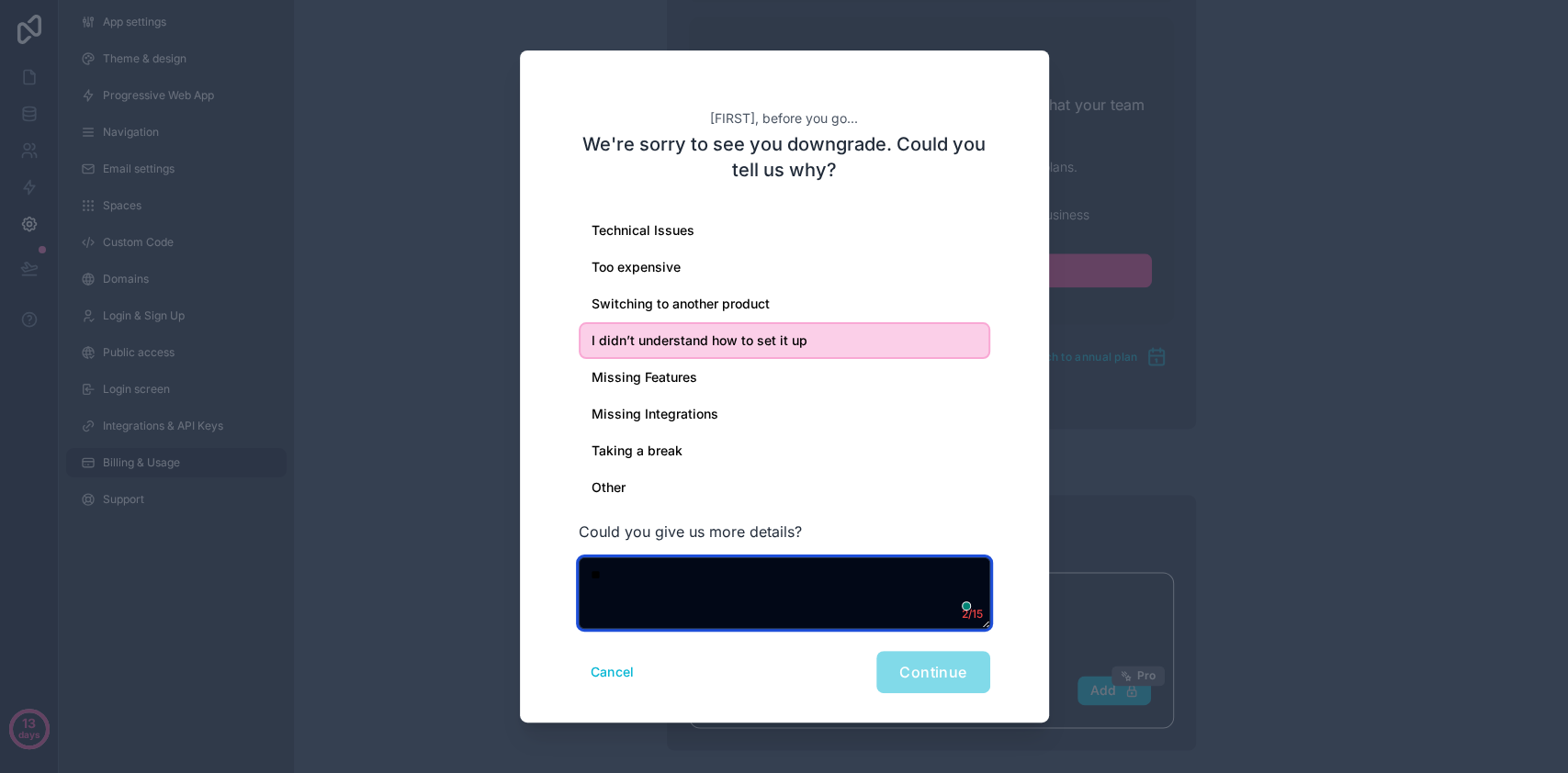 click on "**" at bounding box center [784, 593] 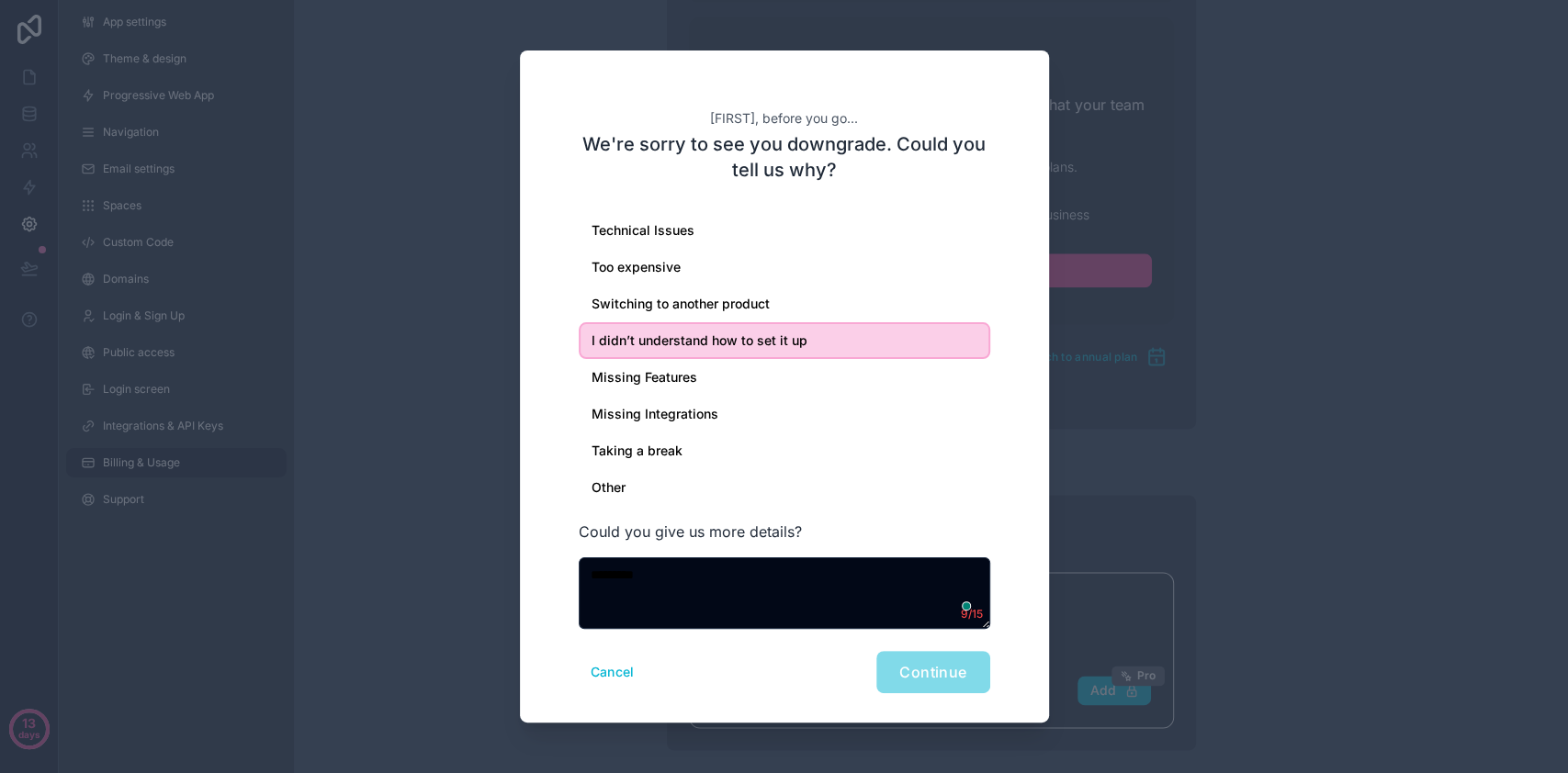 click on "Cancel Continue" at bounding box center [784, 672] 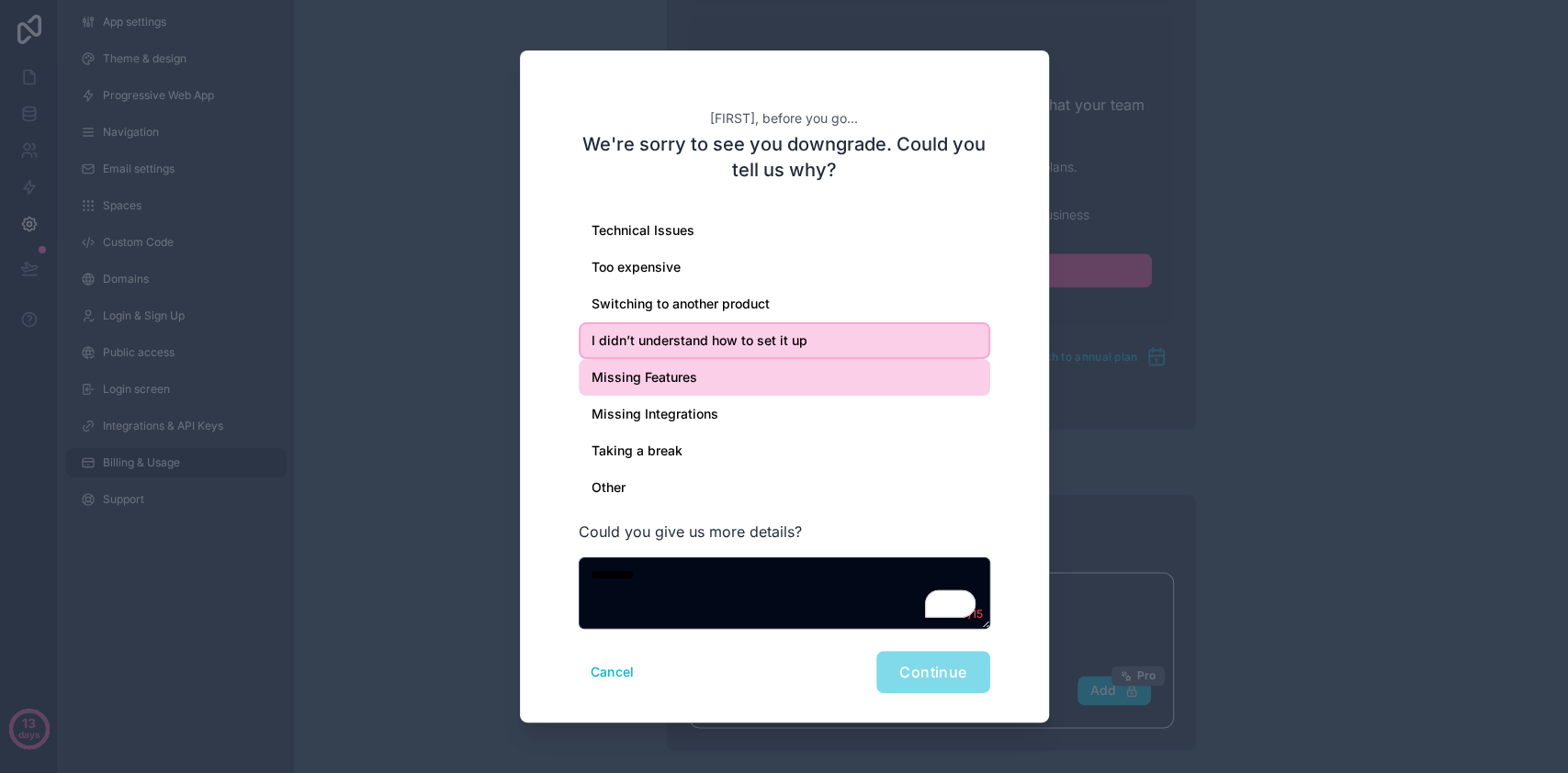 click on "Missing Features" at bounding box center (784, 377) 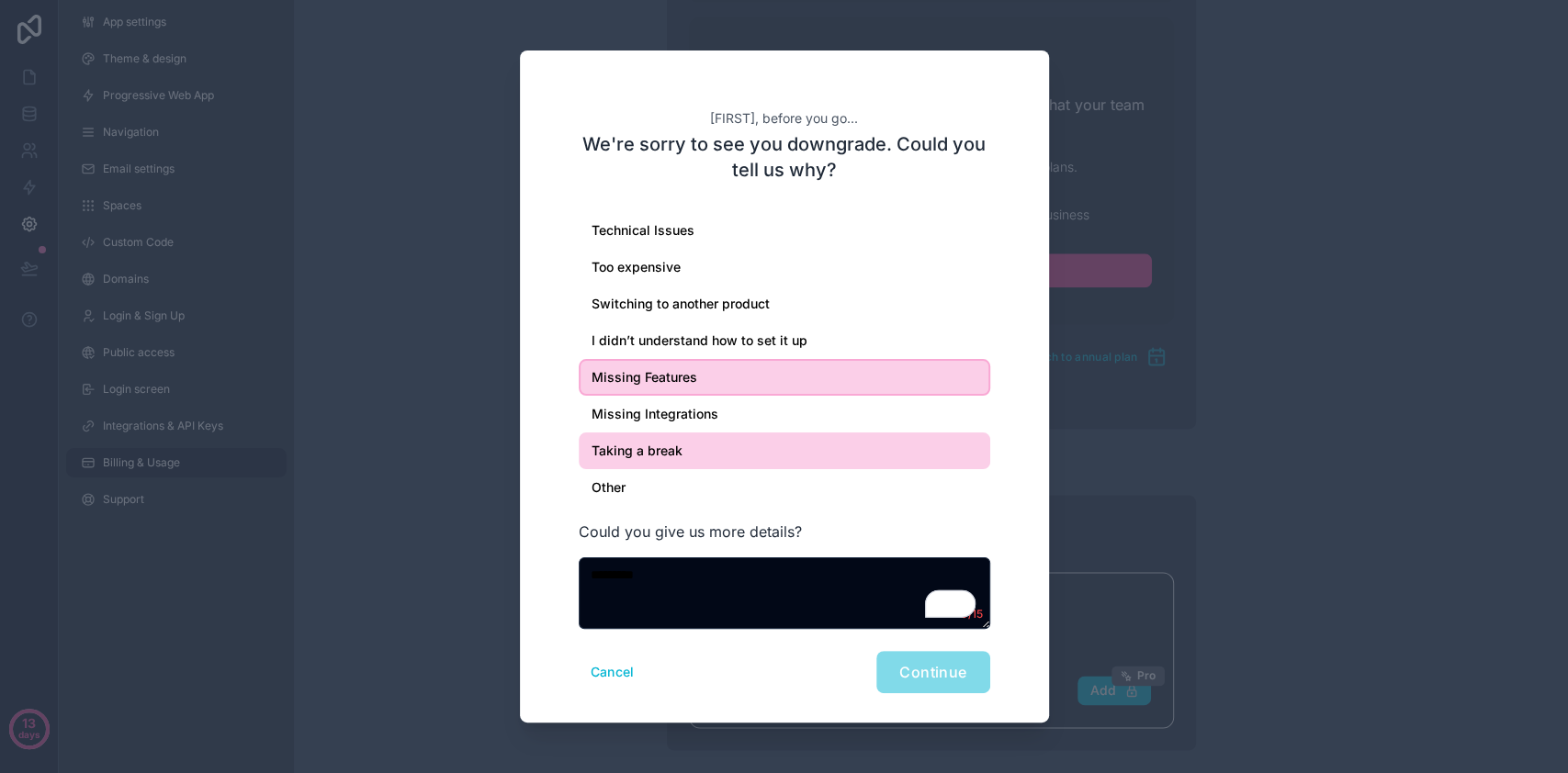 click on "Taking a break" at bounding box center (784, 451) 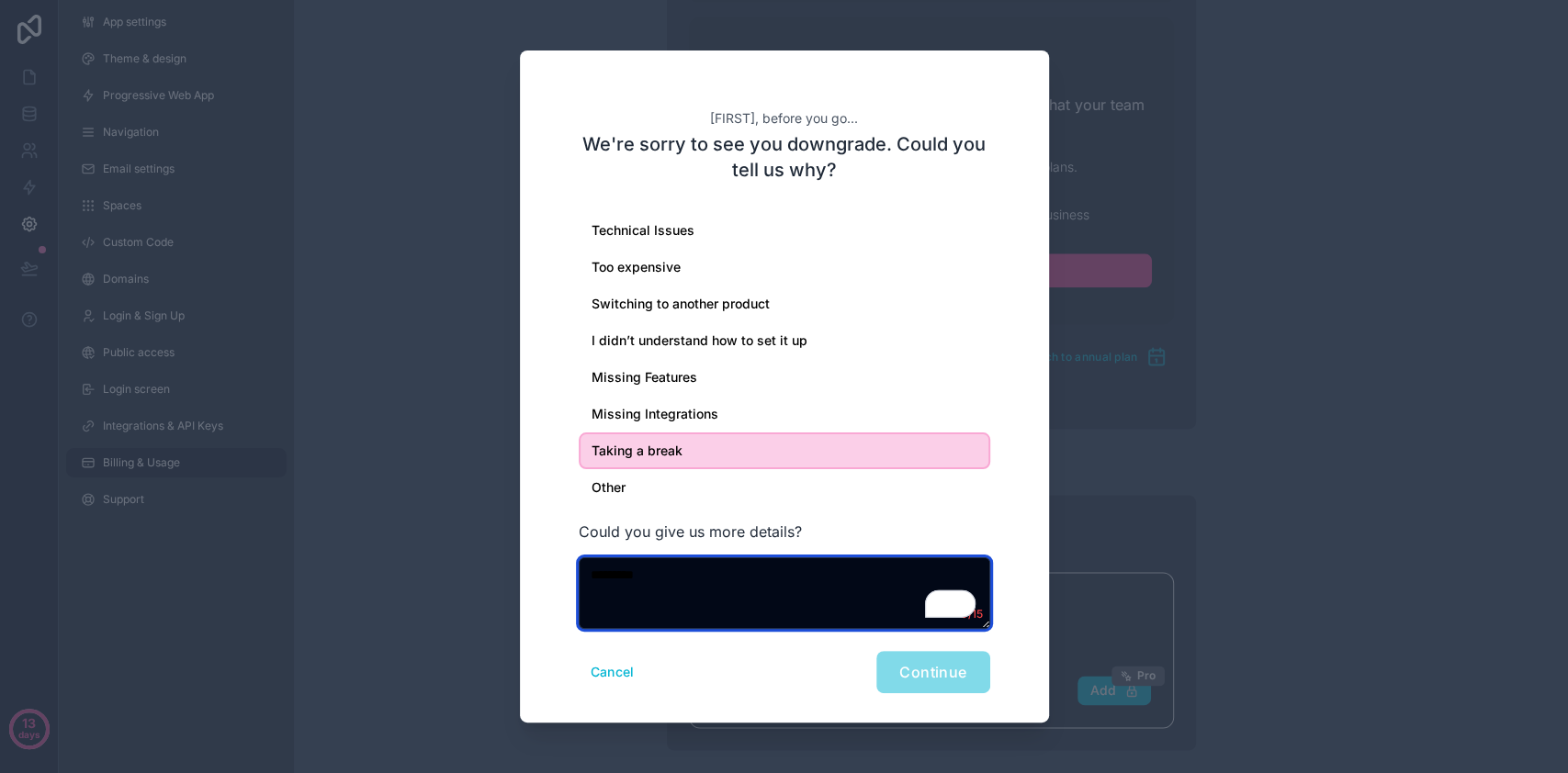click on "*********" at bounding box center (784, 593) 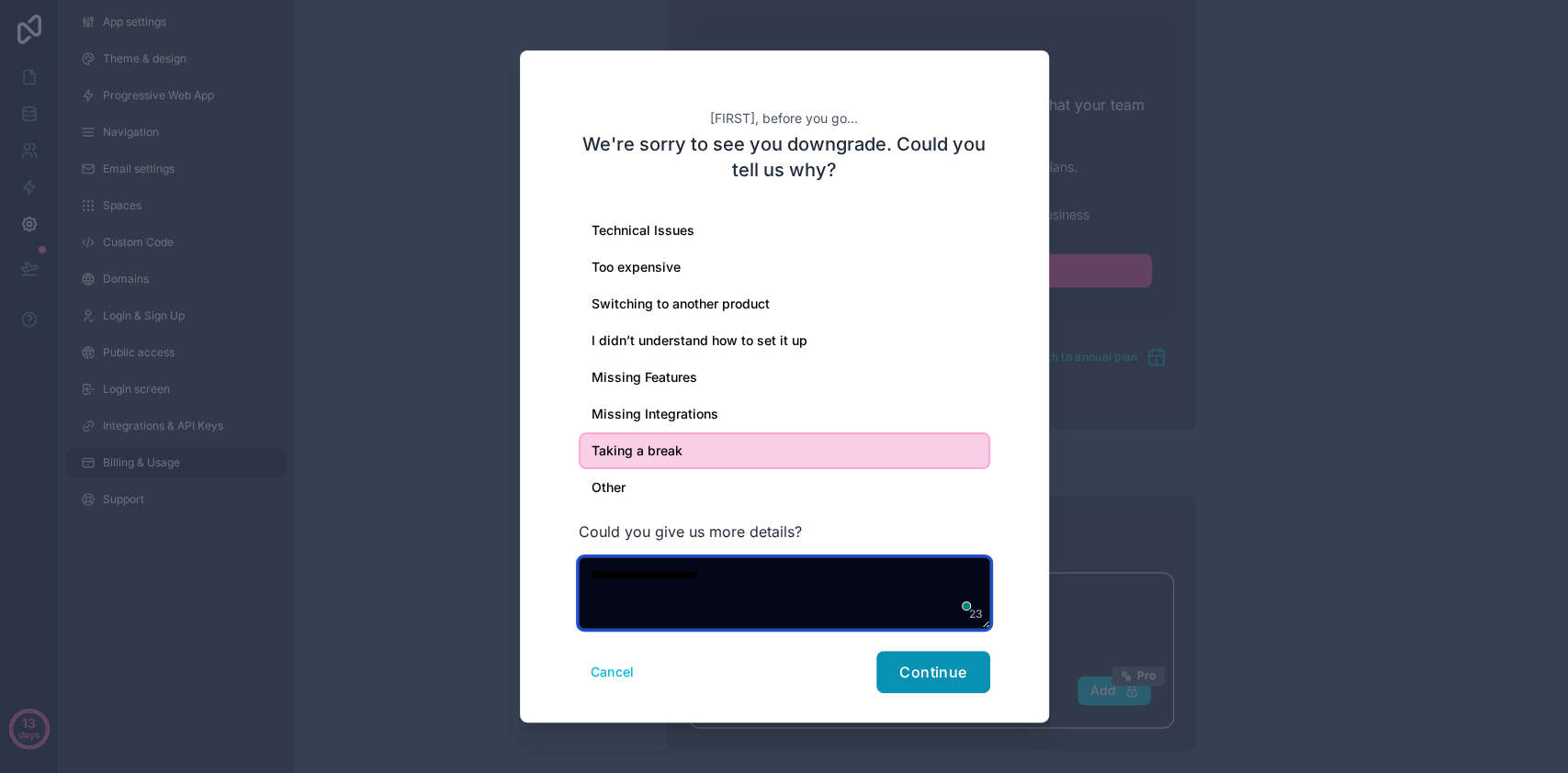 type on "**********" 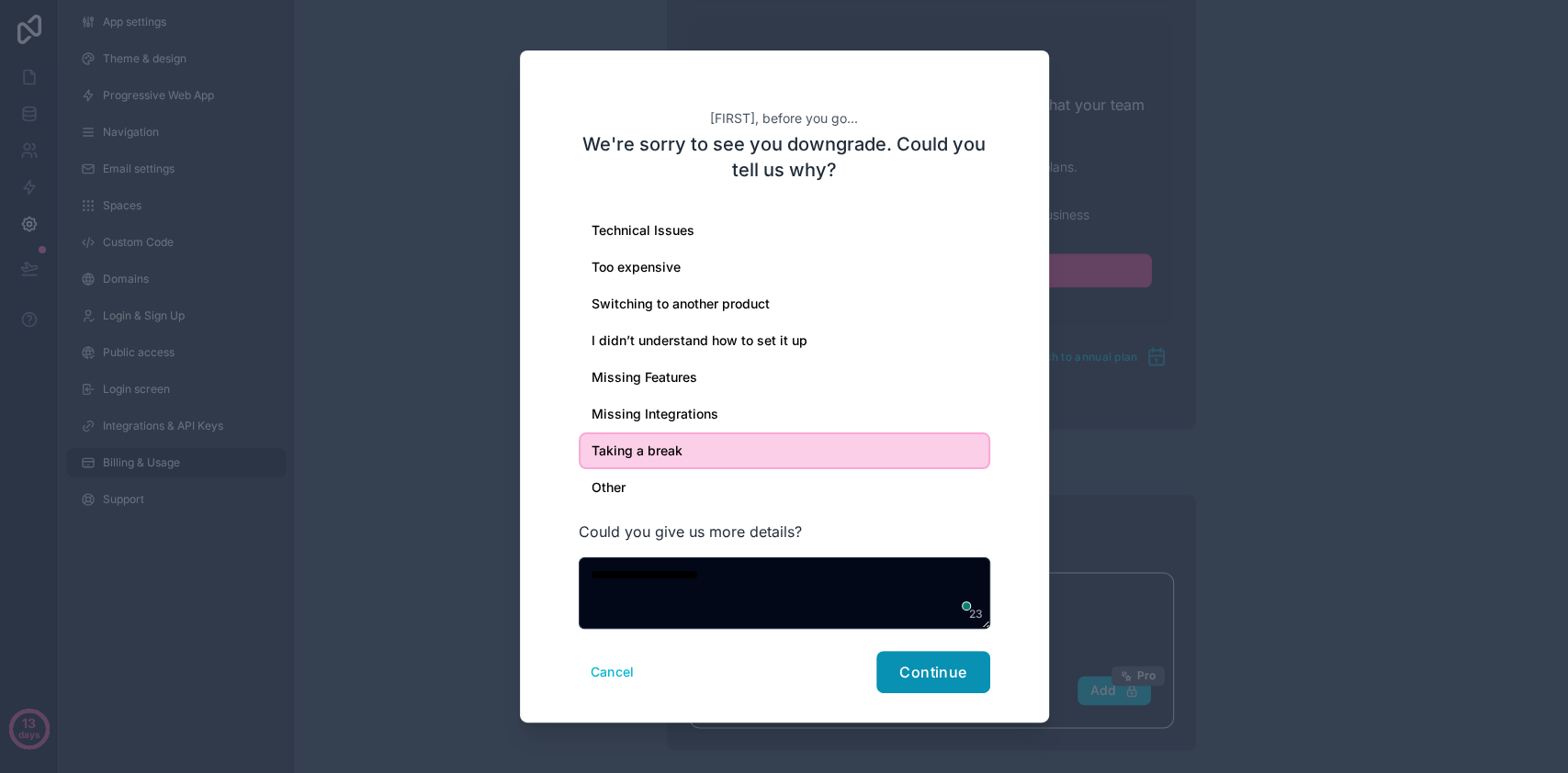 drag, startPoint x: 915, startPoint y: 682, endPoint x: 931, endPoint y: 626, distance: 58.240879 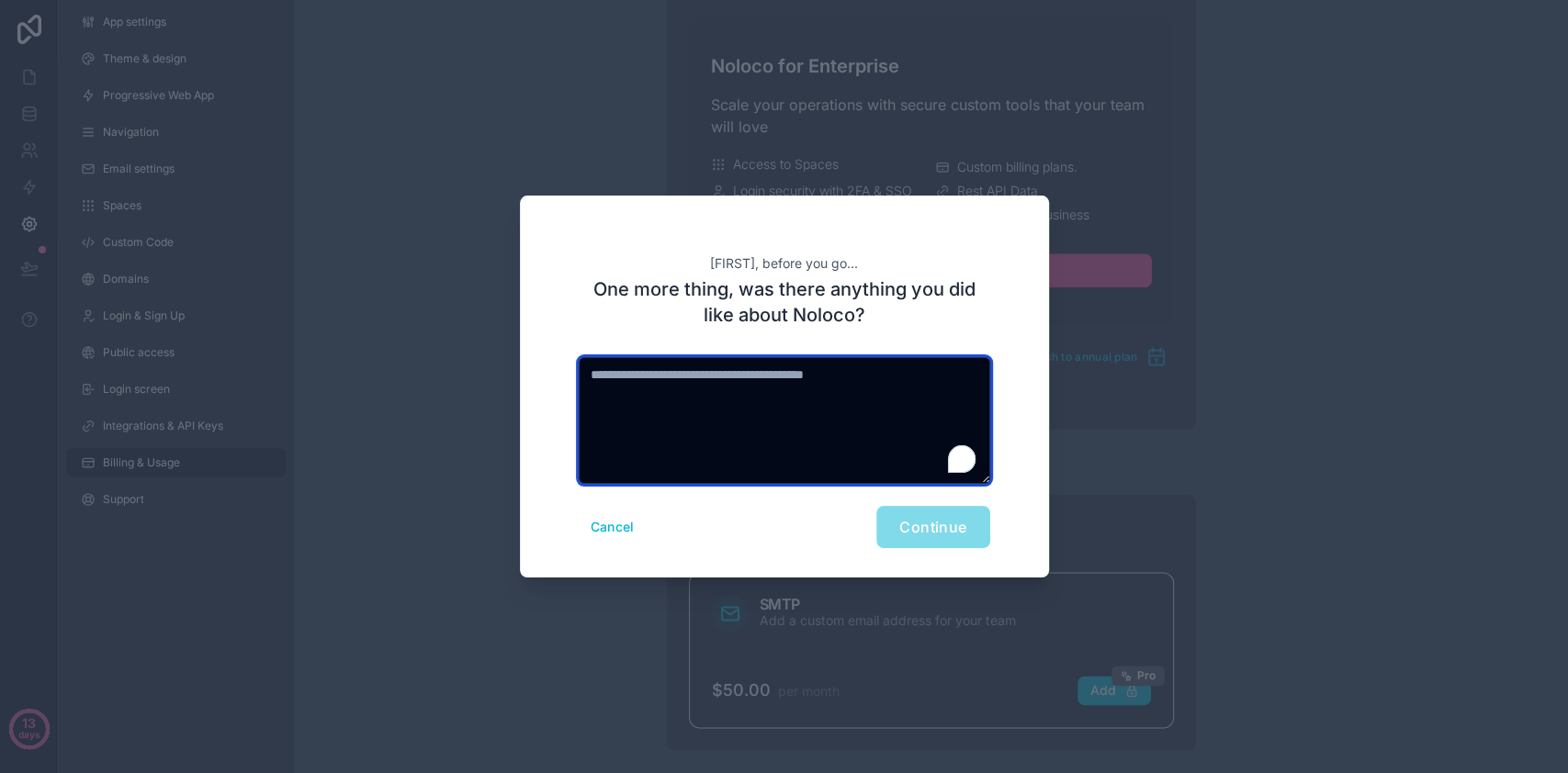 click at bounding box center (784, 420) 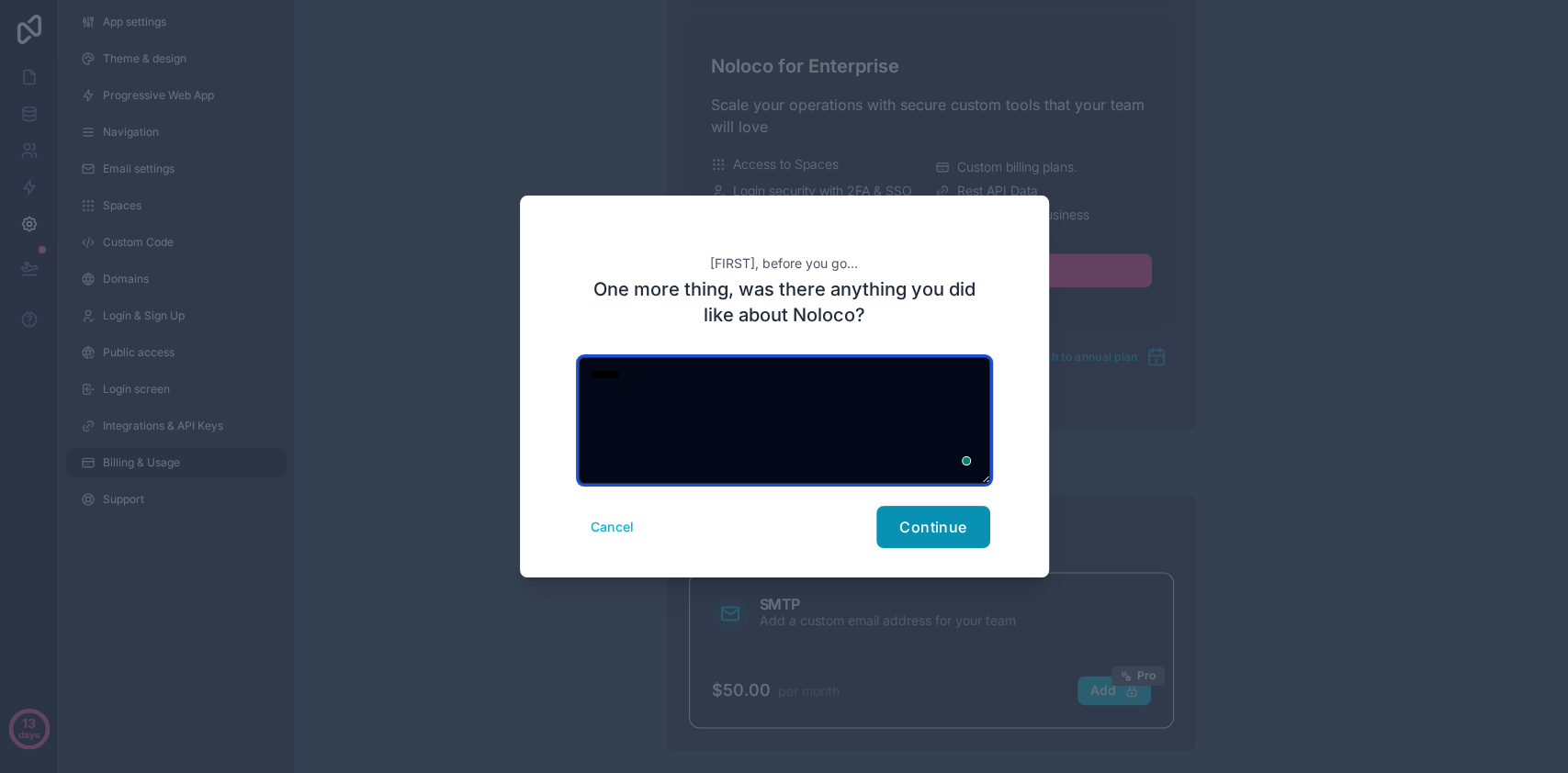 type on "******" 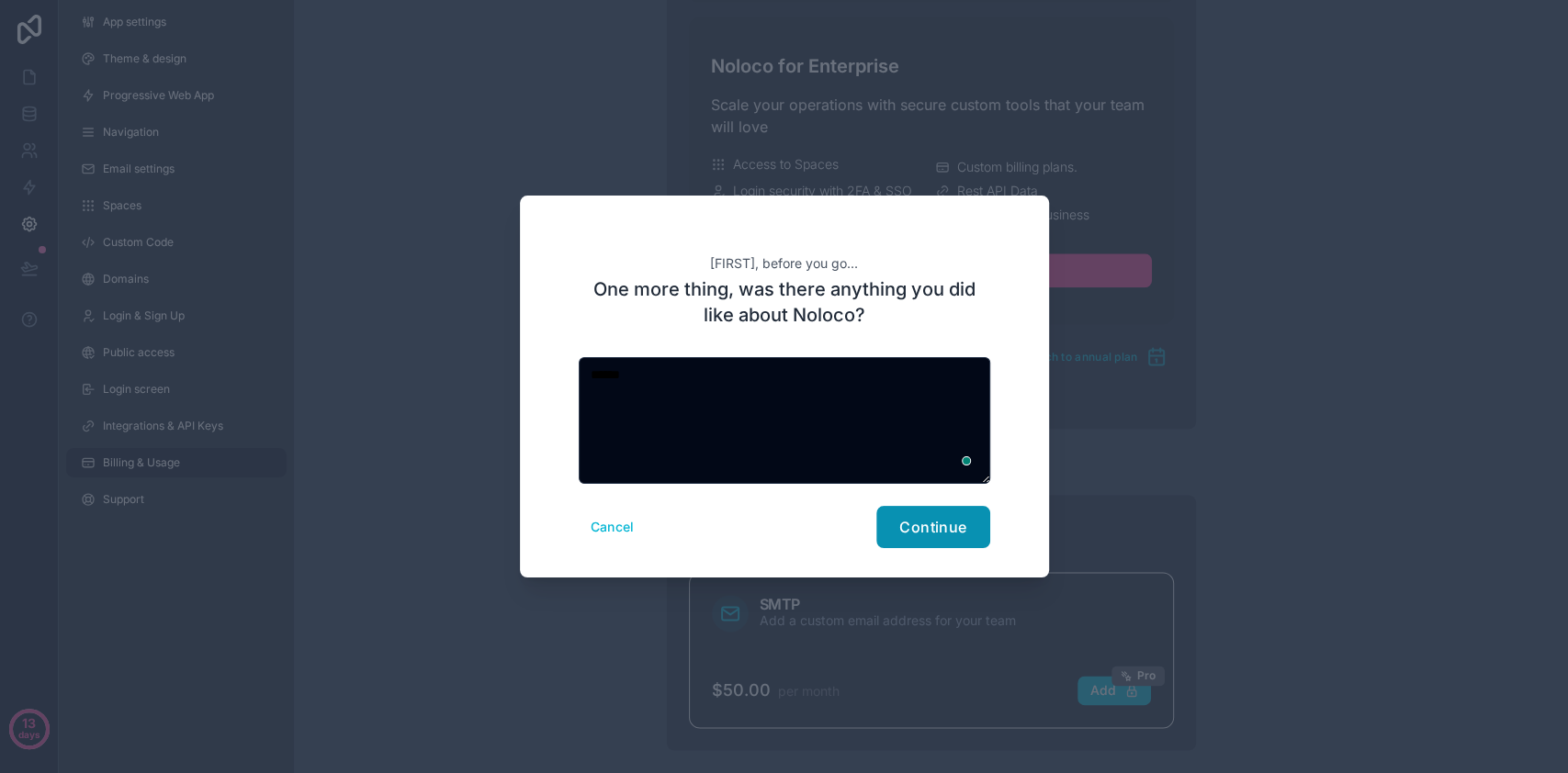 click on "Continue" at bounding box center [932, 527] 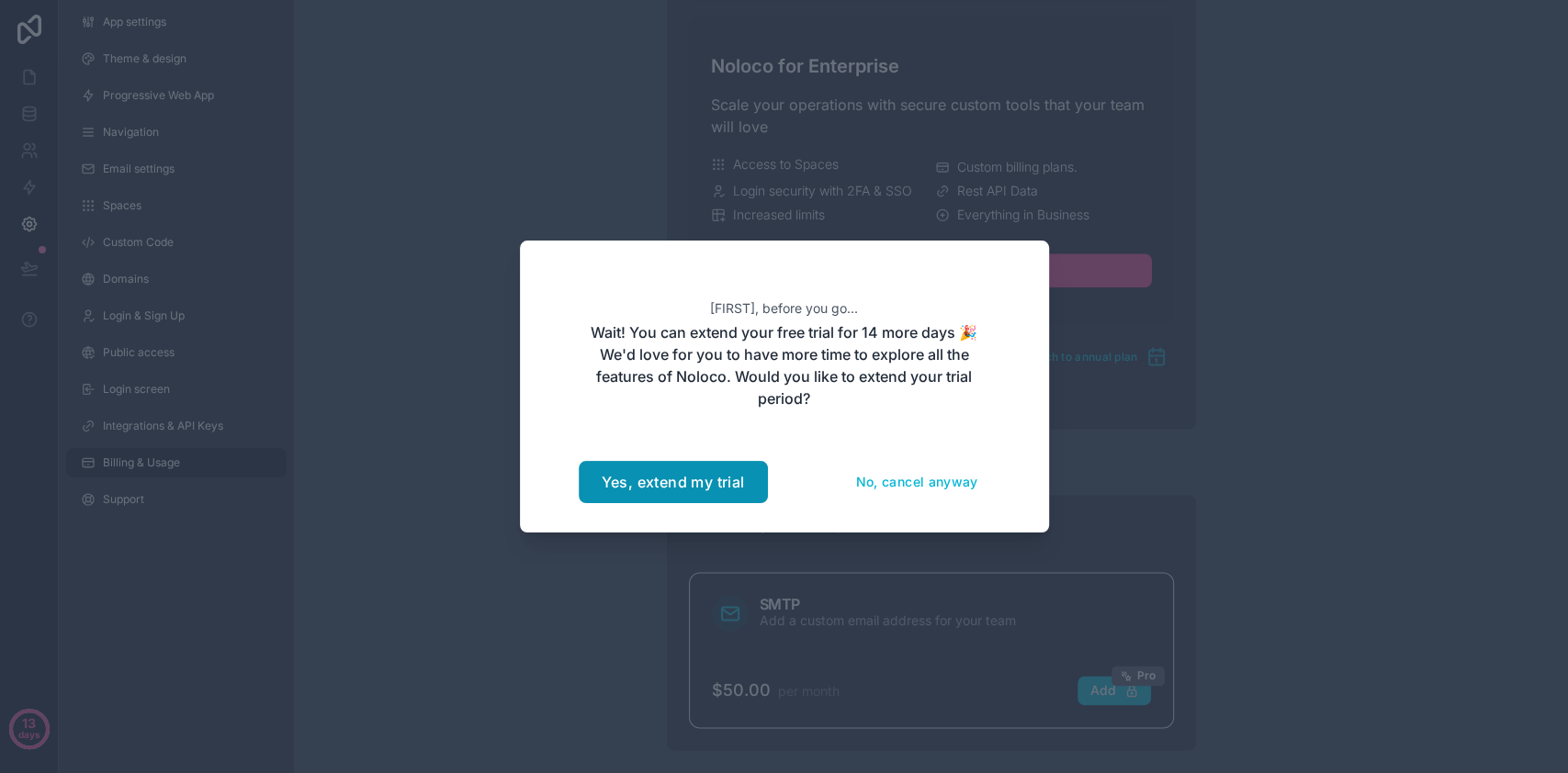 click on "Yes, extend my trial" at bounding box center [673, 482] 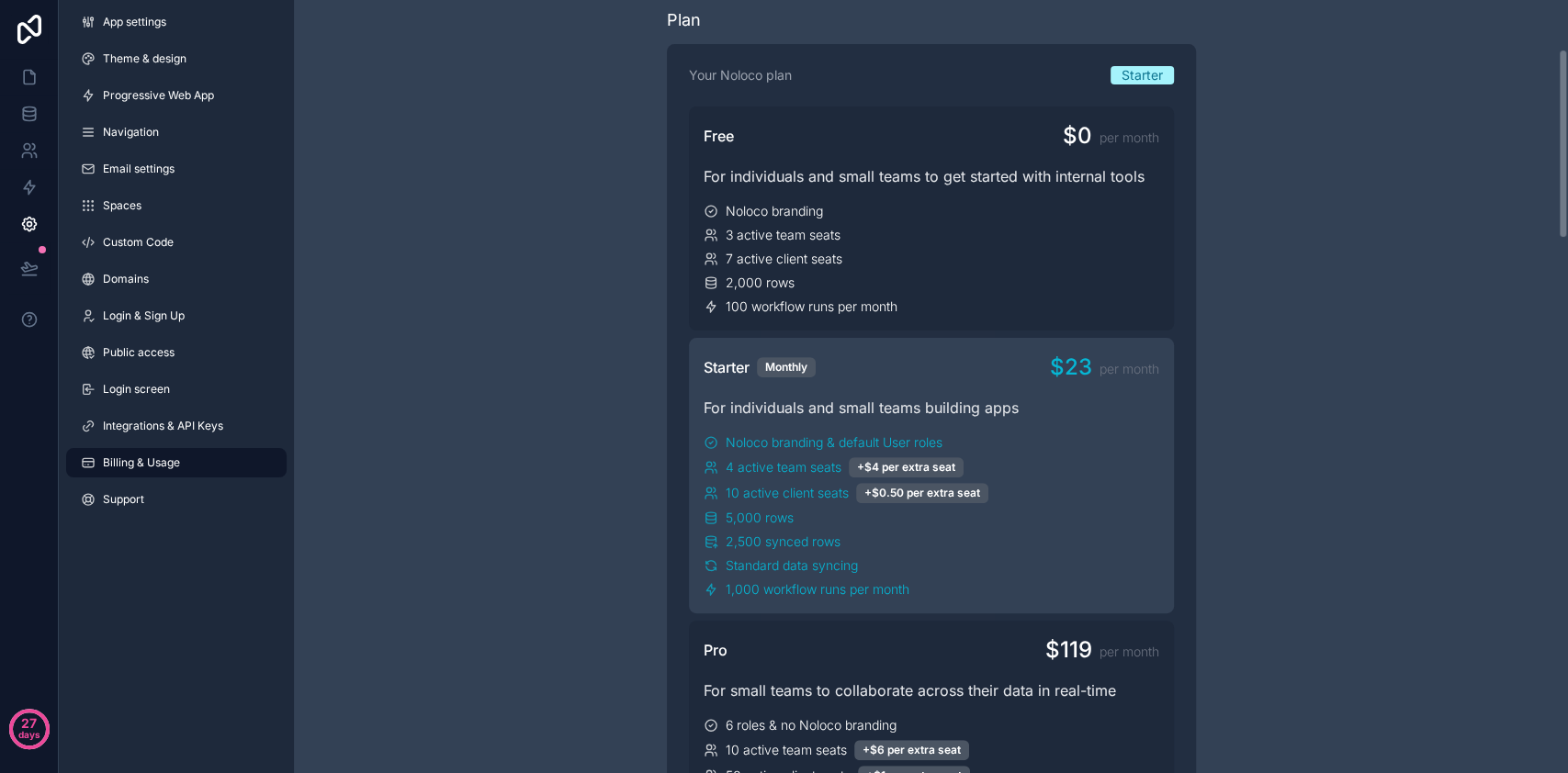 scroll, scrollTop: 0, scrollLeft: 0, axis: both 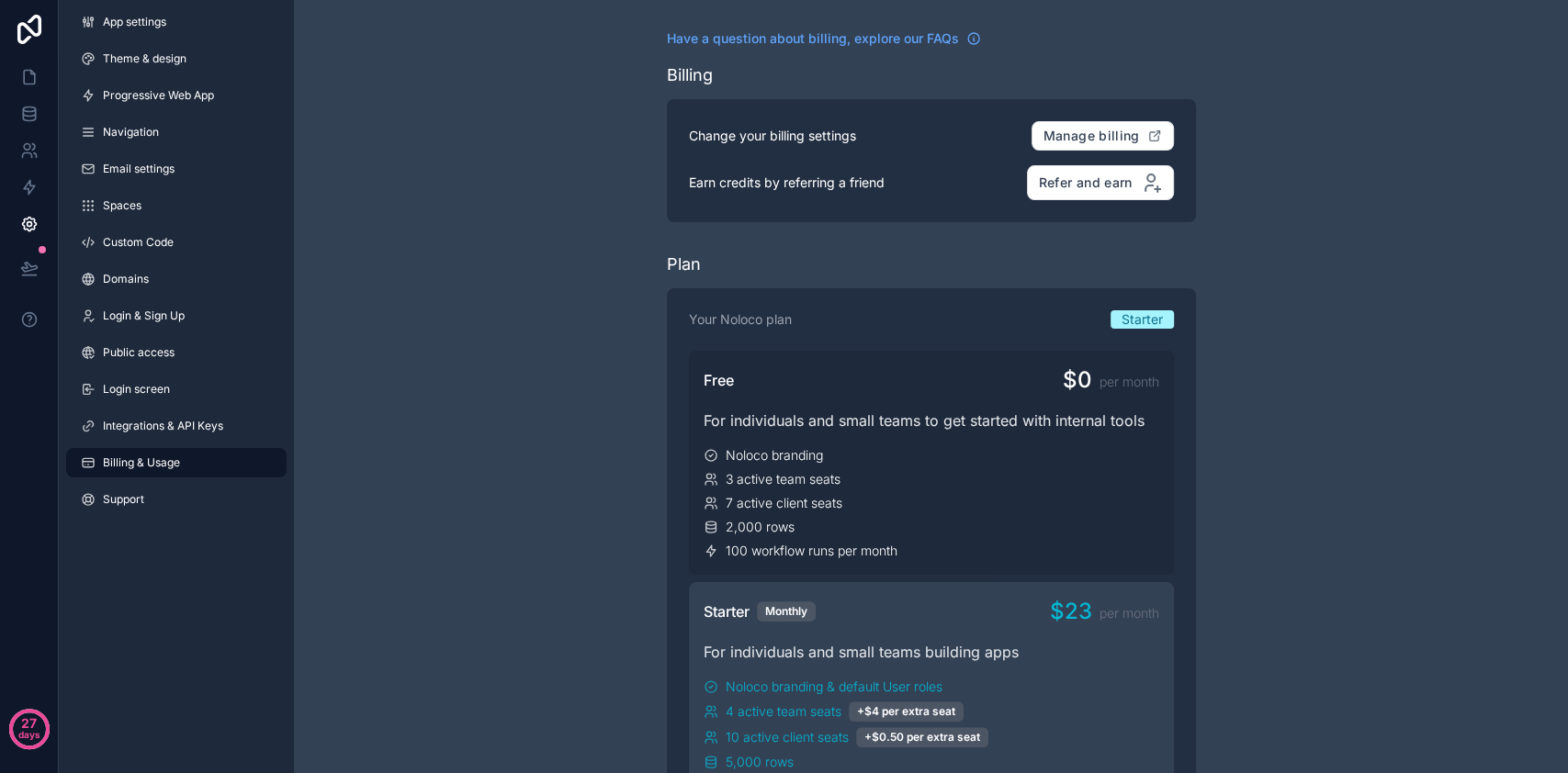 click on "Have a question about billing, explore our FAQs Billing Change your billing settings   Manage billing Earn credits by referring a friend Refer and earn Plan Your Noloco plan Starter Free $0 per month For individuals and small teams to get started with internal tools Noloco branding 3 active team seats 7 active client seats 2,000 rows 100 workflow runs per month Starter Monthly $23 per month For individuals and small teams building apps Noloco branding & default User roles 4 active team seats +$4 per extra seat 10 active client seats +$0.50 per extra seat 5,000 rows 2,500 synced rows Standard data syncing 1,000 workflow runs per month Pro $119 per month For small teams to collaborate across their data in real-time 6 roles & no Noloco branding 10 active team seats +$6 per extra seat 50 active client seats +$1 per extra seat 50,000 rows 25,000 synced rows Standard data syncing 3,000 workflow runs per month Everything in Starter Business $255 per month For teams building advanced apps with lots of users or rows" at bounding box center (931, 1570) 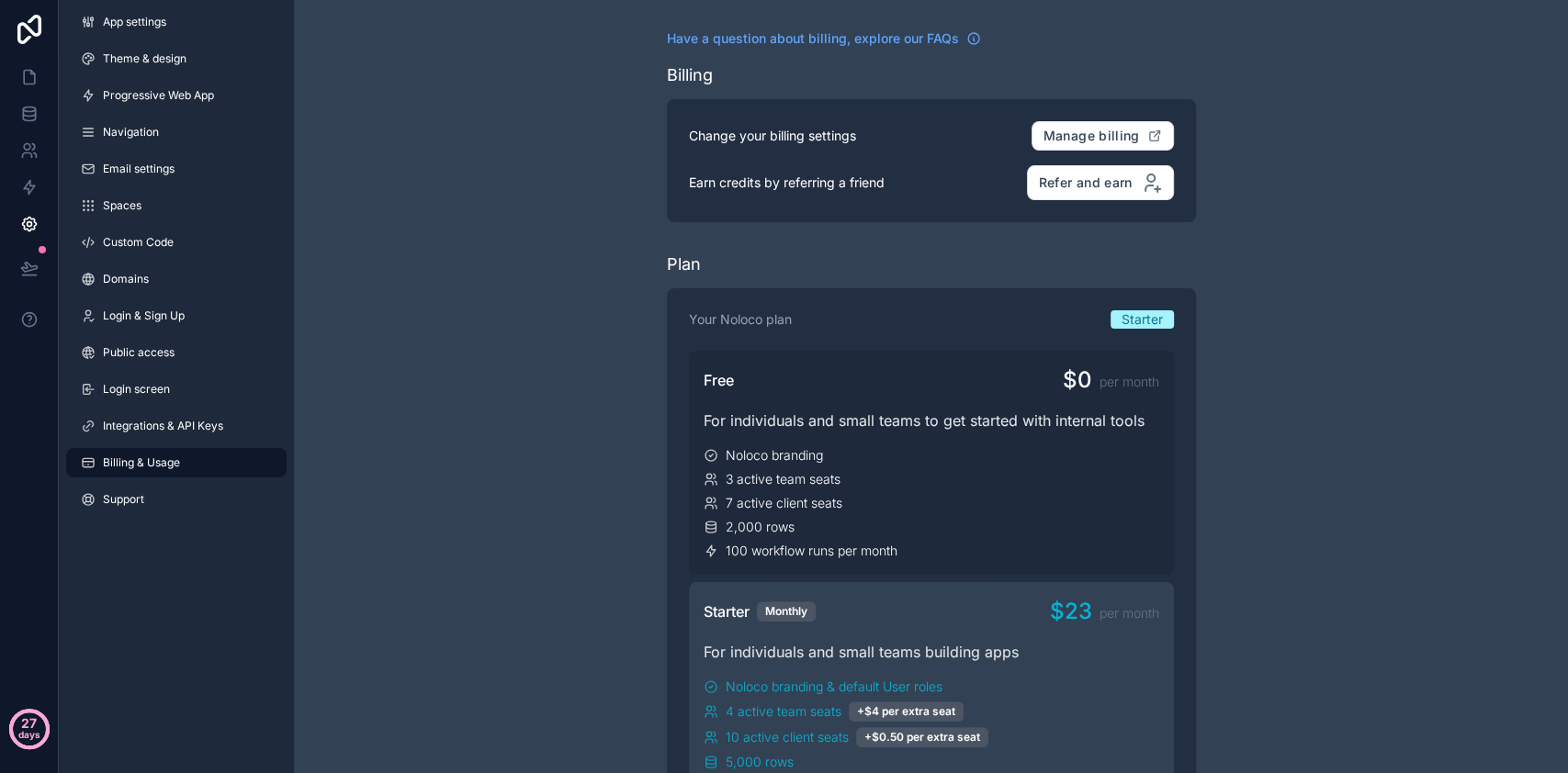 click on "days" at bounding box center [29, 734] 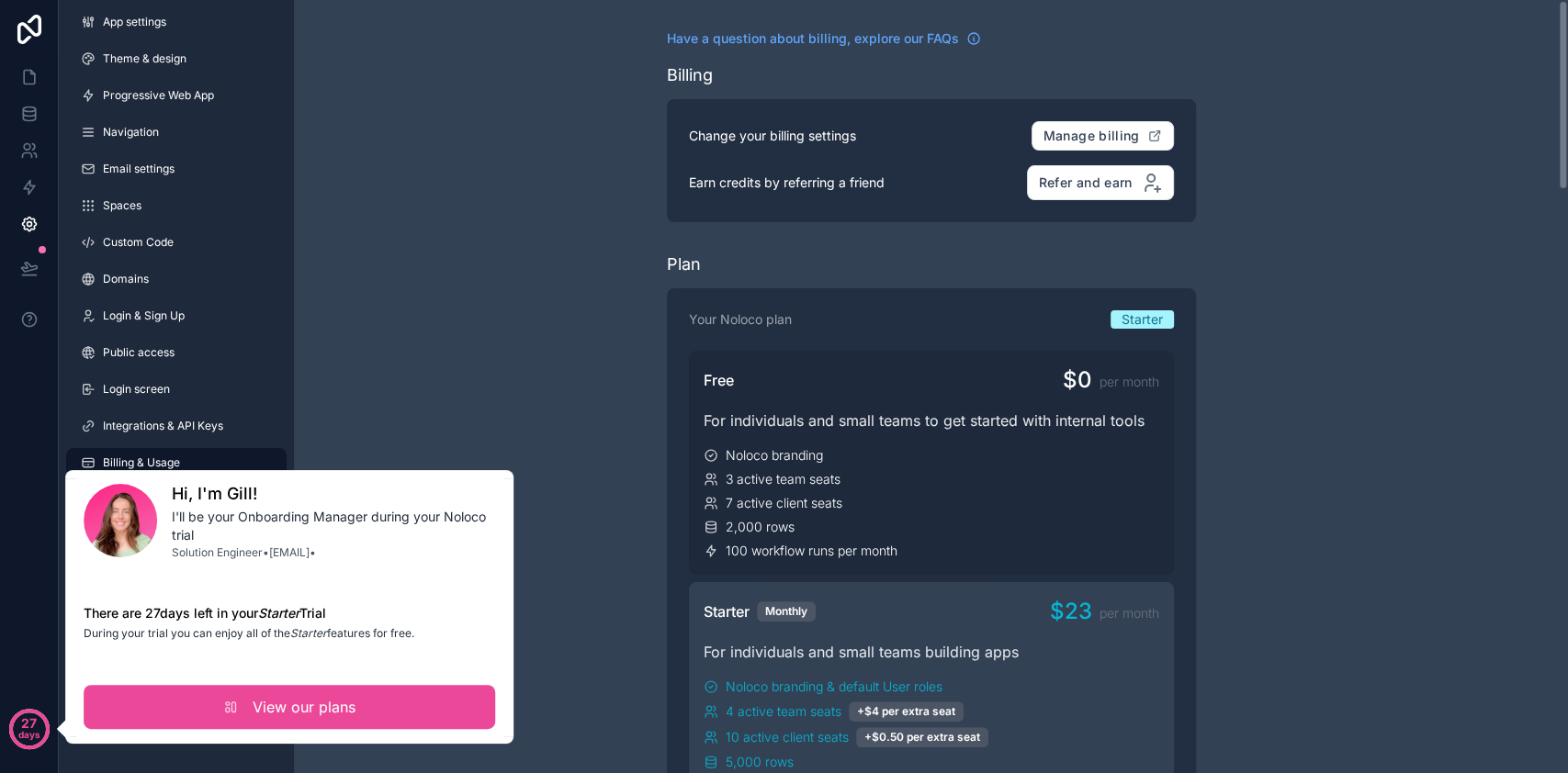 click on "Have a question about billing, explore our FAQs Billing Change your billing settings   Manage billing Earn credits by referring a friend Refer and earn Plan Your Noloco plan Starter Free $0 per month For individuals and small teams to get started with internal tools Noloco branding 3 active team seats 7 active client seats 2,000 rows 100 workflow runs per month Starter Monthly $23 per month For individuals and small teams building apps Noloco branding & default User roles 4 active team seats +$4 per extra seat 10 active client seats +$0.50 per extra seat 5,000 rows 2,500 synced rows Standard data syncing 1,000 workflow runs per month Pro $119 per month For small teams to collaborate across their data in real-time 6 roles & no Noloco branding 10 active team seats +$6 per extra seat 50 active client seats +$1 per extra seat 50,000 rows 25,000 synced rows Standard data syncing 3,000 workflow runs per month Everything in Starter Business $255 per month For teams building advanced apps with lots of users or rows" at bounding box center (931, 1570) 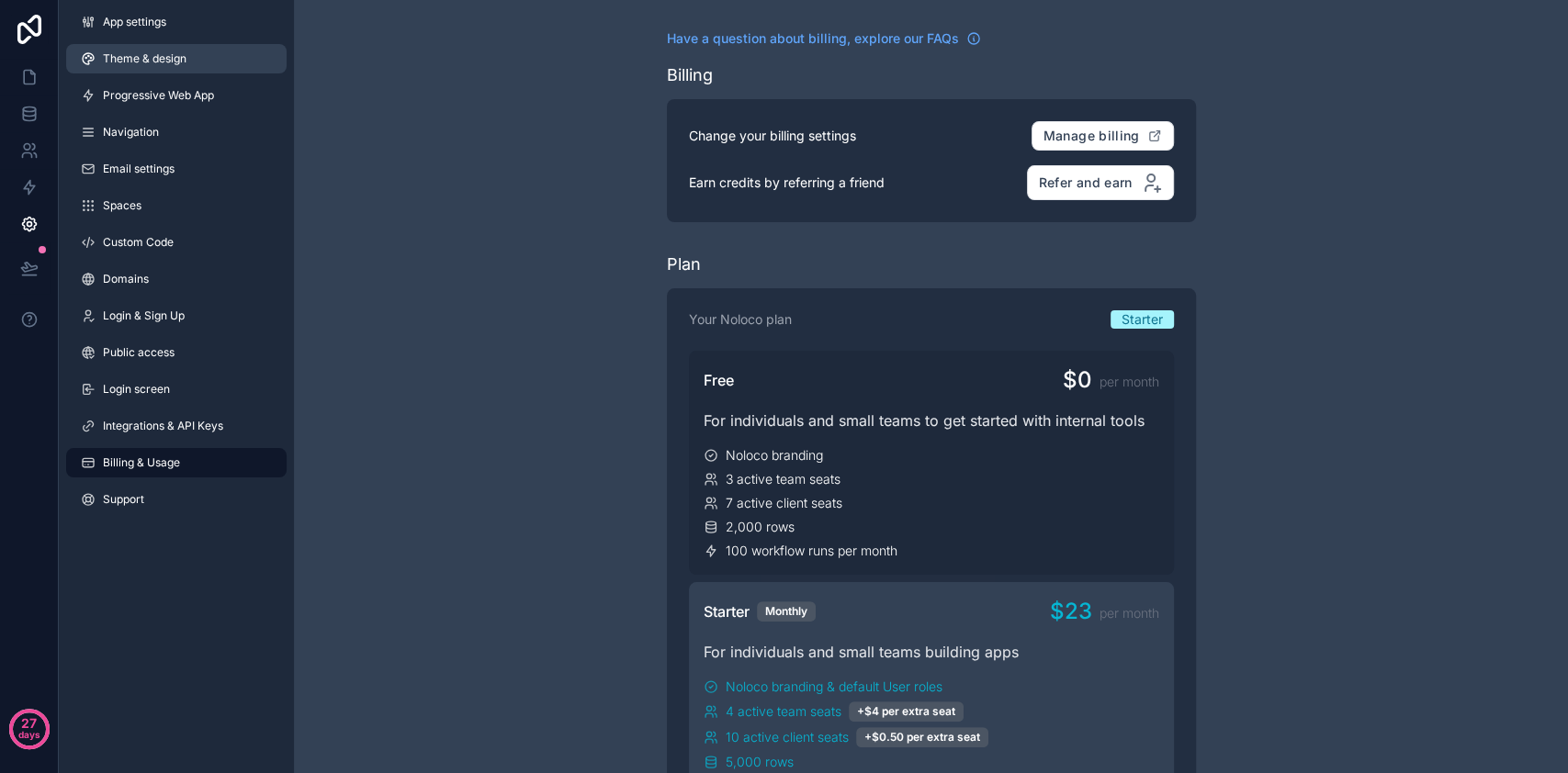 click on "Theme & design" at bounding box center [144, 59] 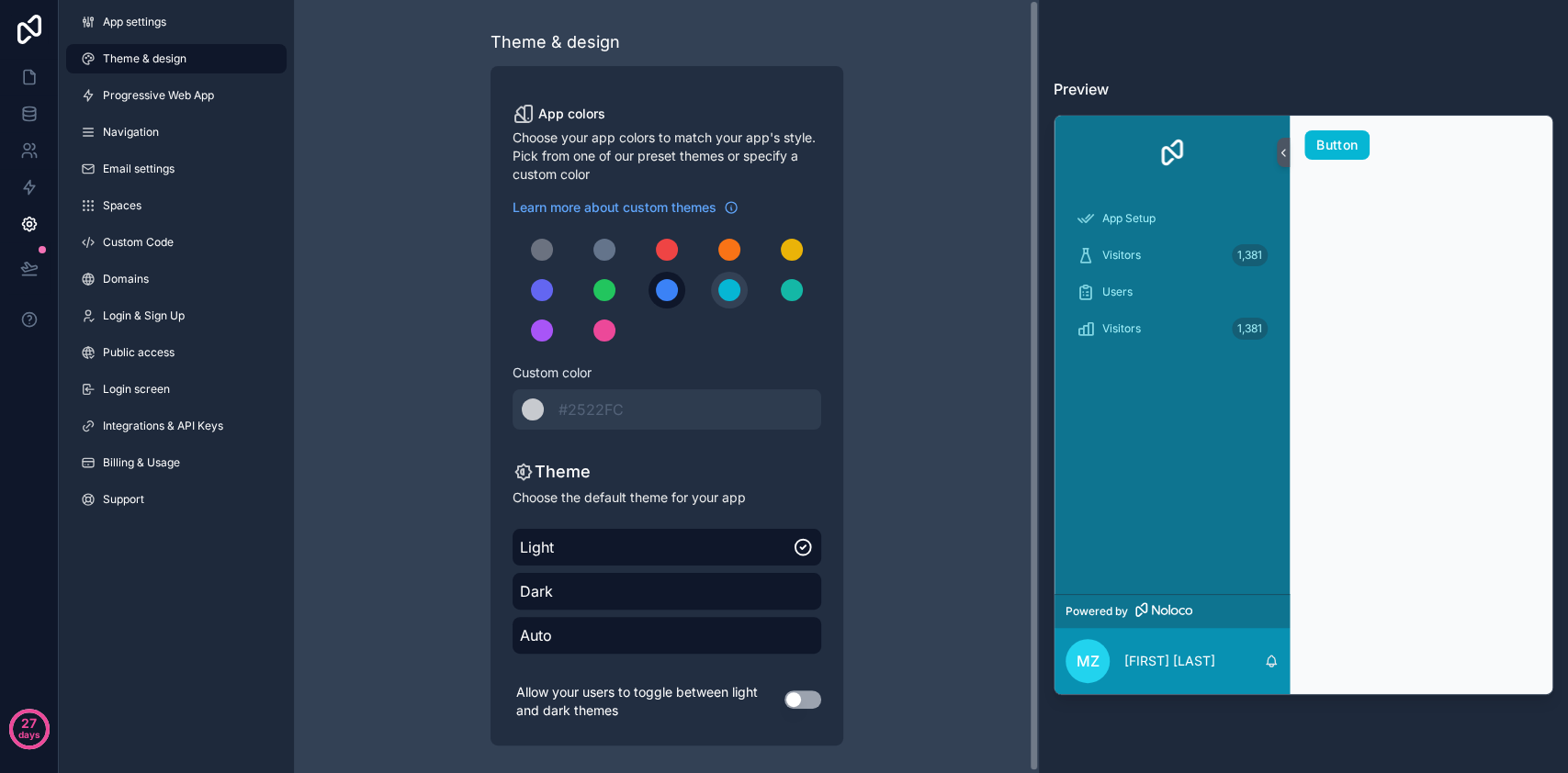 click at bounding box center [667, 290] 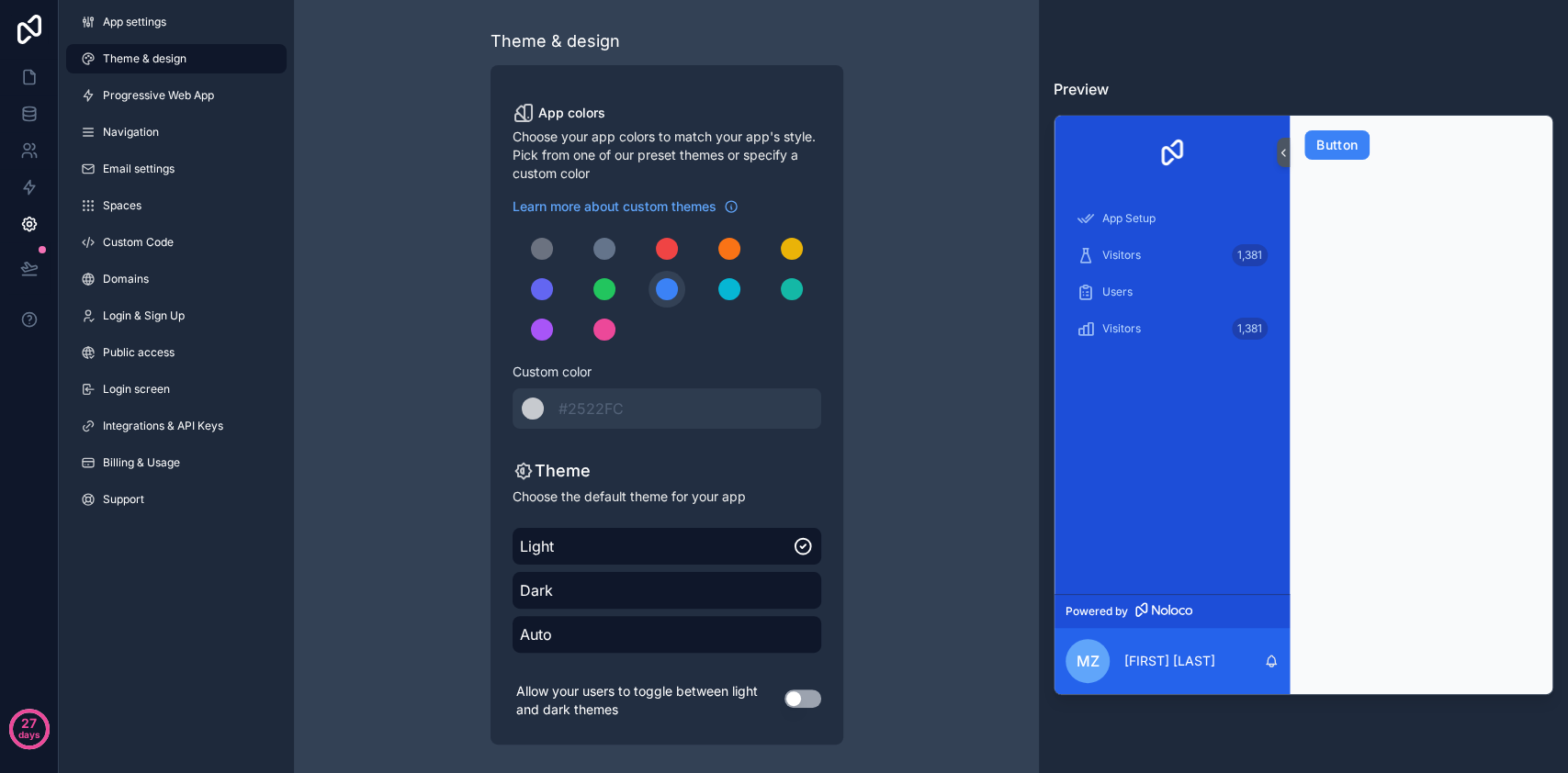 scroll, scrollTop: 0, scrollLeft: 0, axis: both 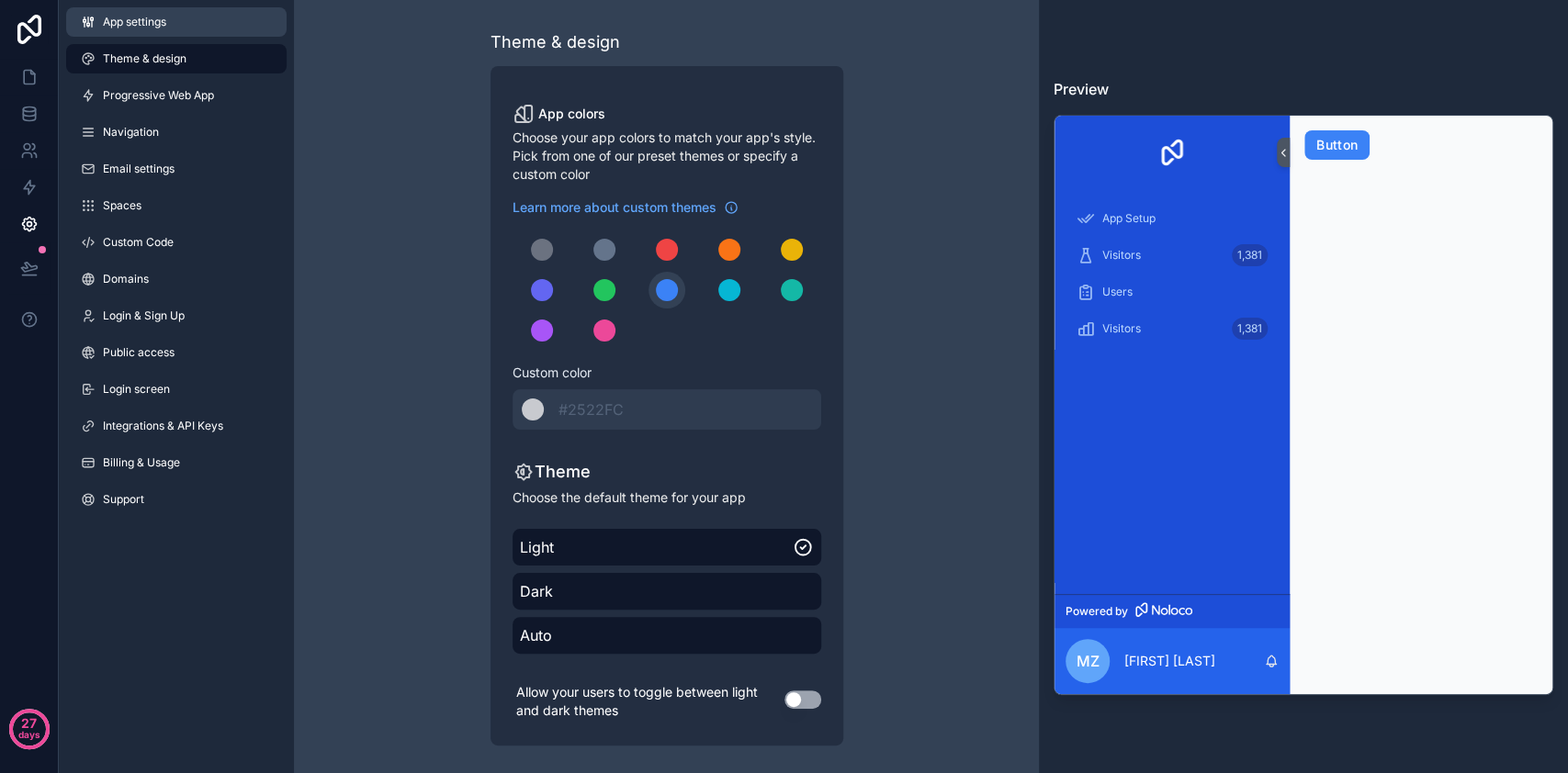 click on "App settings" at bounding box center [176, 22] 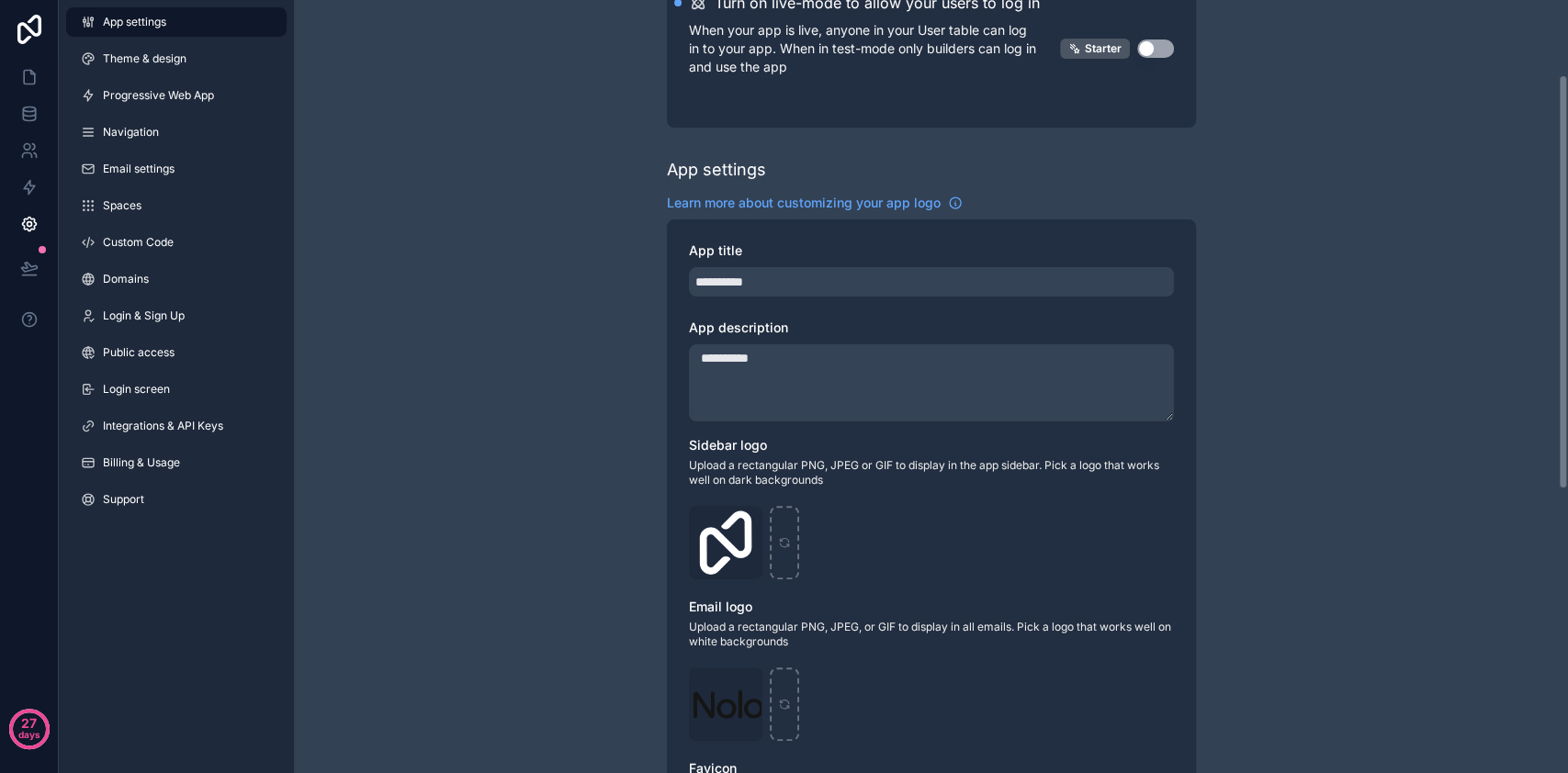 scroll, scrollTop: 244, scrollLeft: 0, axis: vertical 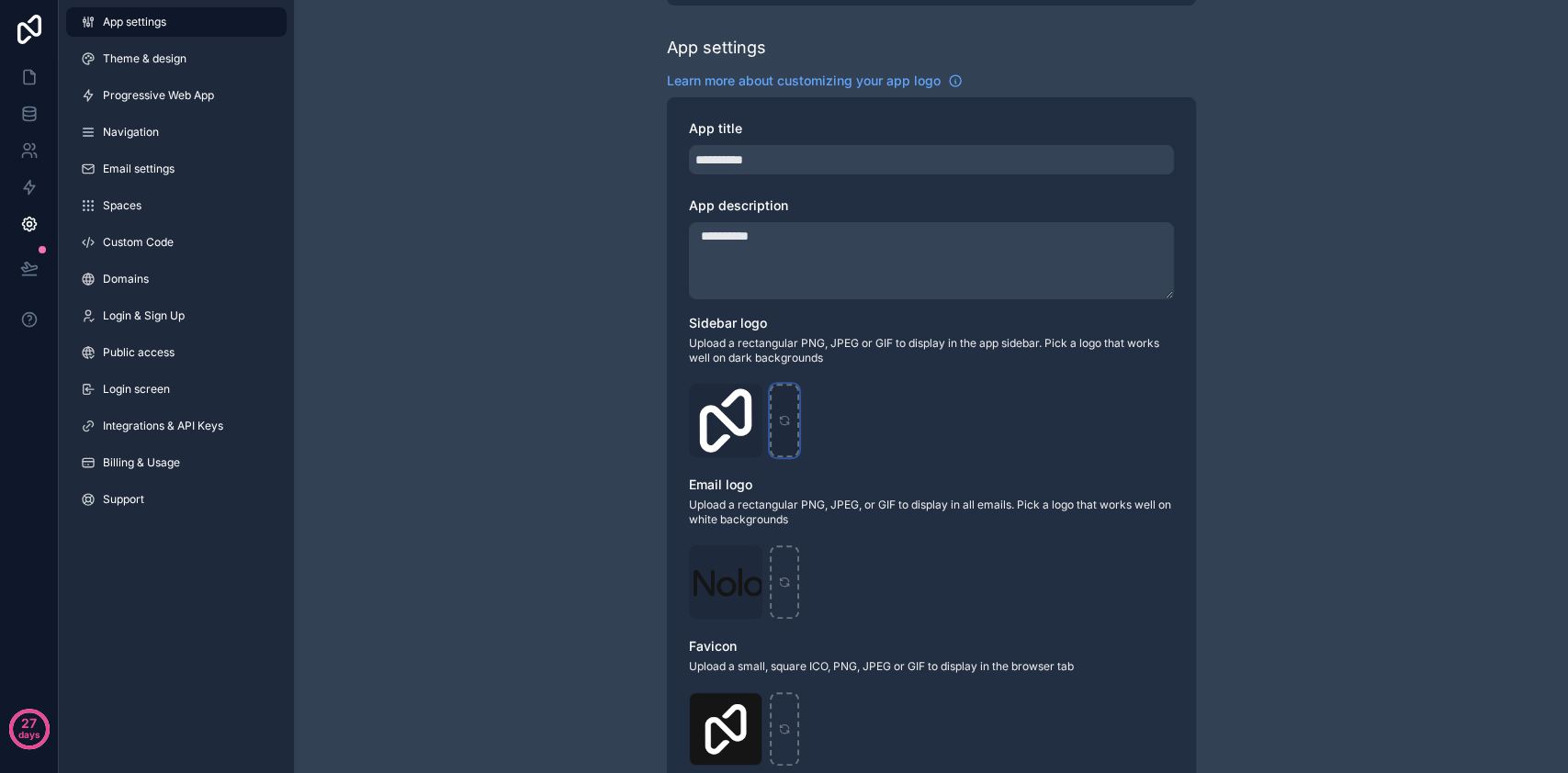 click 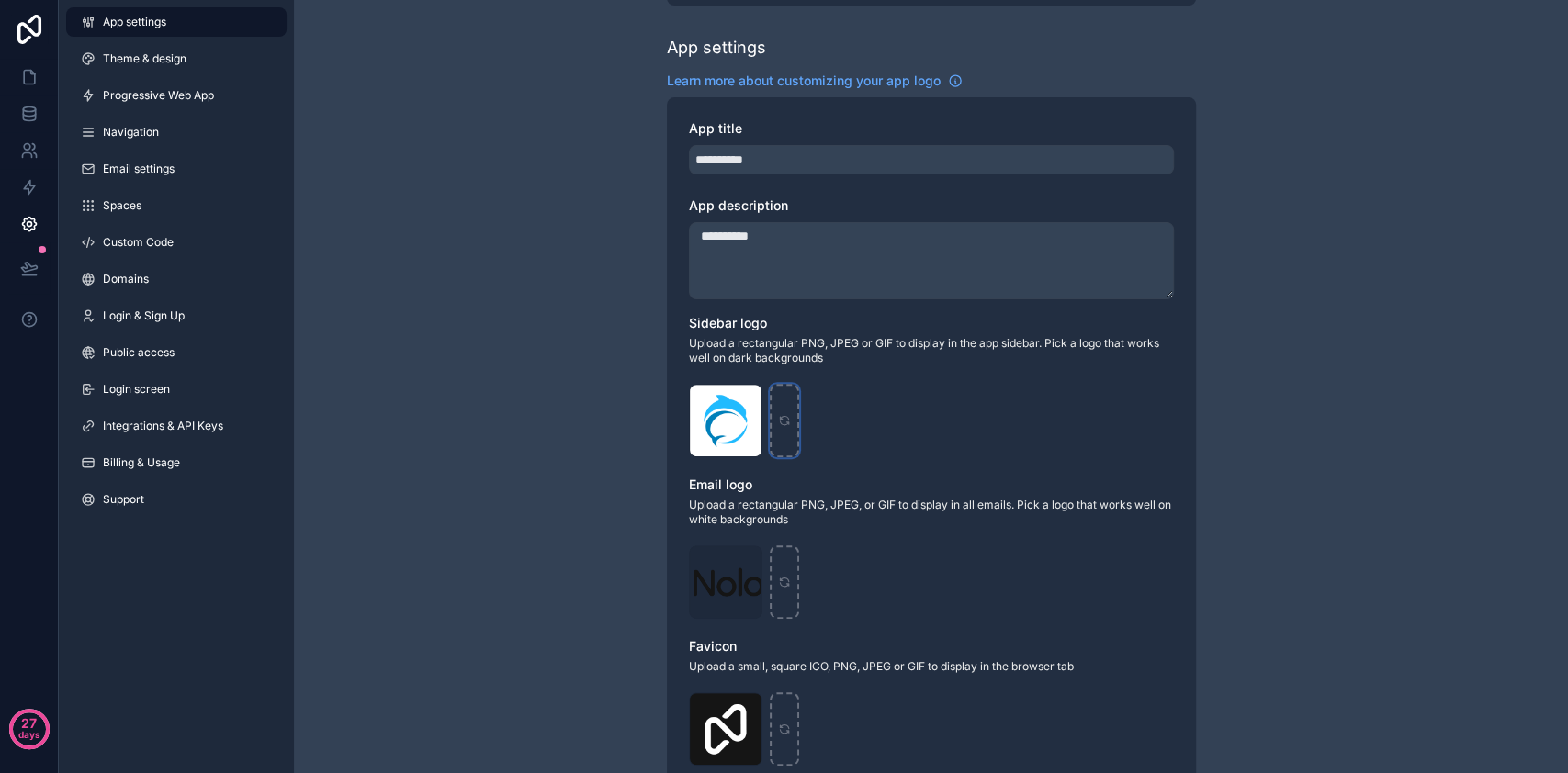 scroll, scrollTop: 489, scrollLeft: 0, axis: vertical 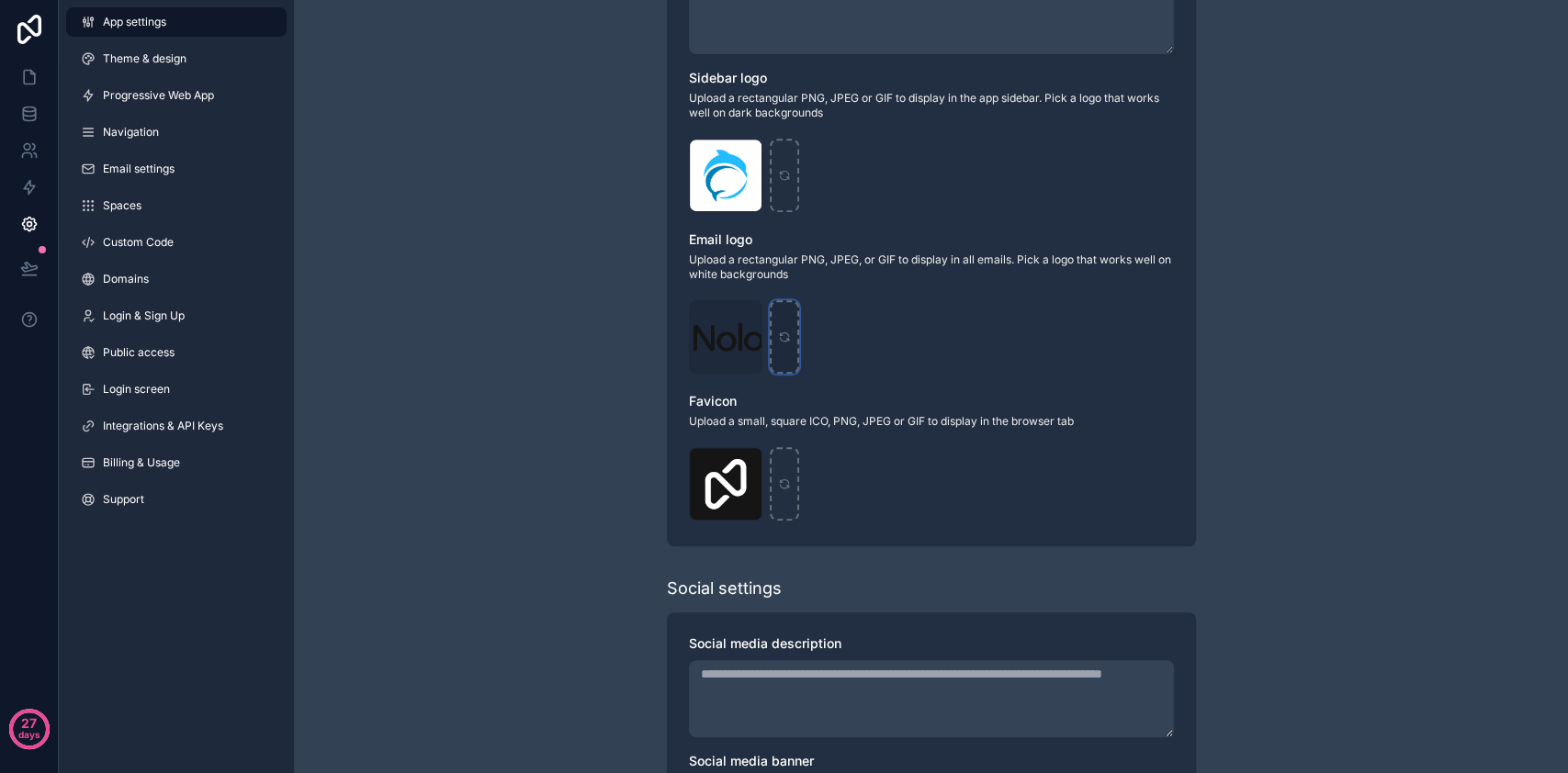 click 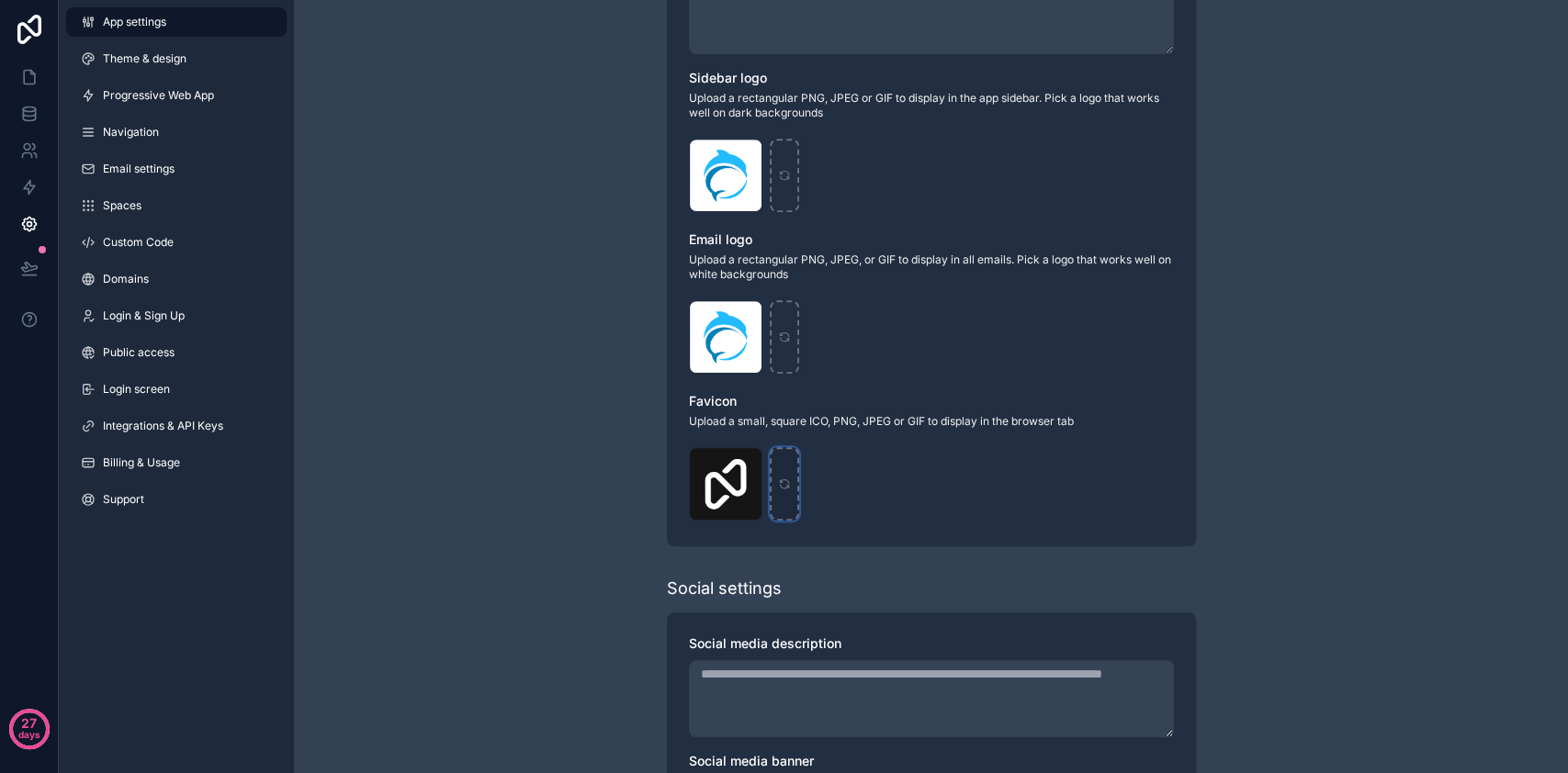 click at bounding box center [784, 484] 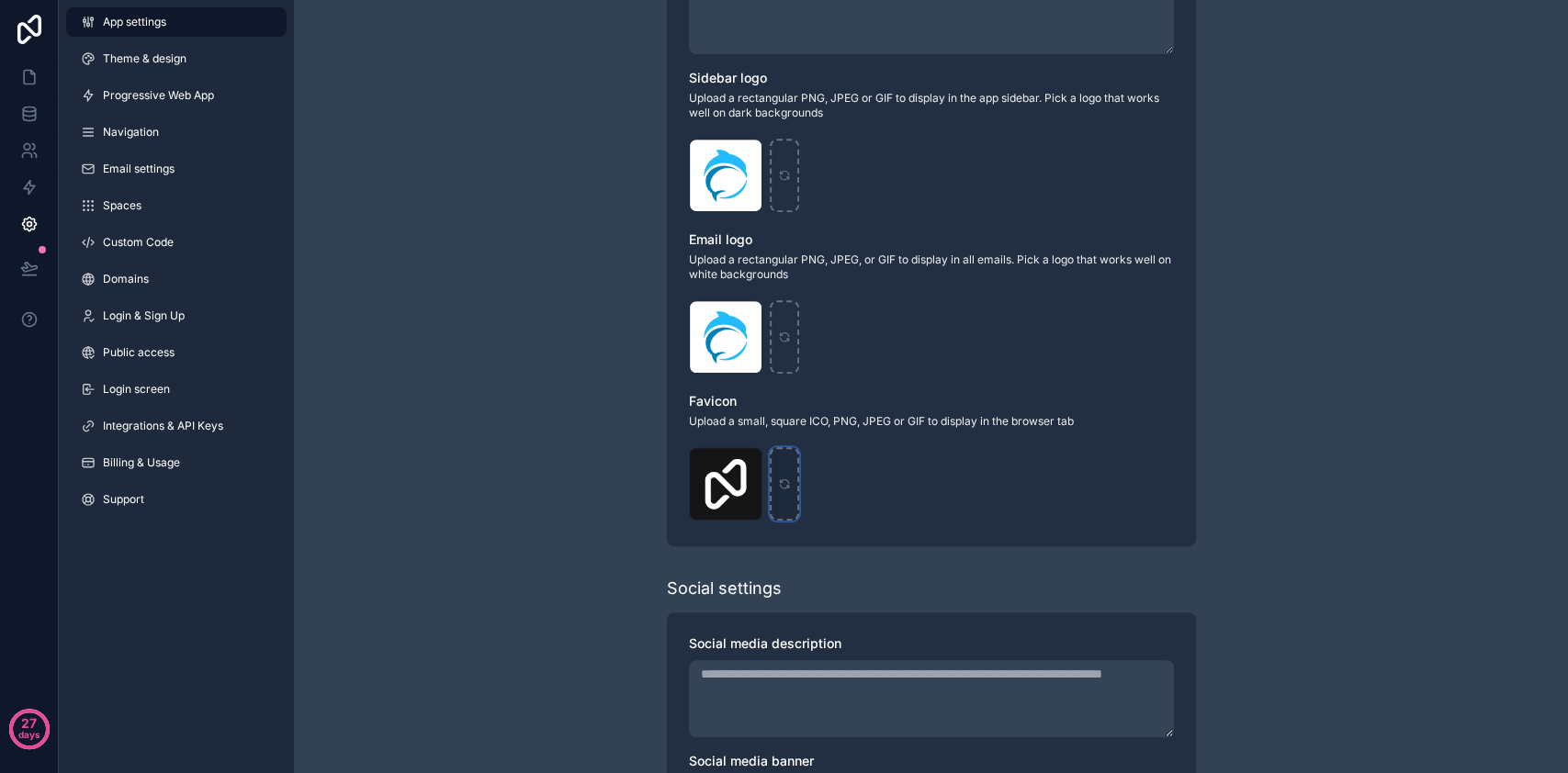 type on "**********" 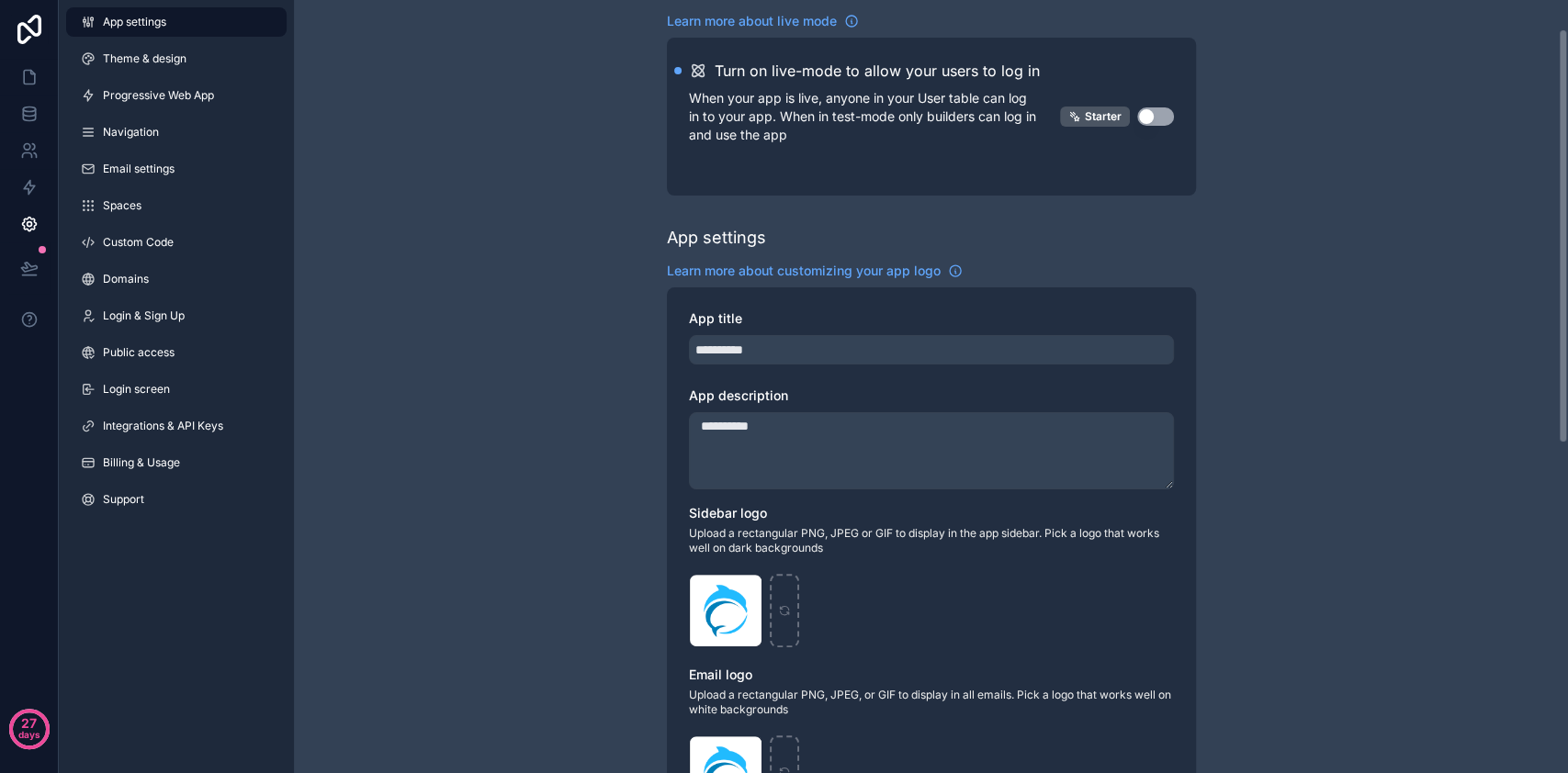 scroll, scrollTop: 0, scrollLeft: 0, axis: both 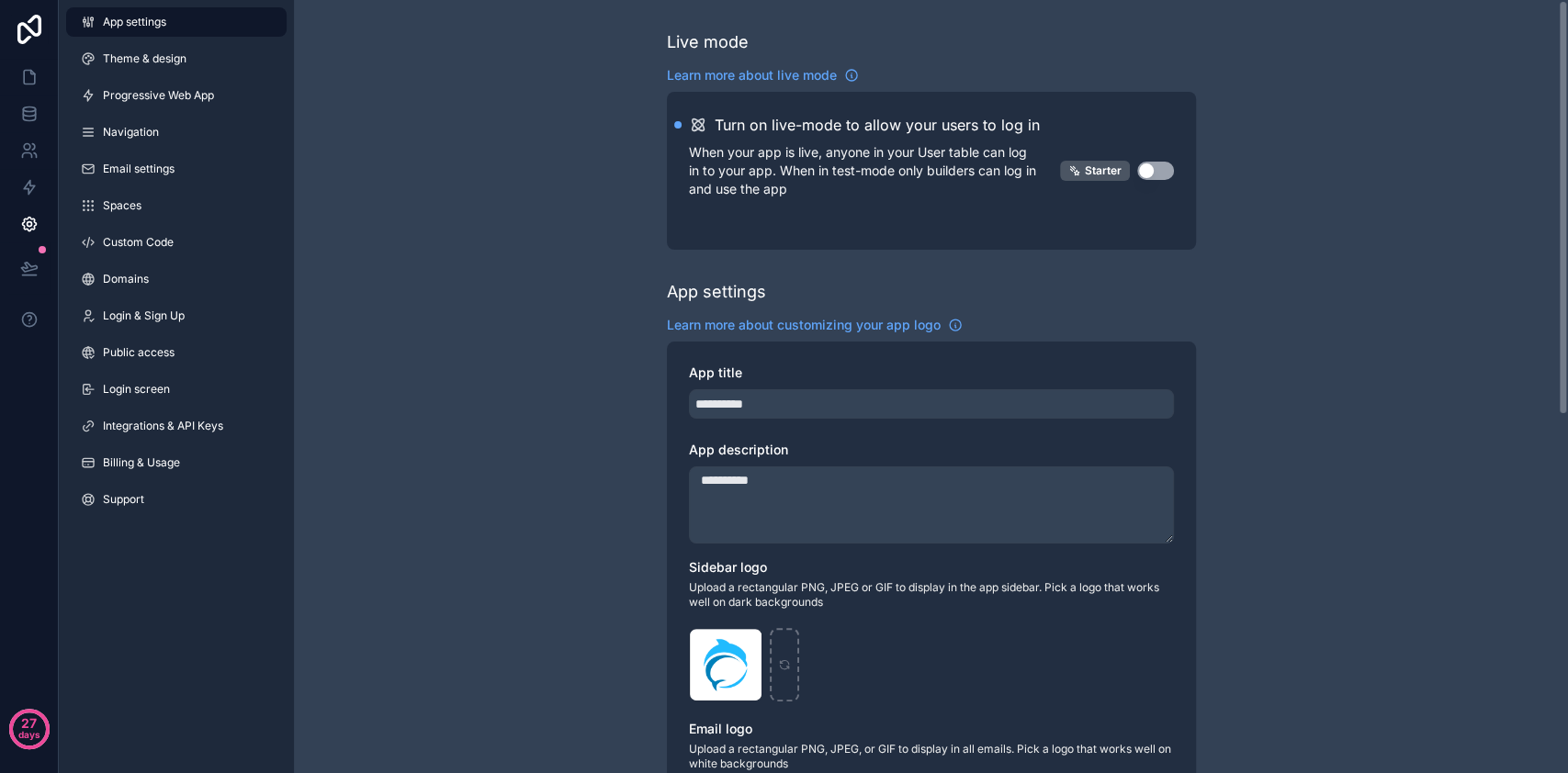 click on "**********" at bounding box center (931, 720) 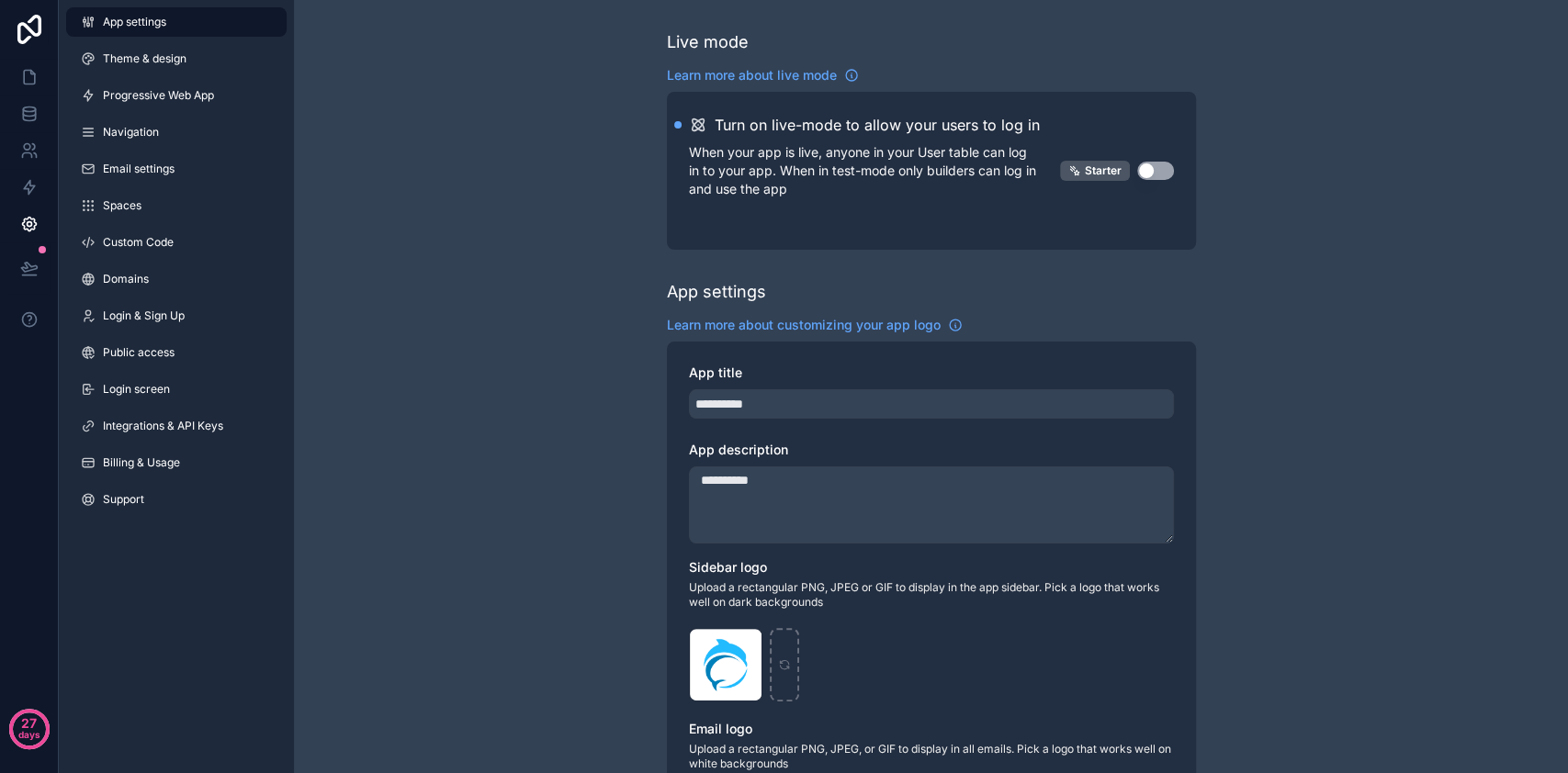 click on "**********" at bounding box center (931, 720) 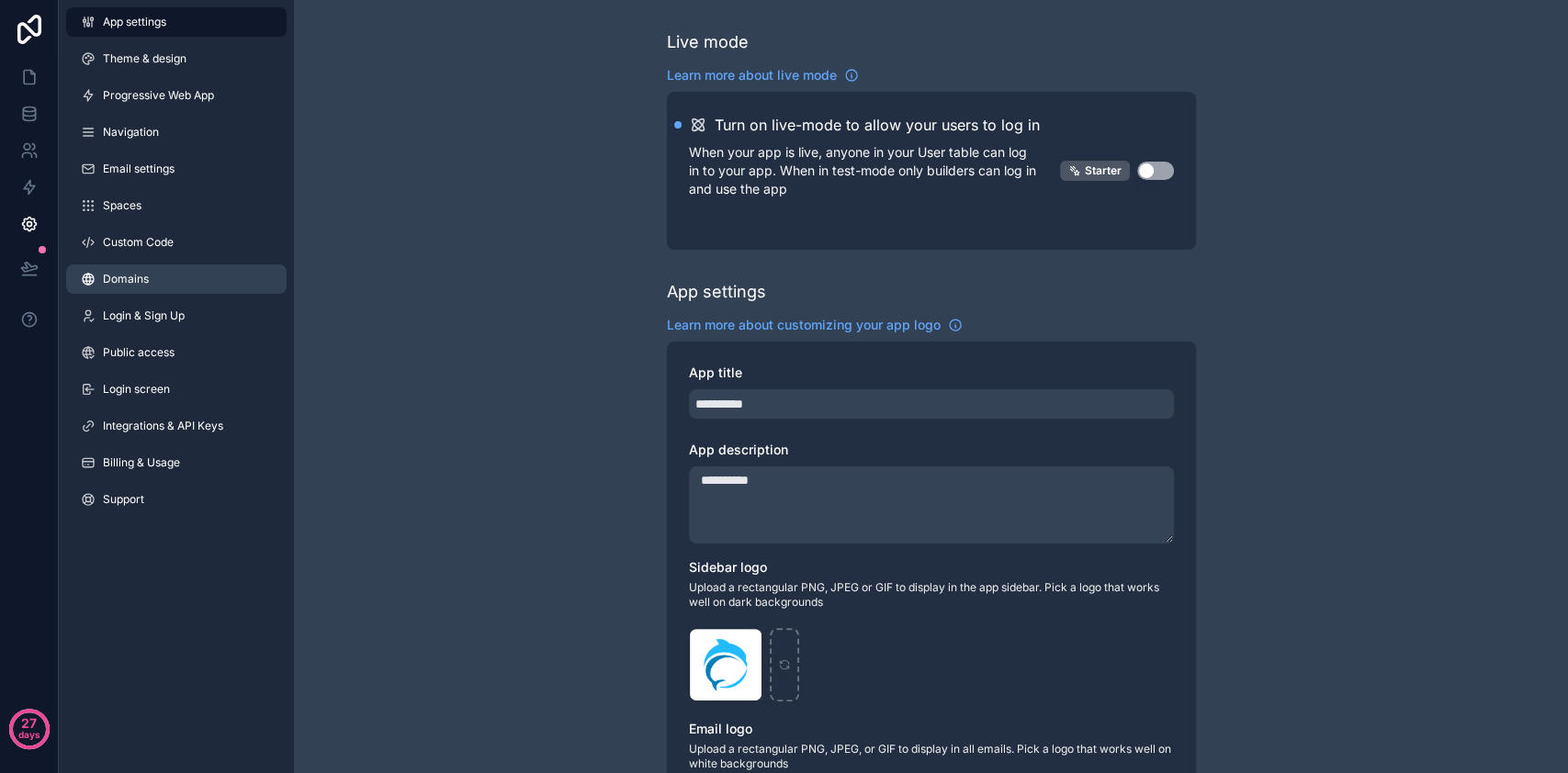 click on "Domains" at bounding box center [176, 279] 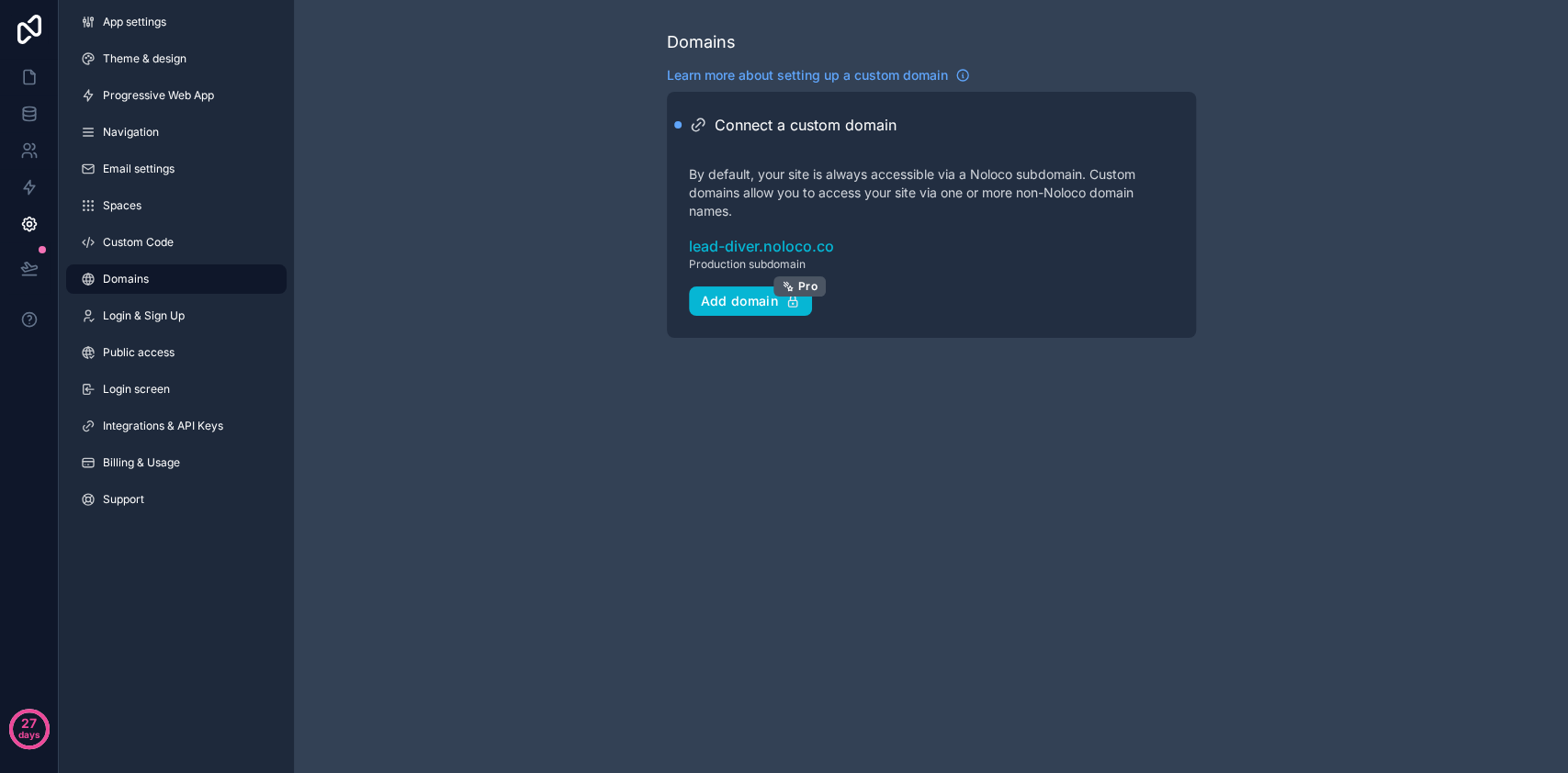 click on "Domains Learn more about setting up a custom domain Connect a custom domain By default, your site is always accessible via a Noloco subdomain. Custom domains allow you to access your site via one or more non-Noloco domain names. lead-diver.noloco.co Production subdomain Add domain Pro" at bounding box center [931, 184] 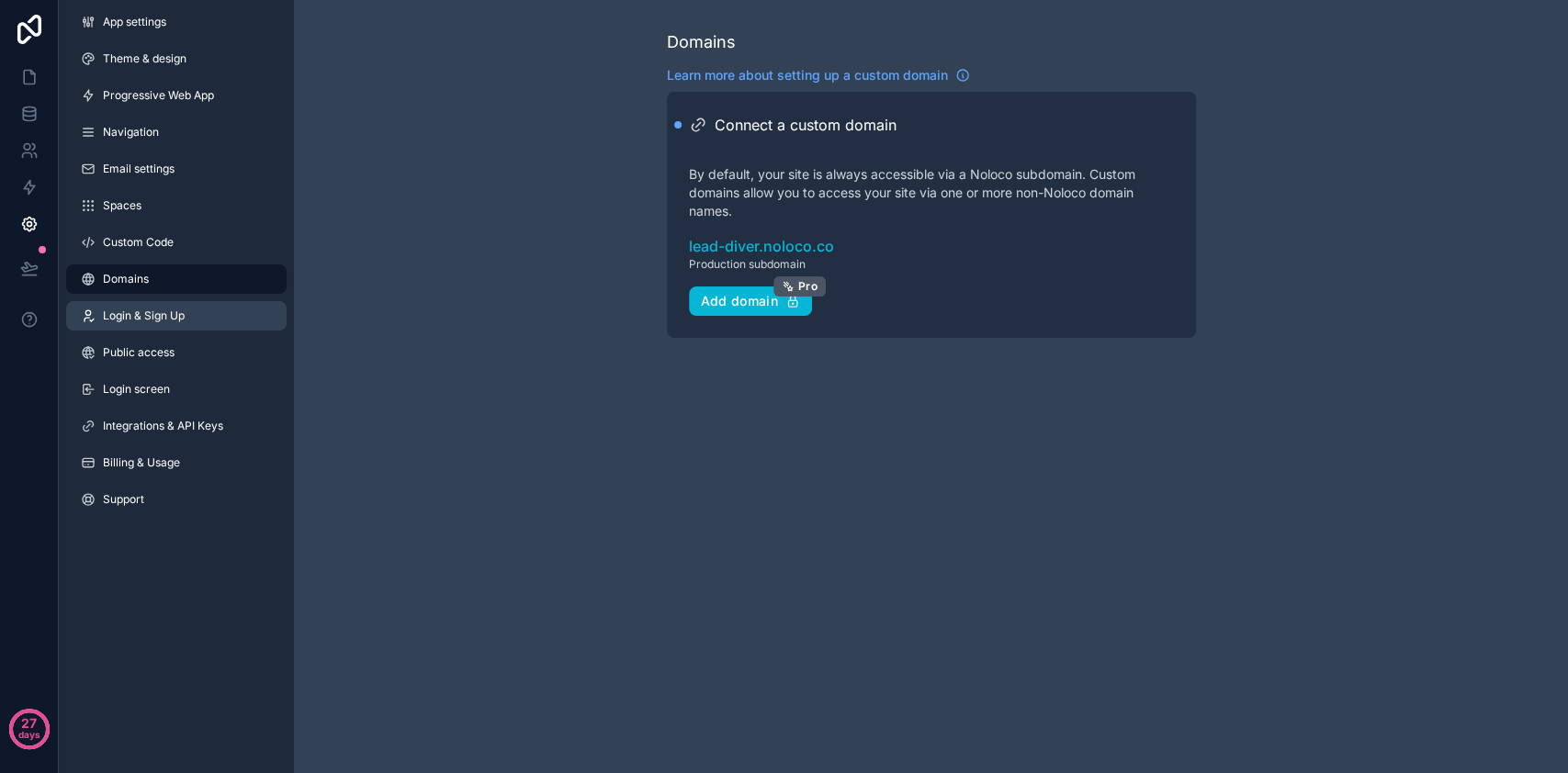 click on "Login & Sign Up" at bounding box center [143, 316] 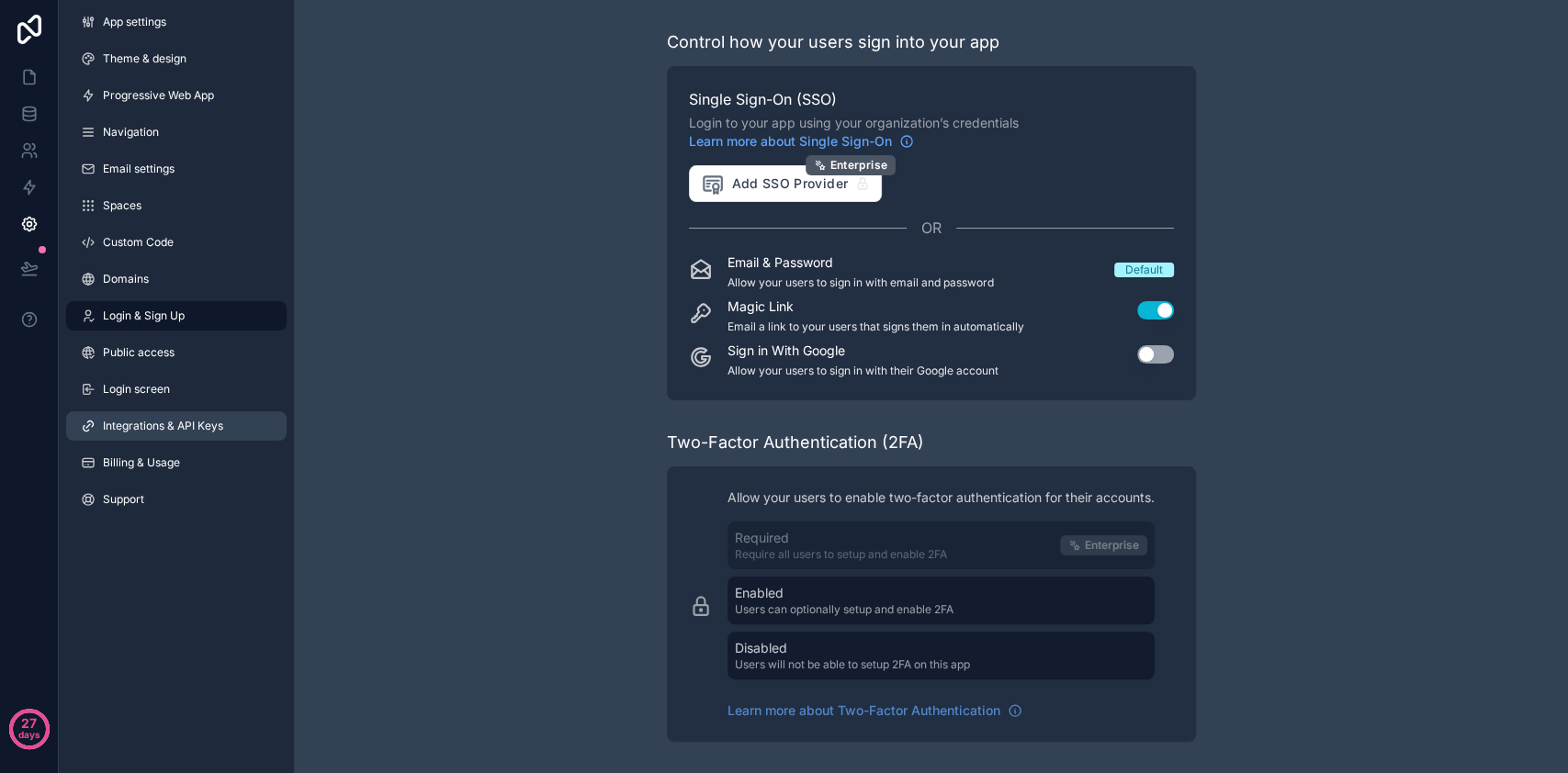 click on "Integrations & API Keys" at bounding box center [163, 426] 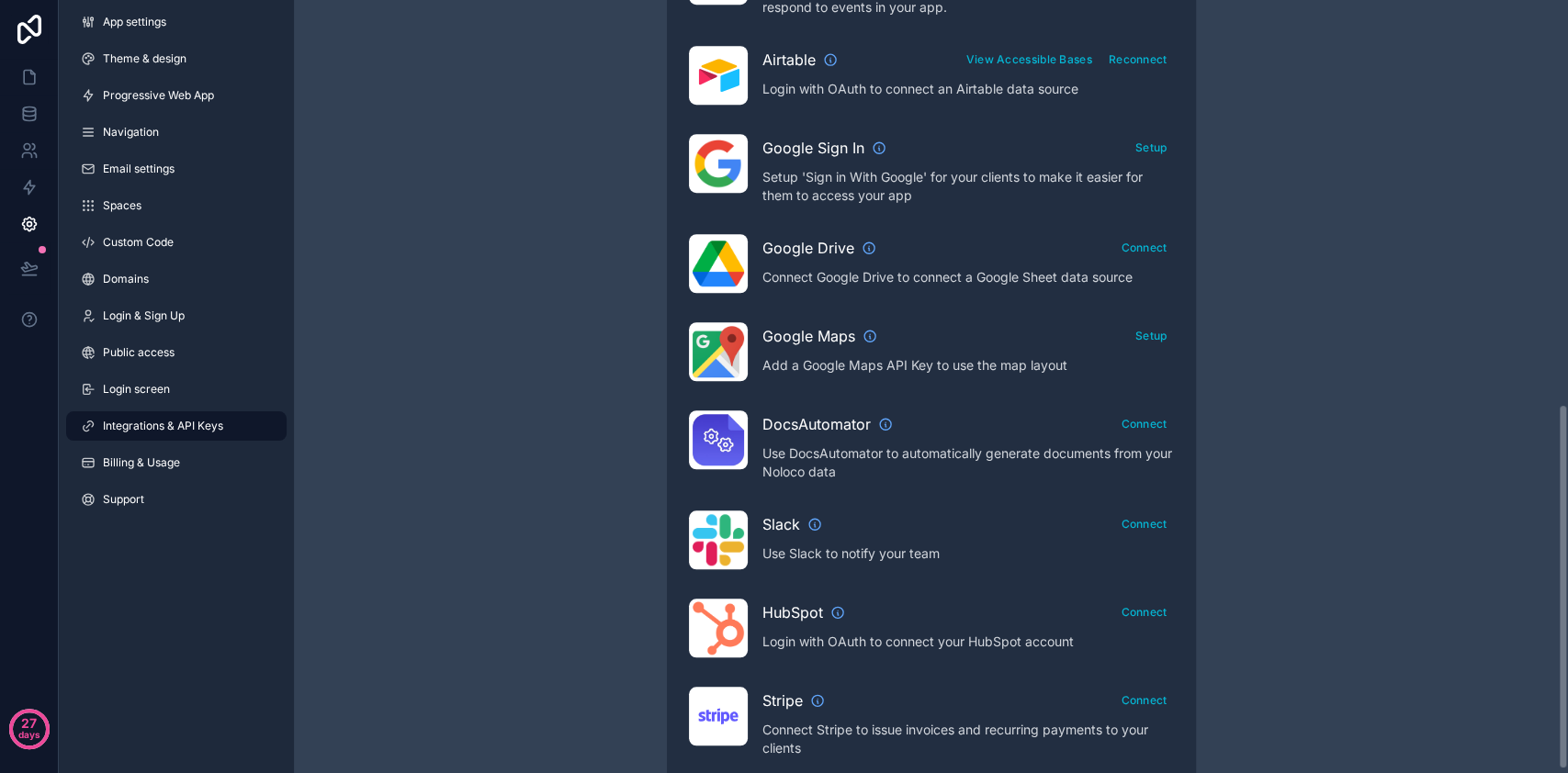 scroll, scrollTop: 857, scrollLeft: 0, axis: vertical 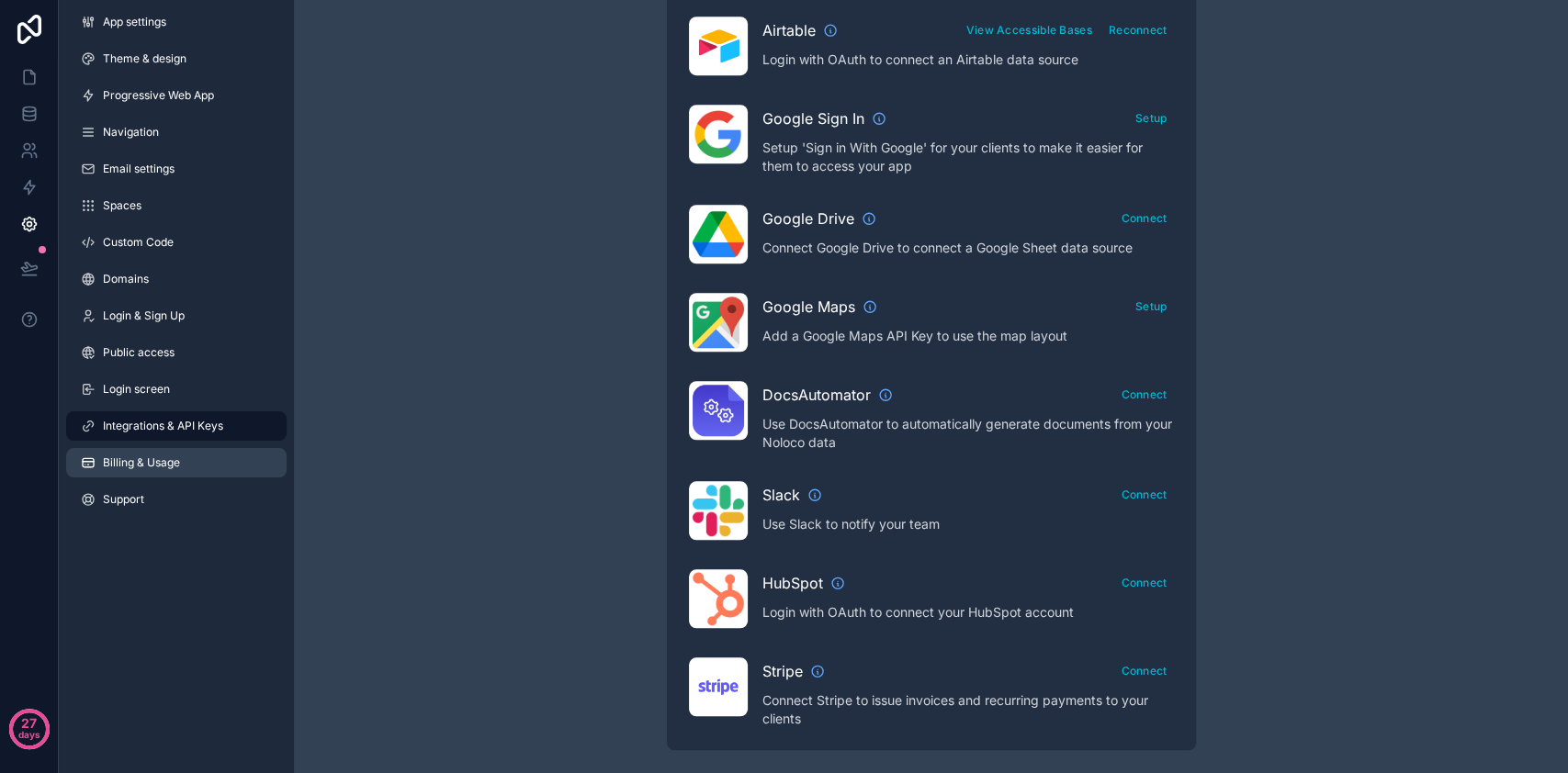 click on "Billing & Usage" at bounding box center (141, 463) 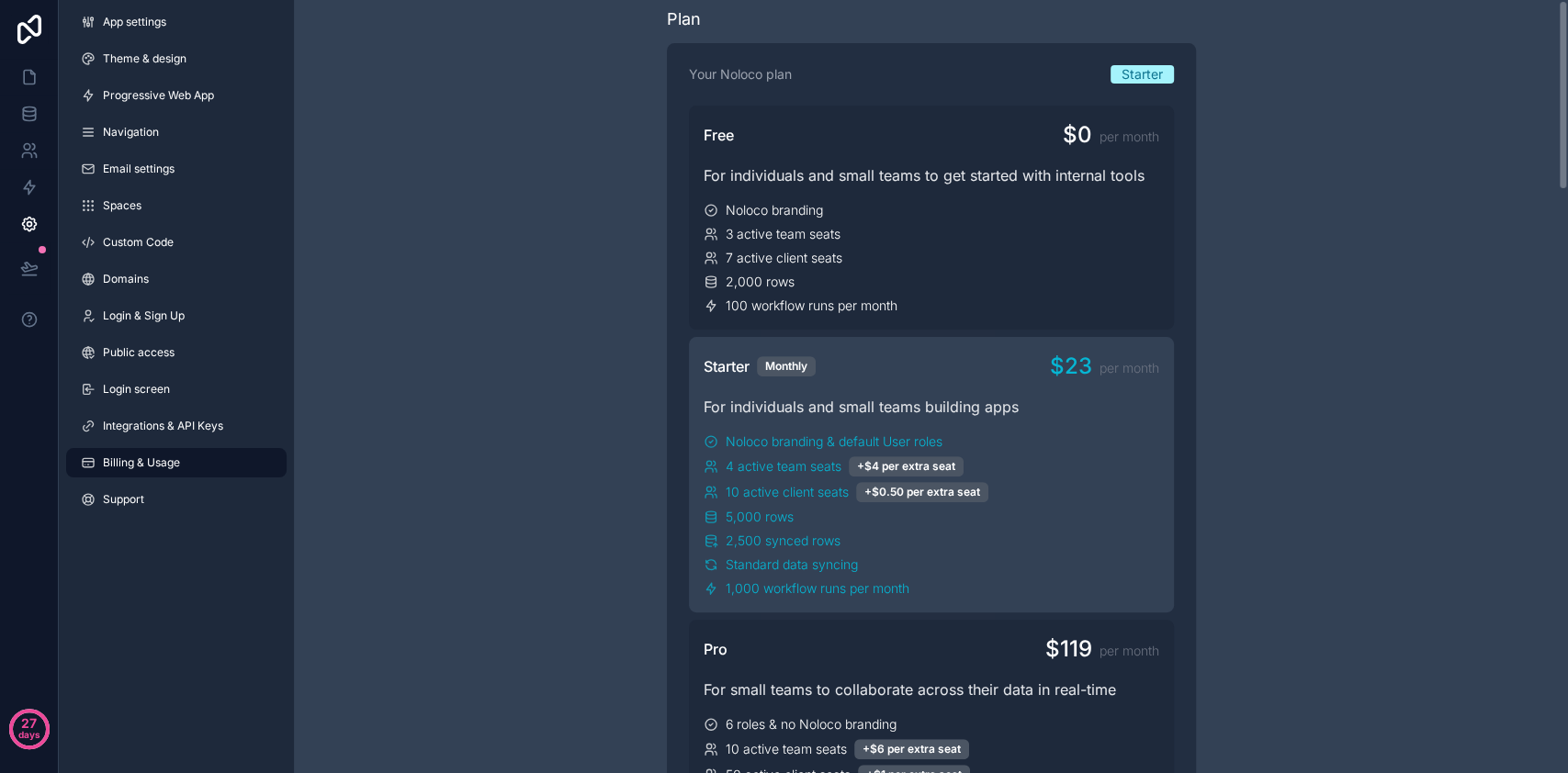 scroll, scrollTop: 0, scrollLeft: 0, axis: both 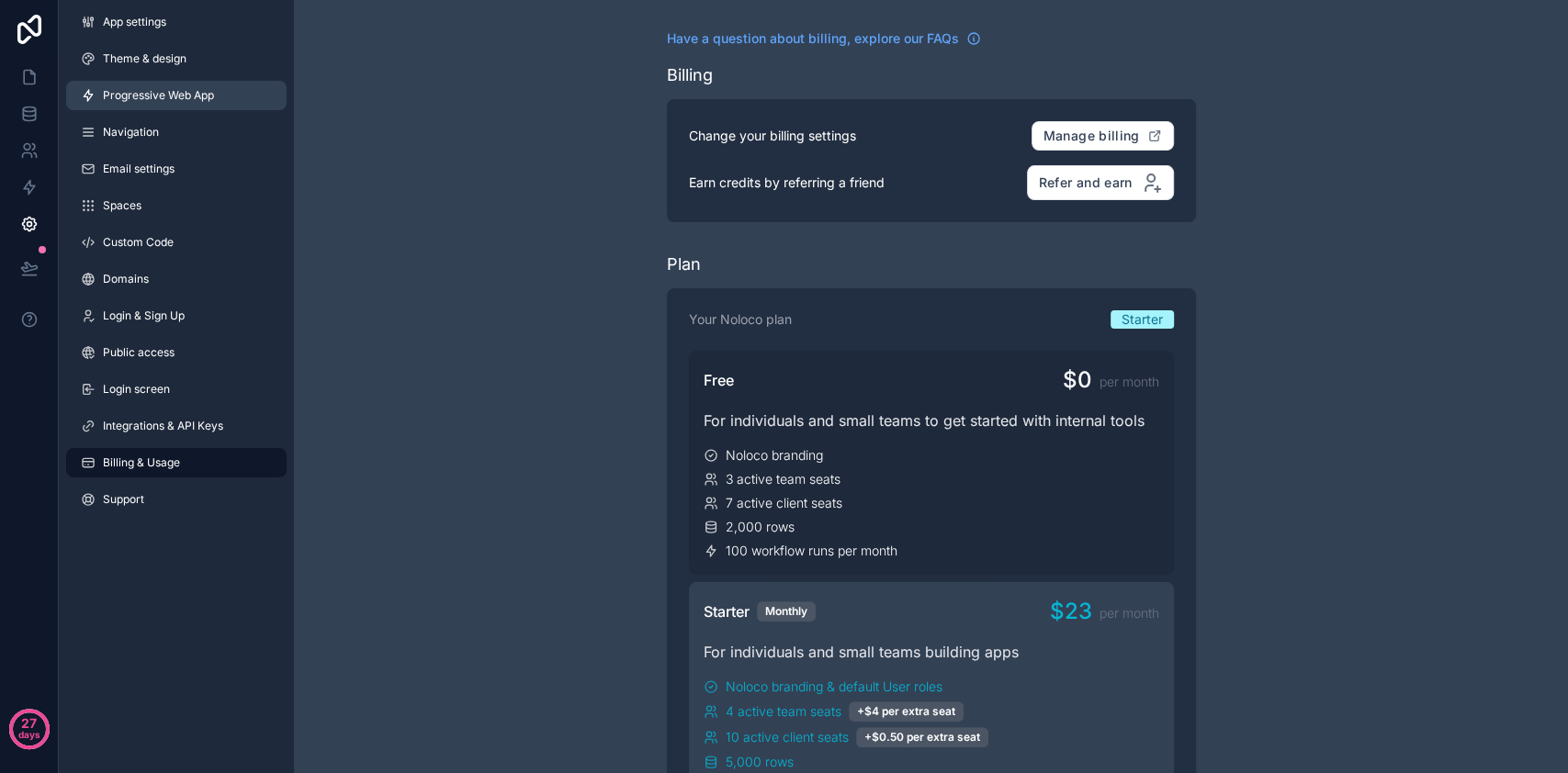 click on "Progressive Web App" at bounding box center (158, 95) 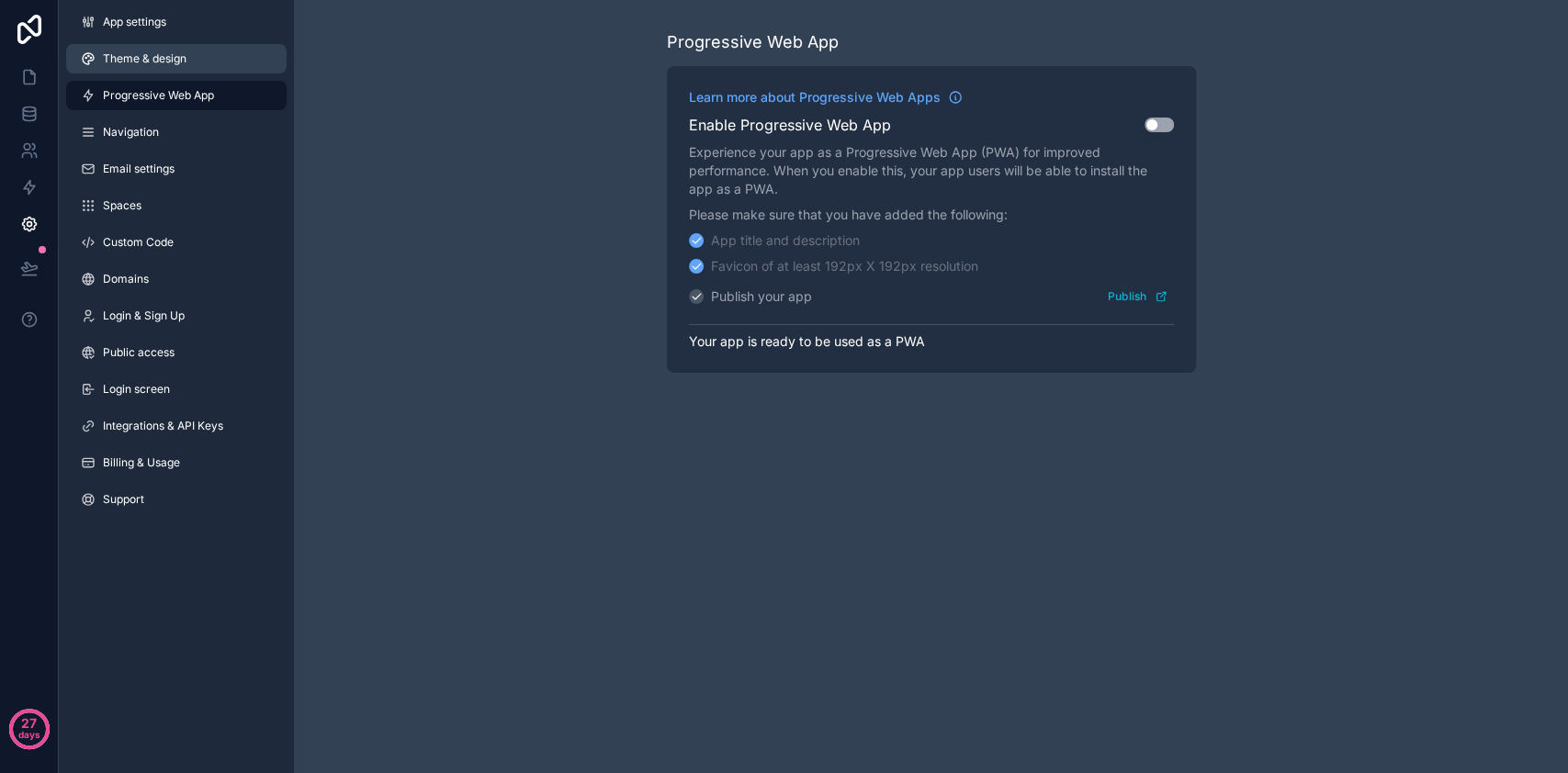 click on "Theme & design" at bounding box center [176, 59] 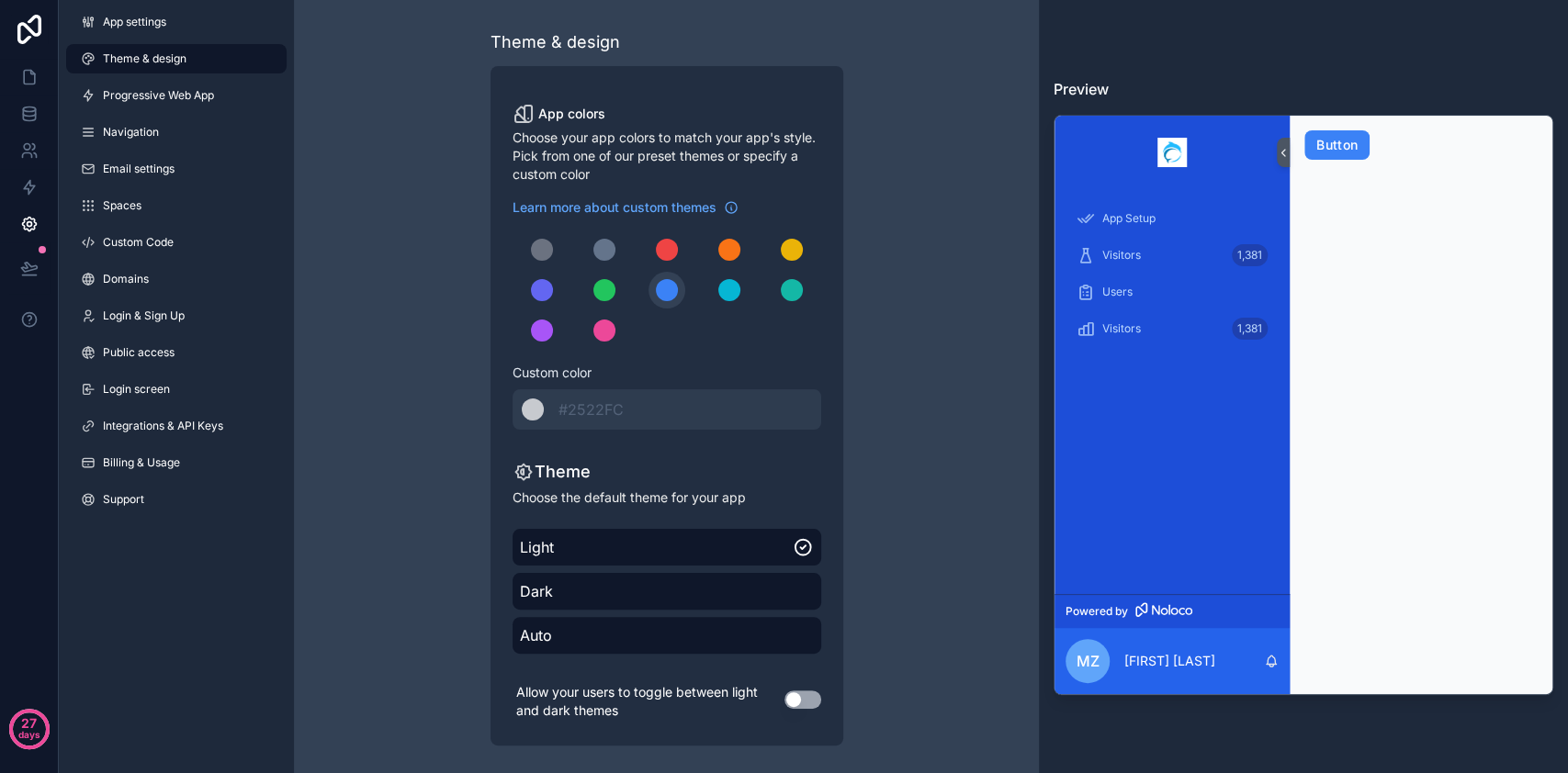 scroll, scrollTop: 1, scrollLeft: 0, axis: vertical 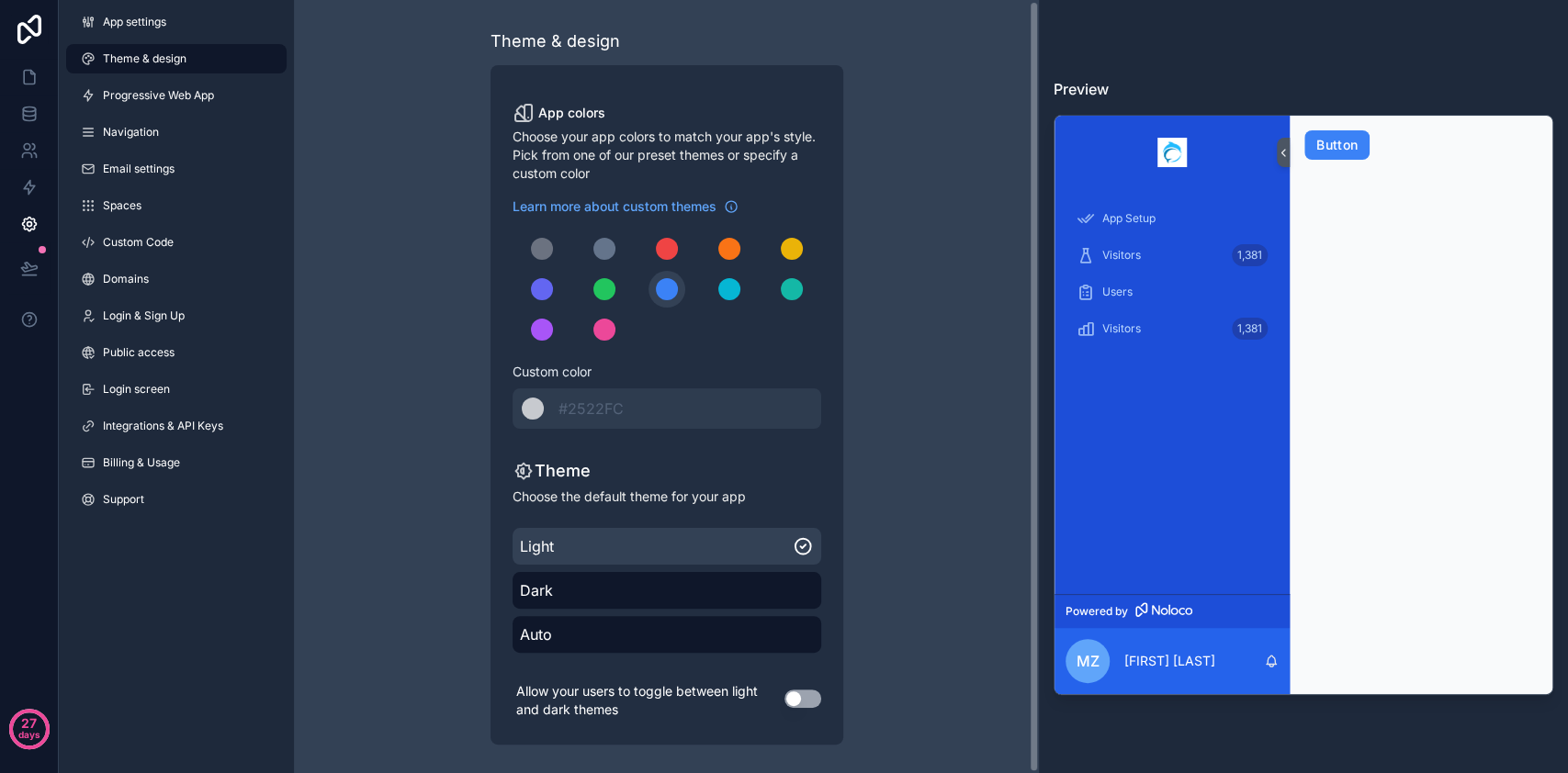 click on "Light" at bounding box center (657, 546) 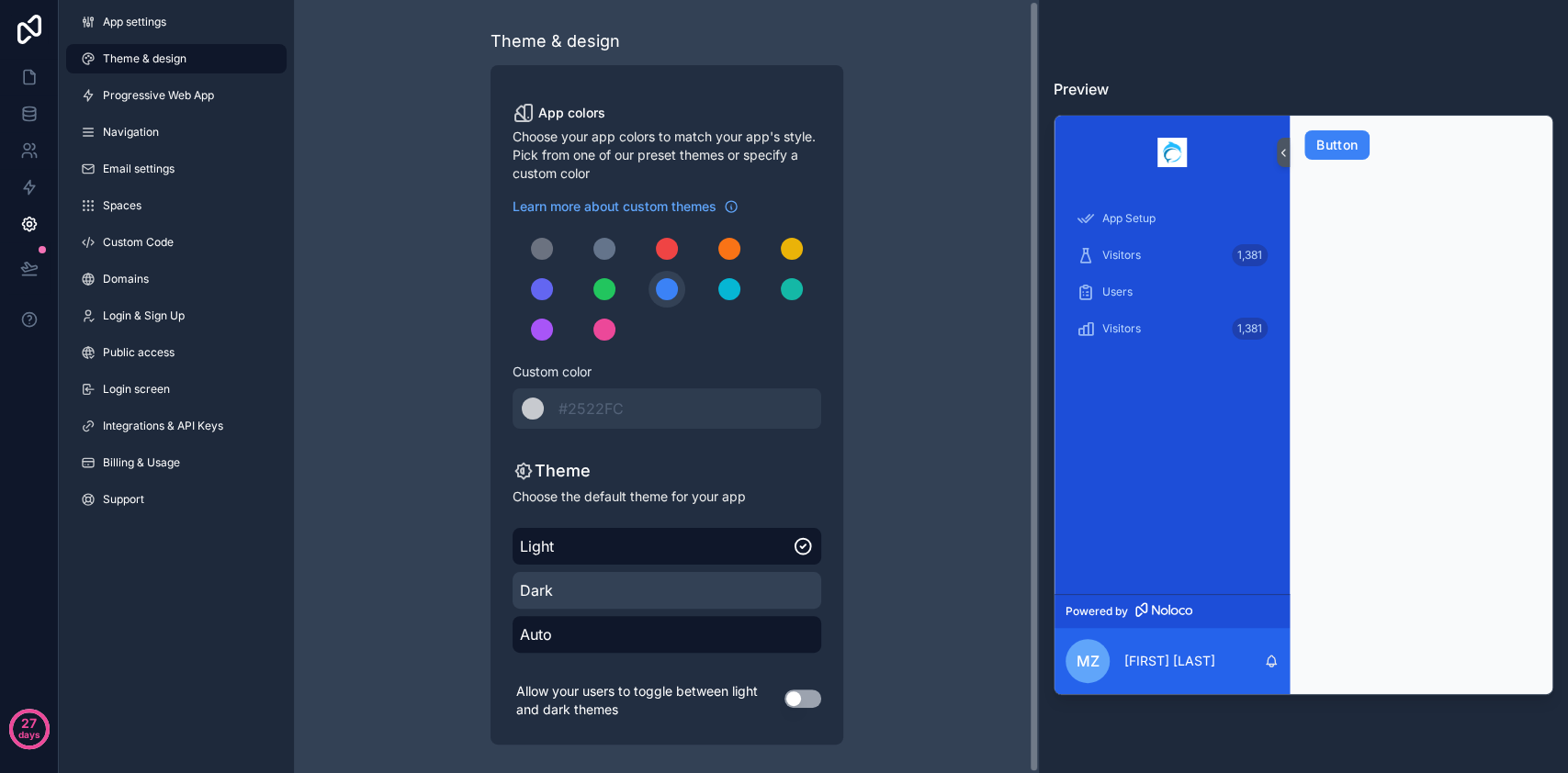 click on "Dark" at bounding box center [667, 590] 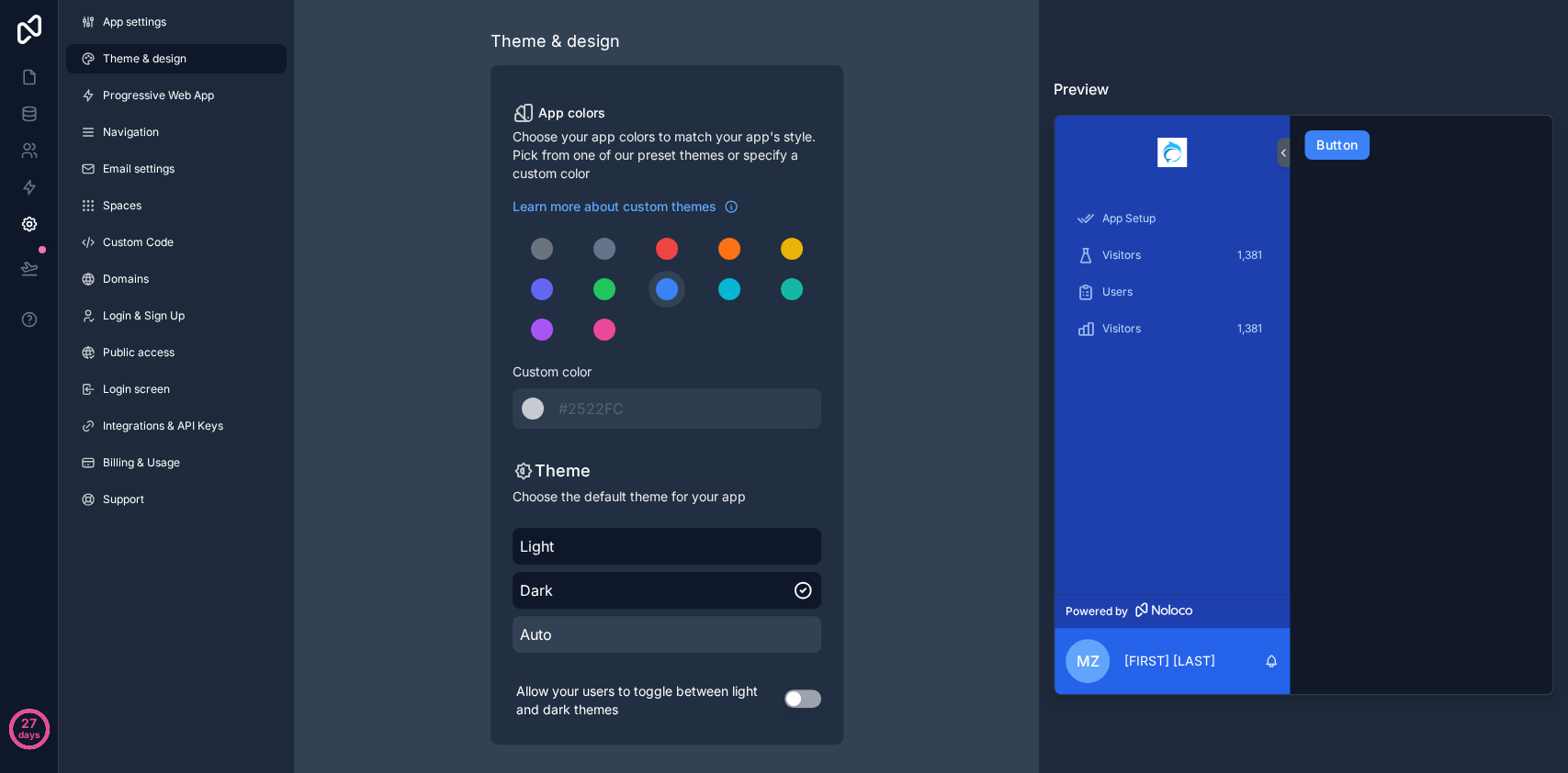 click on "Auto" at bounding box center (667, 634) 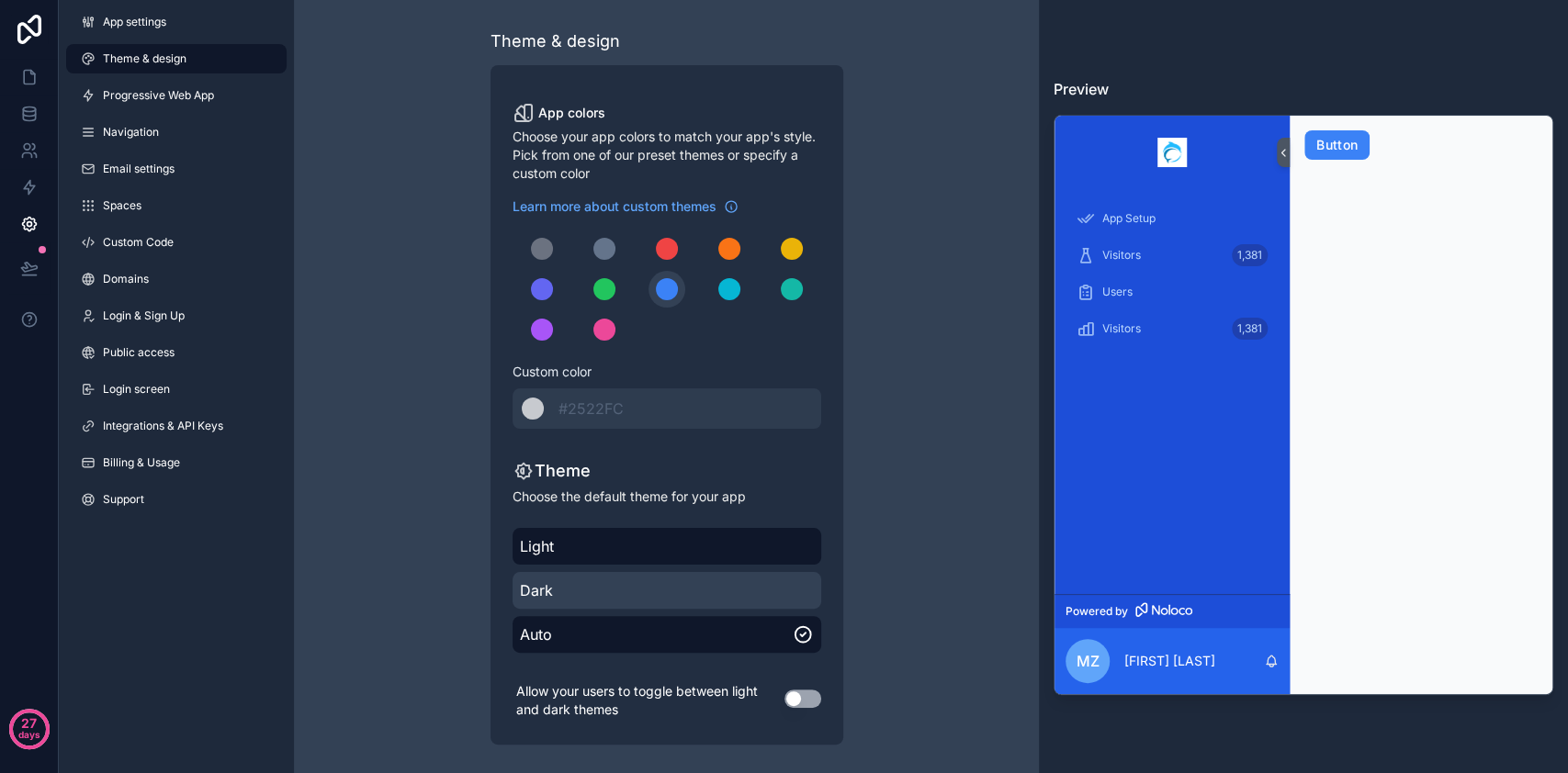 click on "Dark" at bounding box center [667, 590] 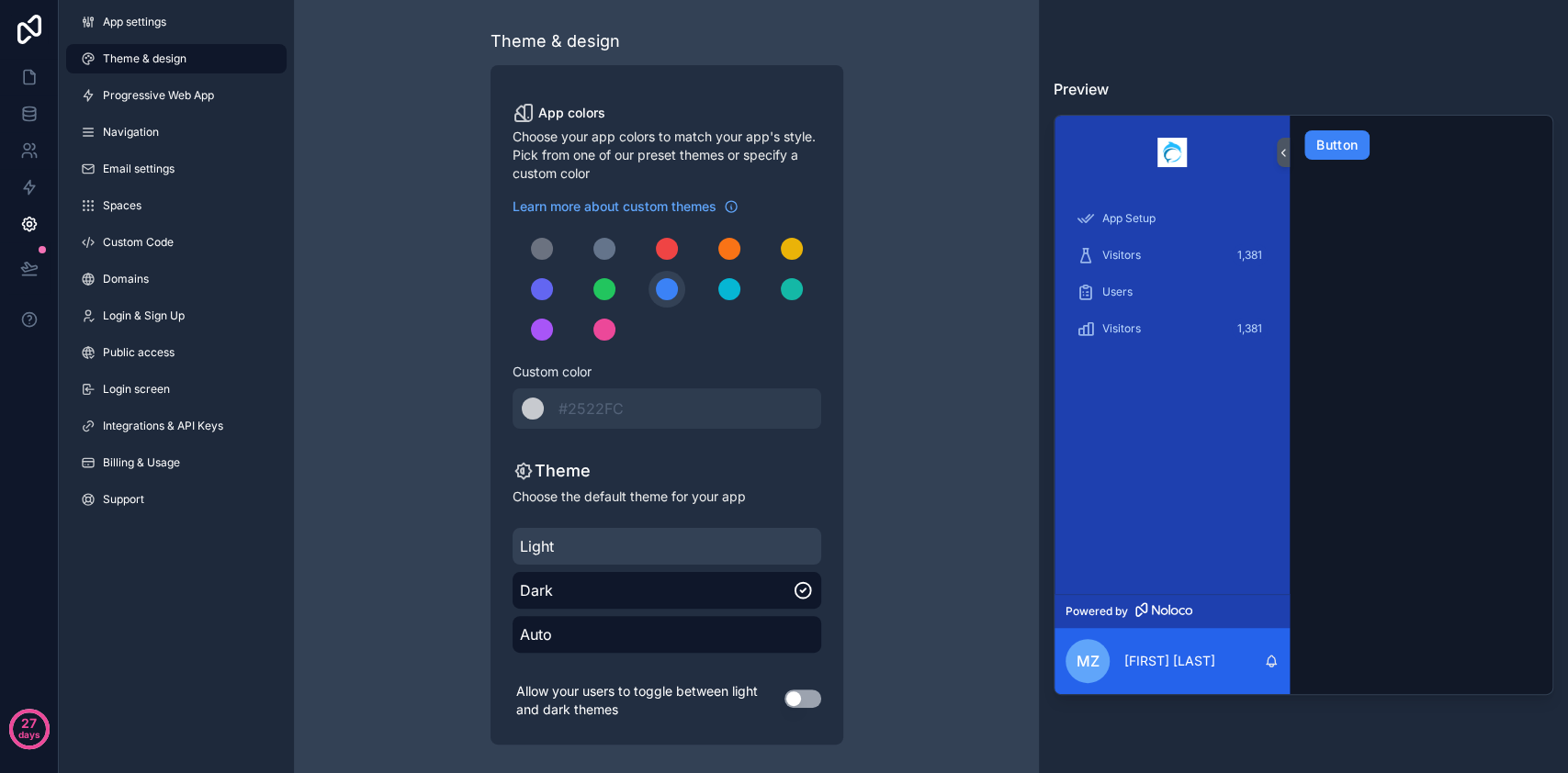 click on "Light" at bounding box center (667, 546) 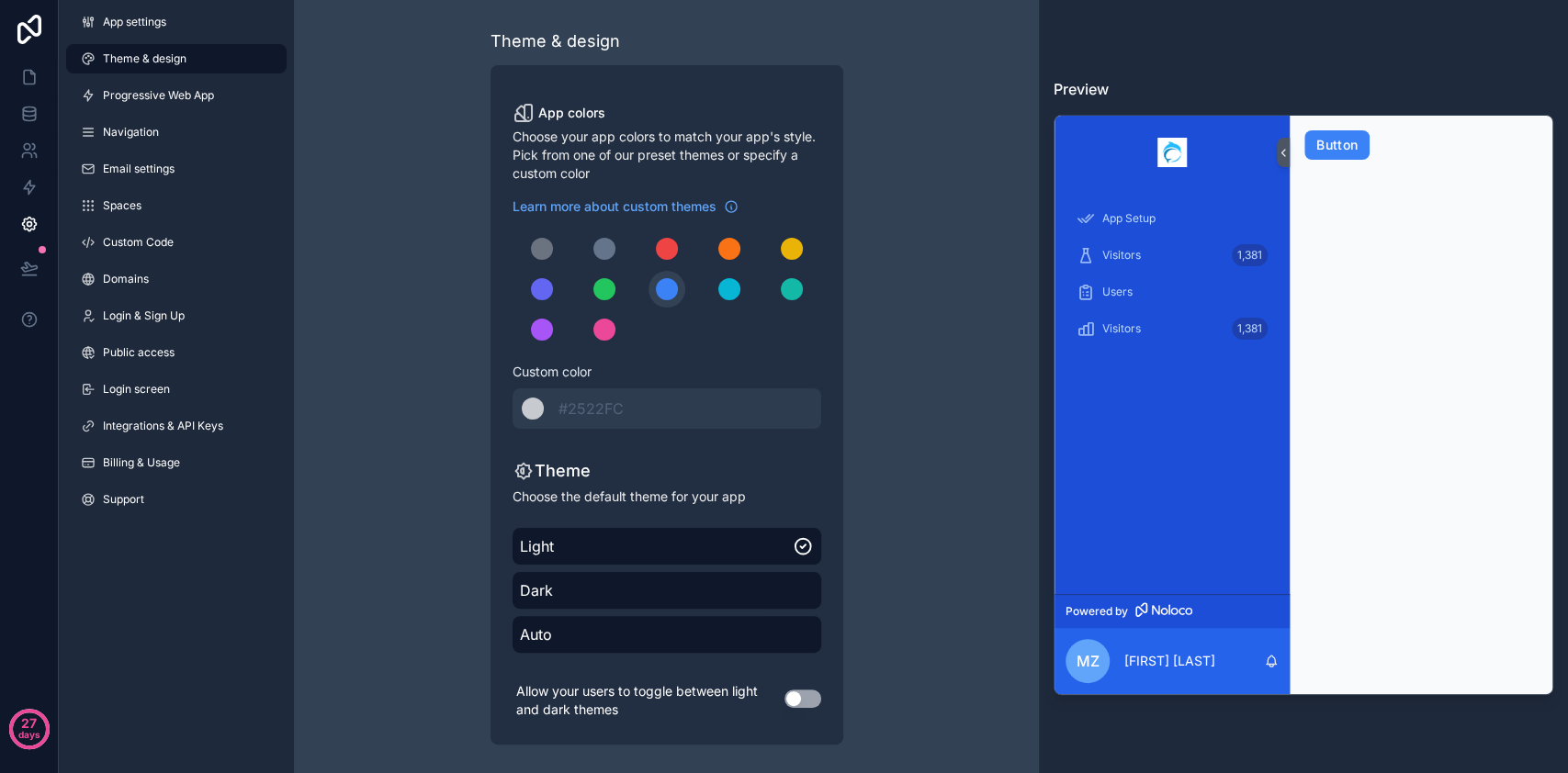 click on "Theme & design App colors Choose your app colors to match your app's style. Pick from one of our preset themes or specify a custom color Learn more about custom themes Custom color ******* #2522FC Theme Choose the default theme for your app Light Dark Auto Allow your users to toggle between light and dark themes Use setting" at bounding box center (666, 386) 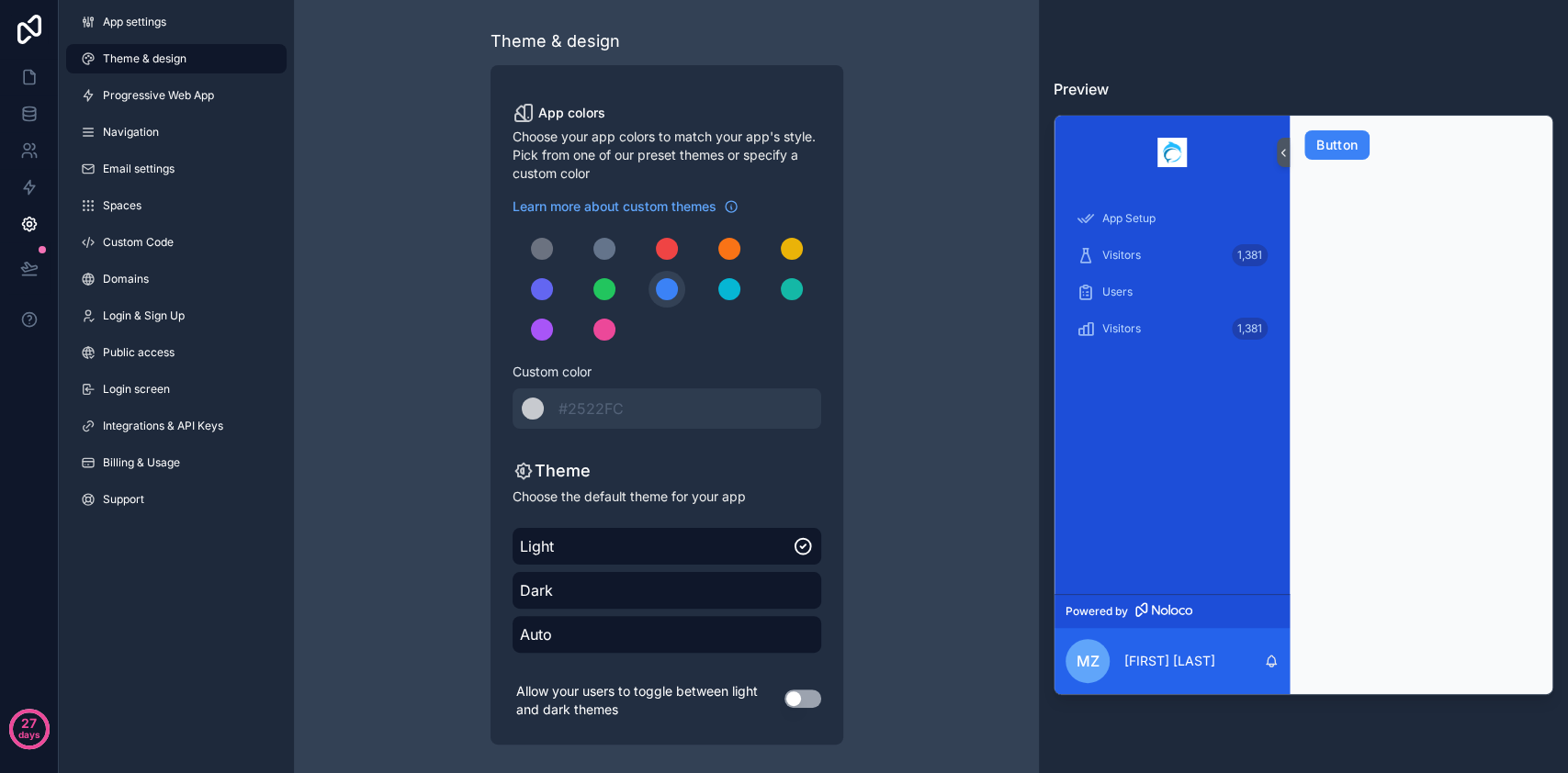click on "Use setting" at bounding box center (803, 699) 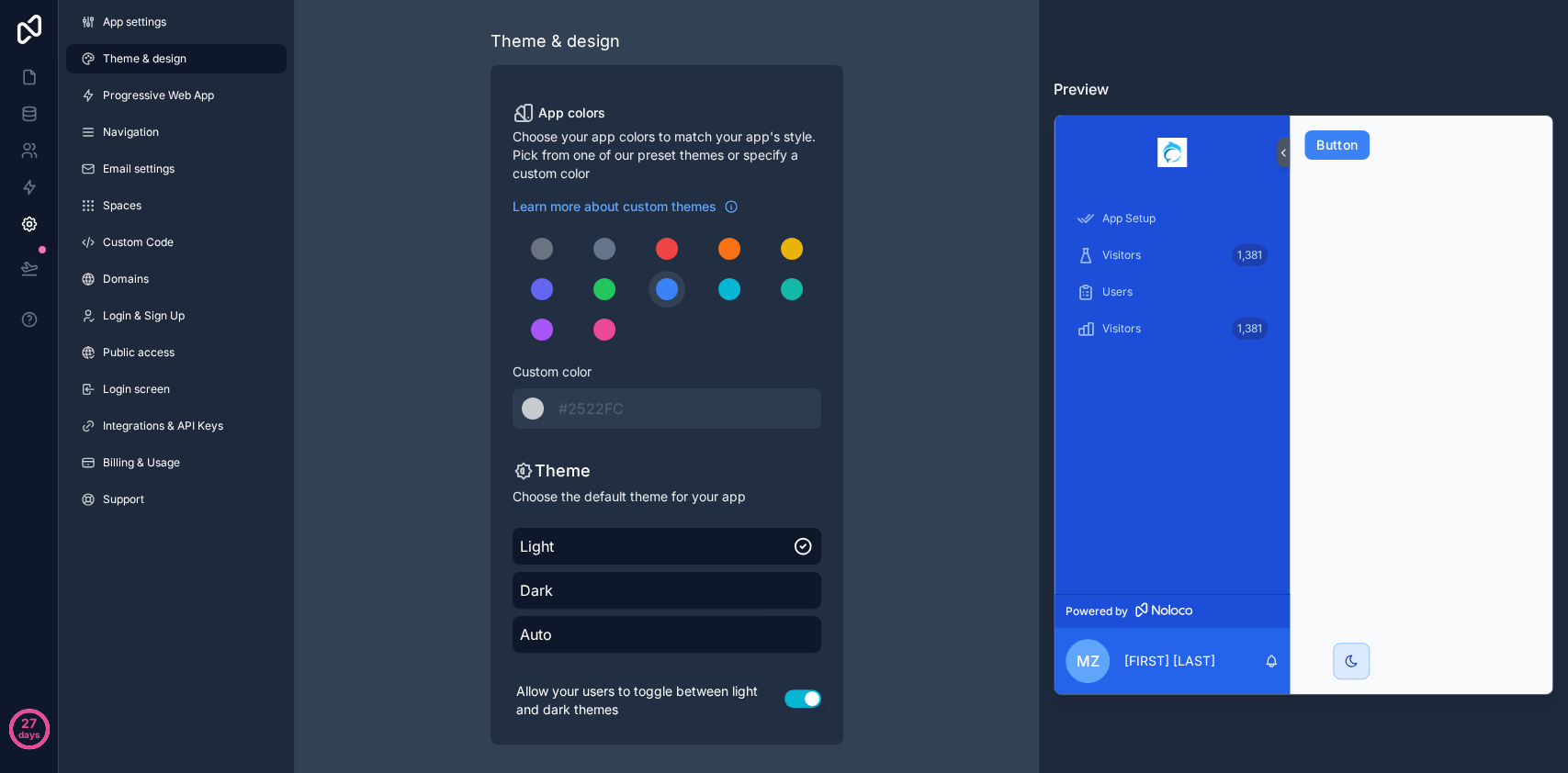 click on "Theme & design App colors Choose your app colors to match your app's style. Pick from one of our preset themes or specify a custom color Learn more about custom themes Custom color ******* #2522FC Theme Choose the default theme for your app Light Dark Auto Allow your users to toggle between light and dark themes Use setting" at bounding box center (667, 386) 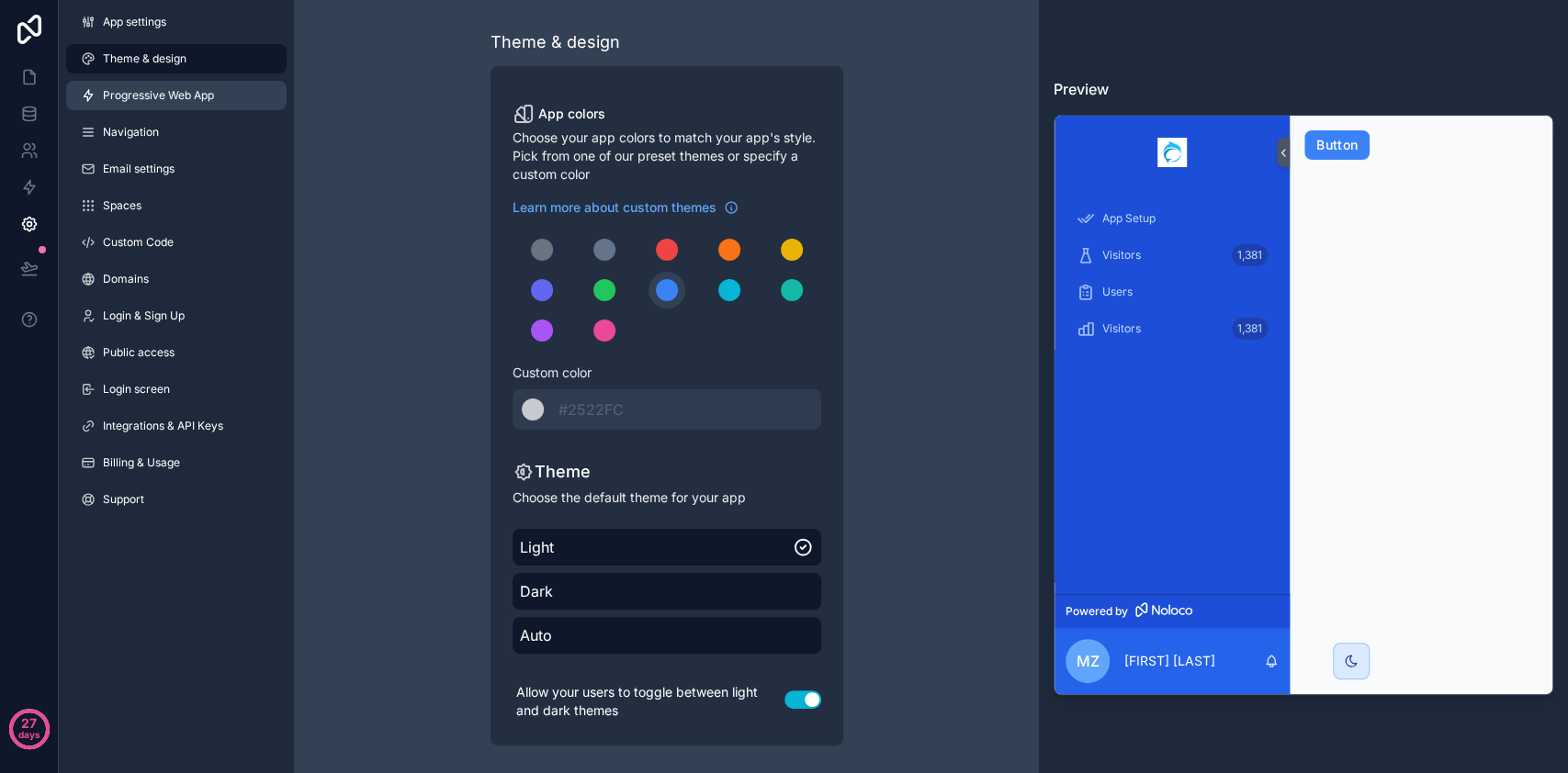 click on "Progressive Web App" at bounding box center [176, 95] 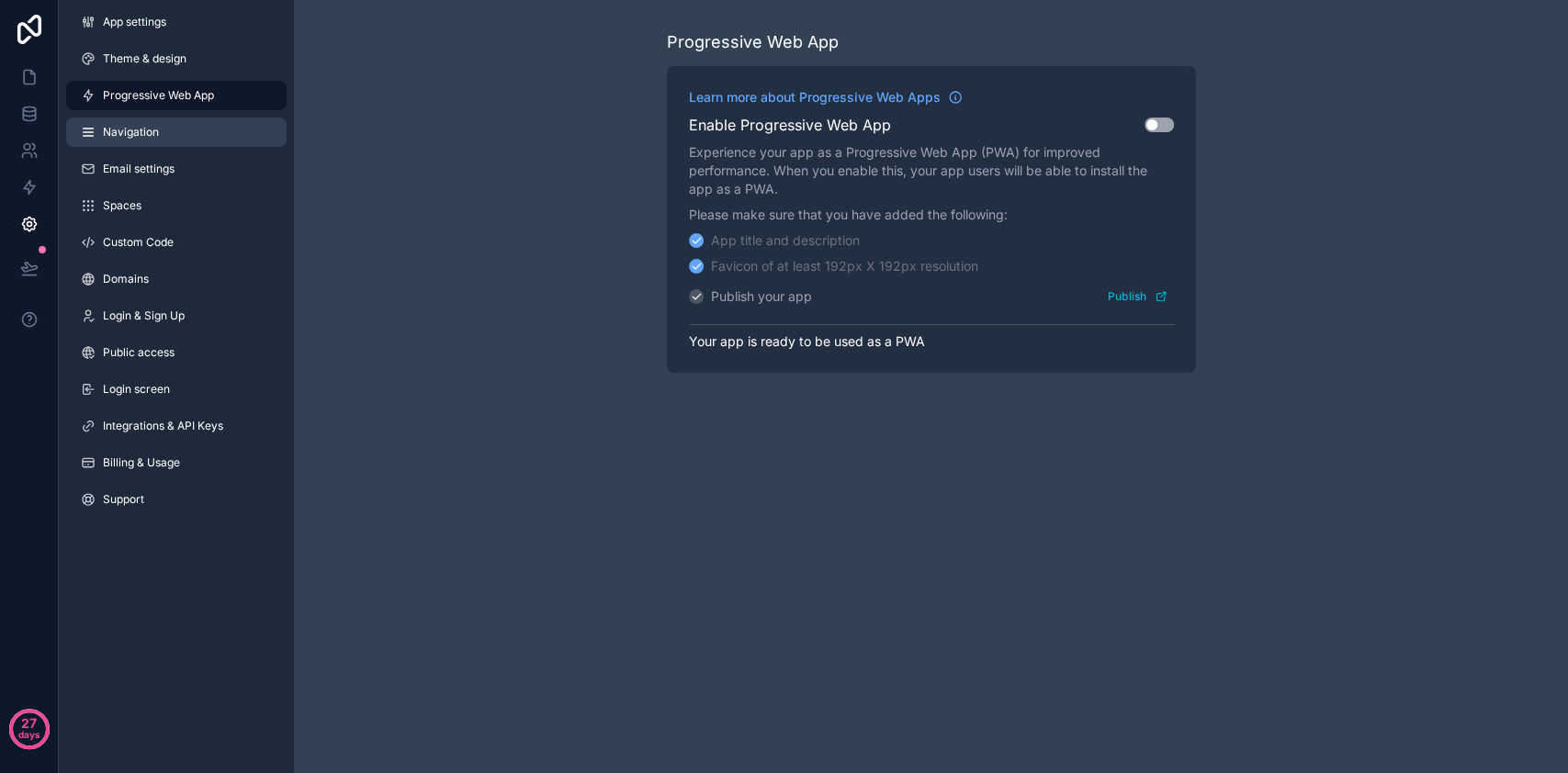 click on "Navigation" at bounding box center (176, 132) 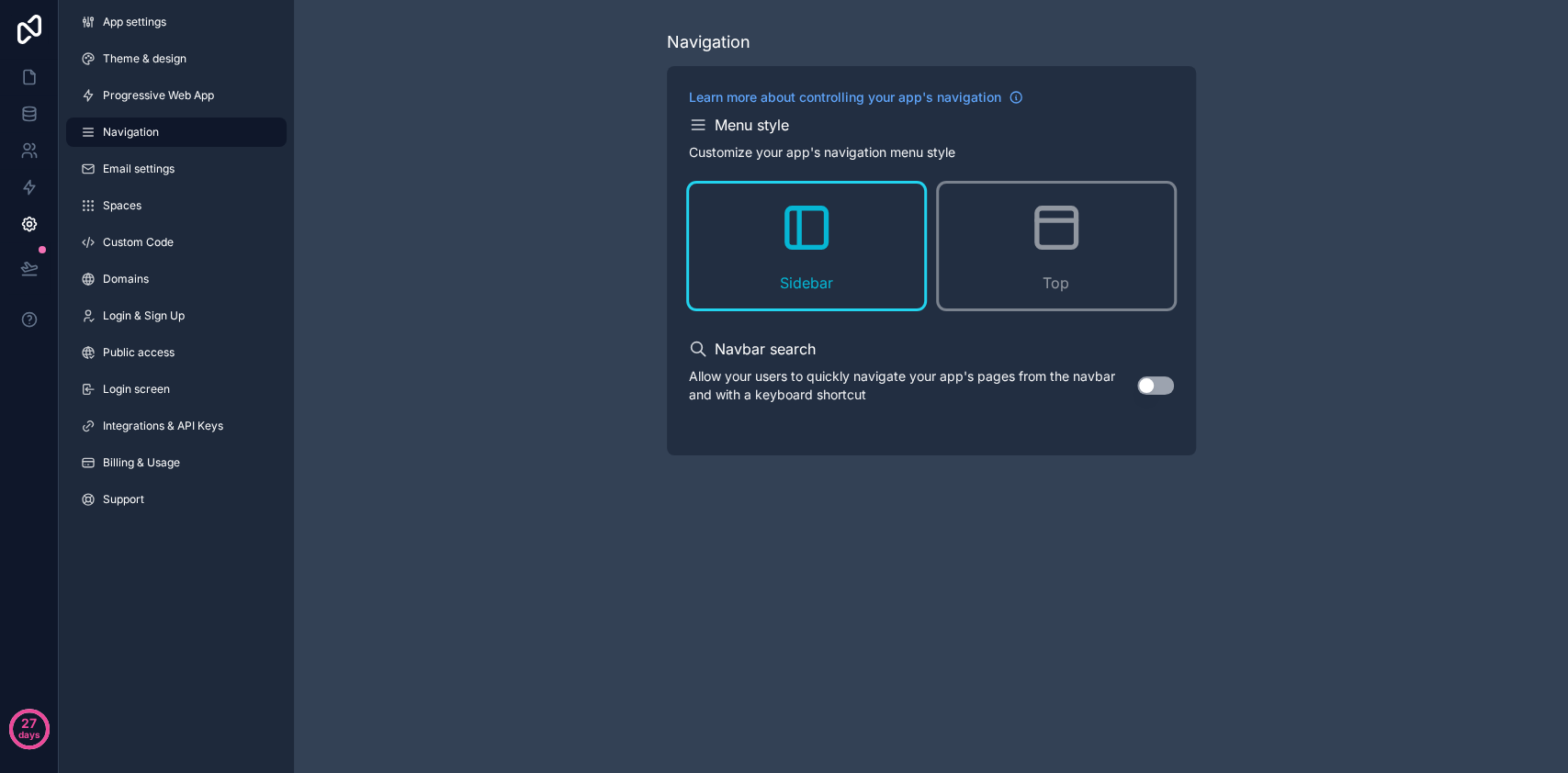 click on "Use setting" at bounding box center [1156, 386] 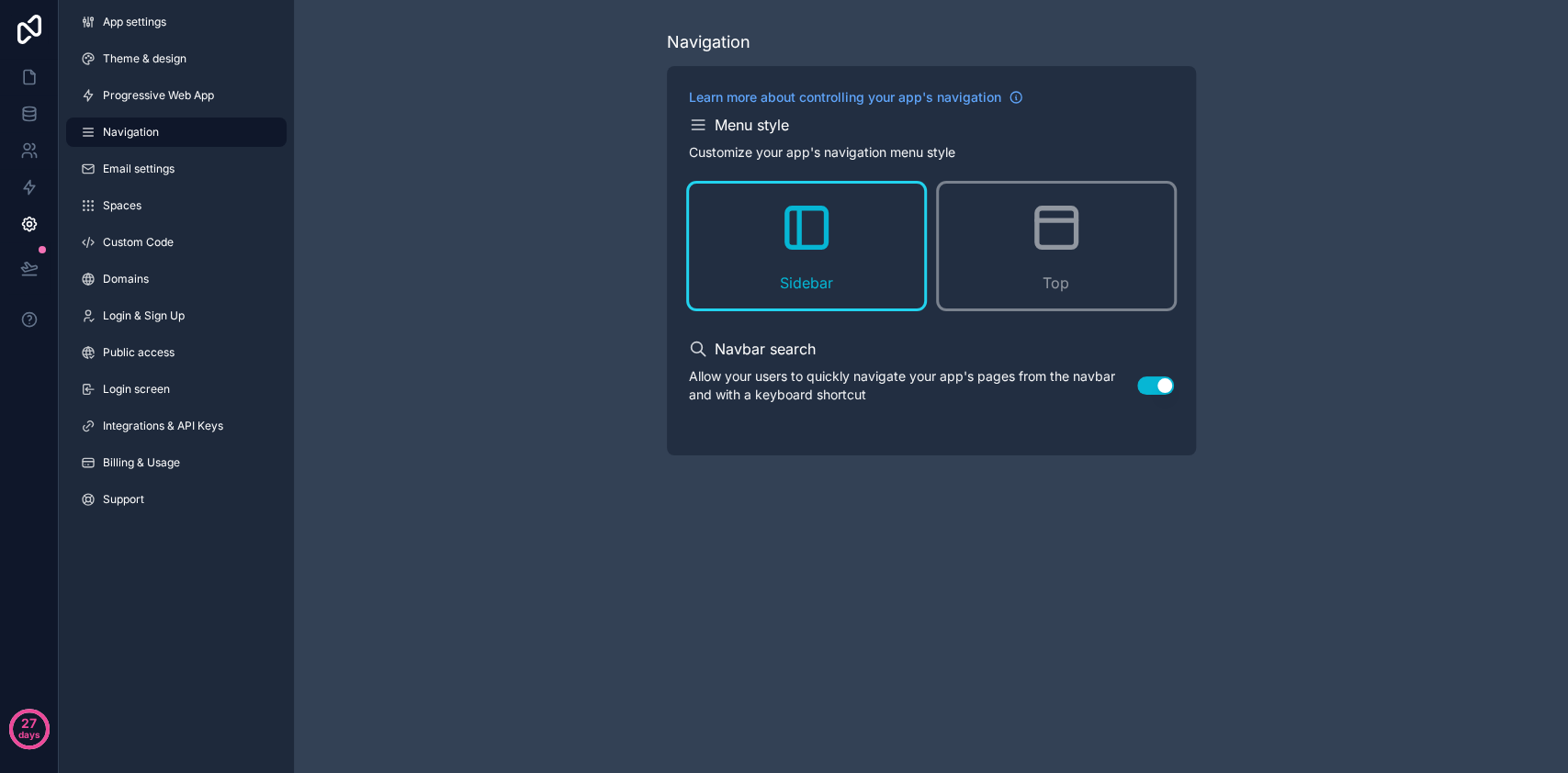 click on "Navigation Learn more about controlling your app's navigation Menu style Customize your app's navigation menu style Sidebar Top Navbar search Allow your users to quickly navigate your app's pages from the navbar and with a keyboard shortcut Use setting" at bounding box center (931, 242) 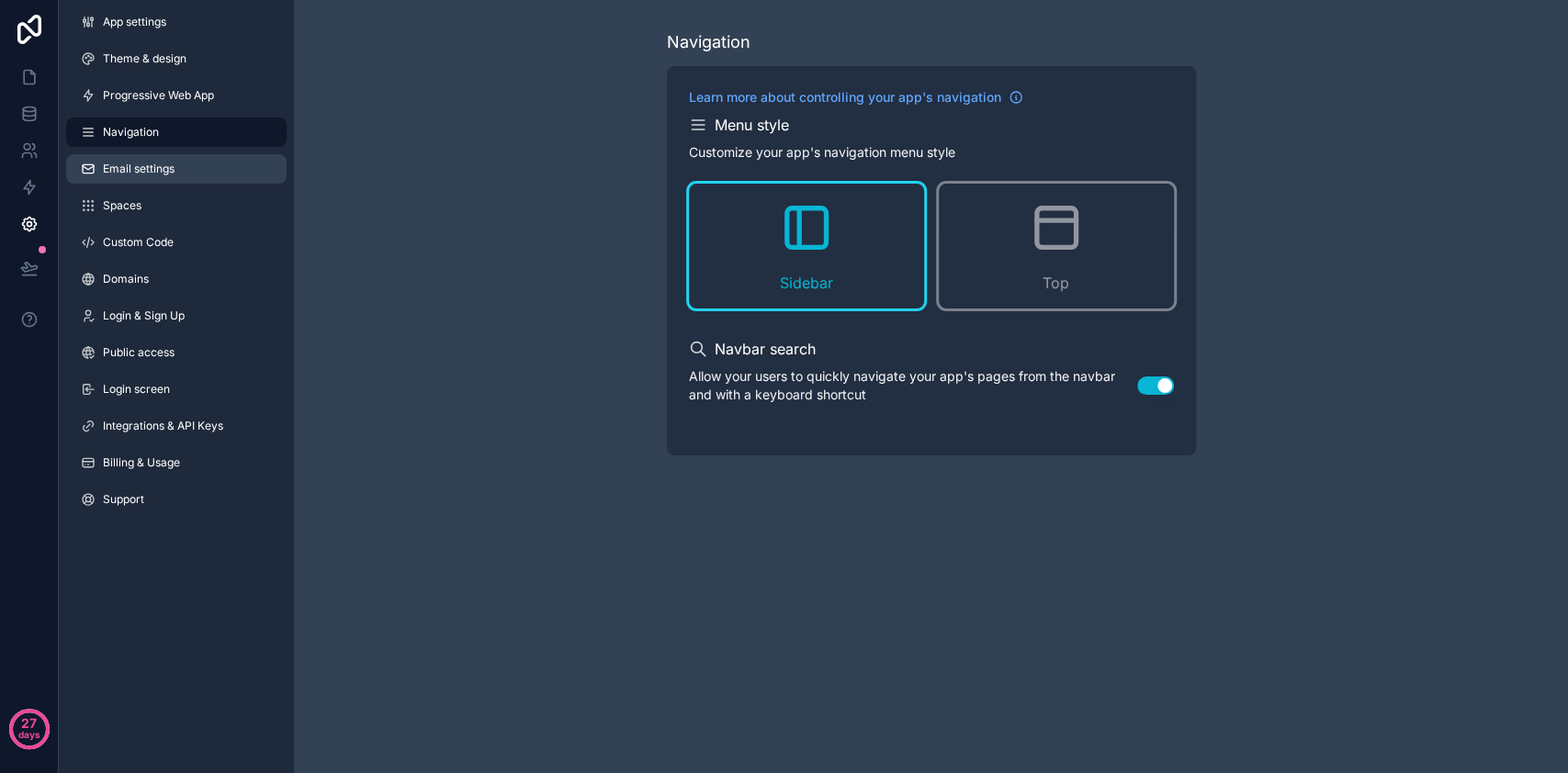 click on "Email settings" at bounding box center [176, 169] 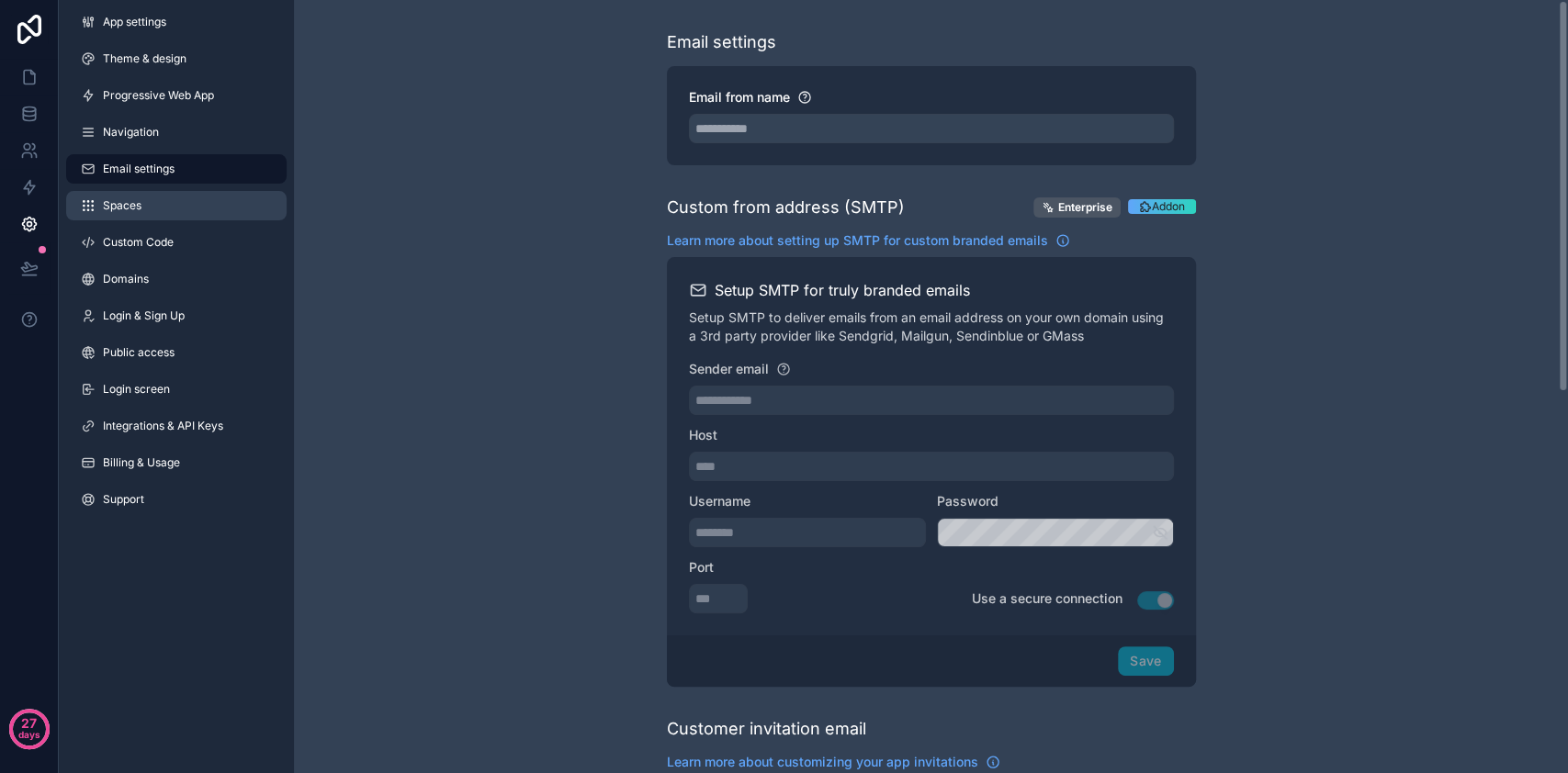 click on "Spaces" at bounding box center [176, 206] 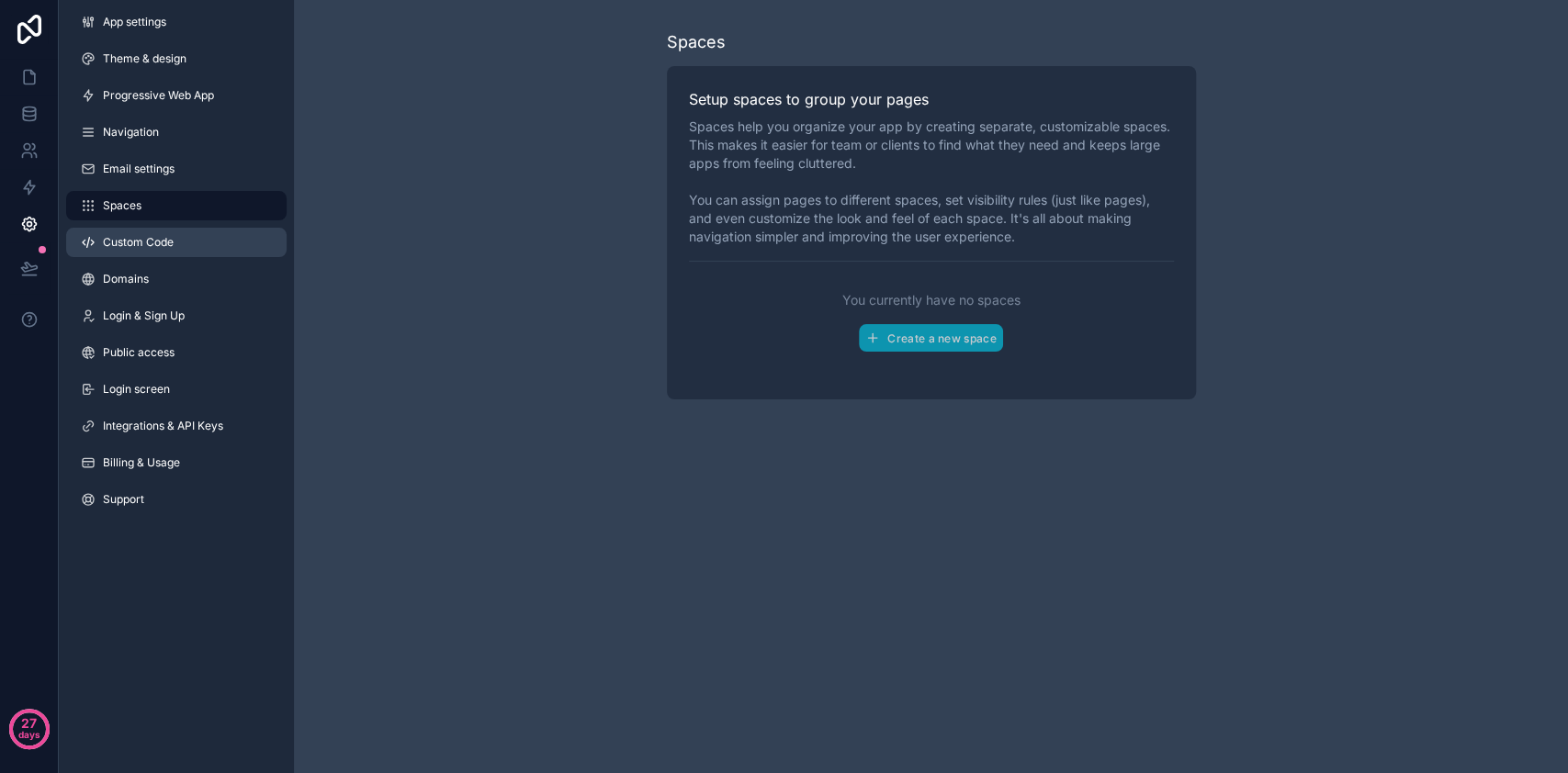 click on "Custom Code" at bounding box center [138, 242] 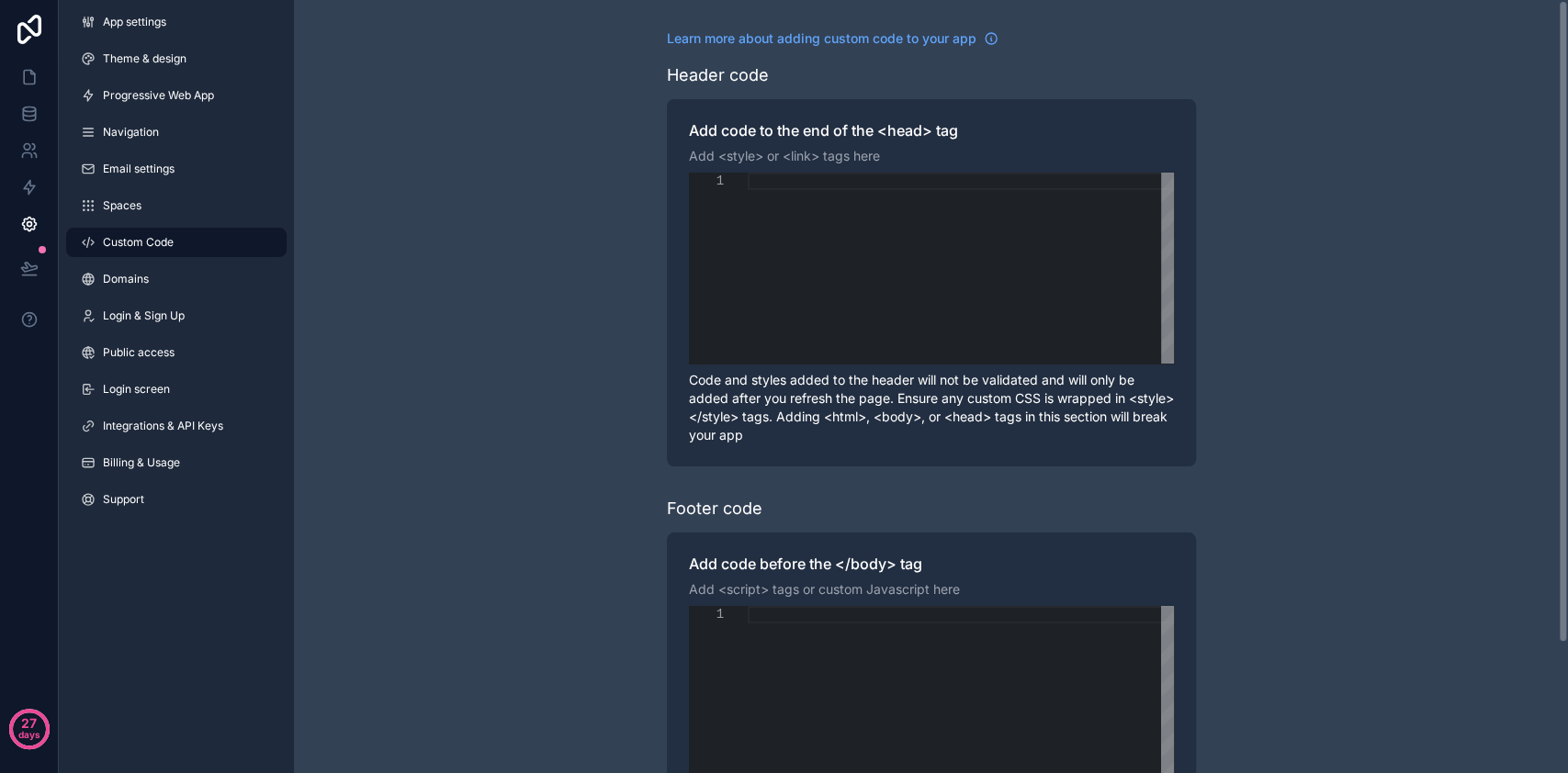 click on "Learn more about adding custom code to your app Header code Add code to the end of the <head> tag Add <style> or <link> tags here 1 Enter to Rename, Shift+Enter to Preview Pro To use custom code you can upgrade to the Pro plan. Compare our plans and view your usage Code and styles added to the header will not be validated and will only be added after you refresh the page. Ensure any custom CSS is wrapped in <style></style> tags. Adding <html>, <body>, or <head> tags in this section will break your app Footer code Add code before the </body> tag Add <script> tags or custom Javascript here 1 Enter to Rename, Shift+Enter to Preview Pro To use custom code you can upgrade to the Pro plan. Compare our plans and view your usage Code added to the footer will not be validated and will only be added after you refresh the page. Ensure any custom Javascript is wrapped in <script></script> tags. Adding <html>, <body>, or <head> tags in this section will break your webapp" at bounding box center (931, 465) 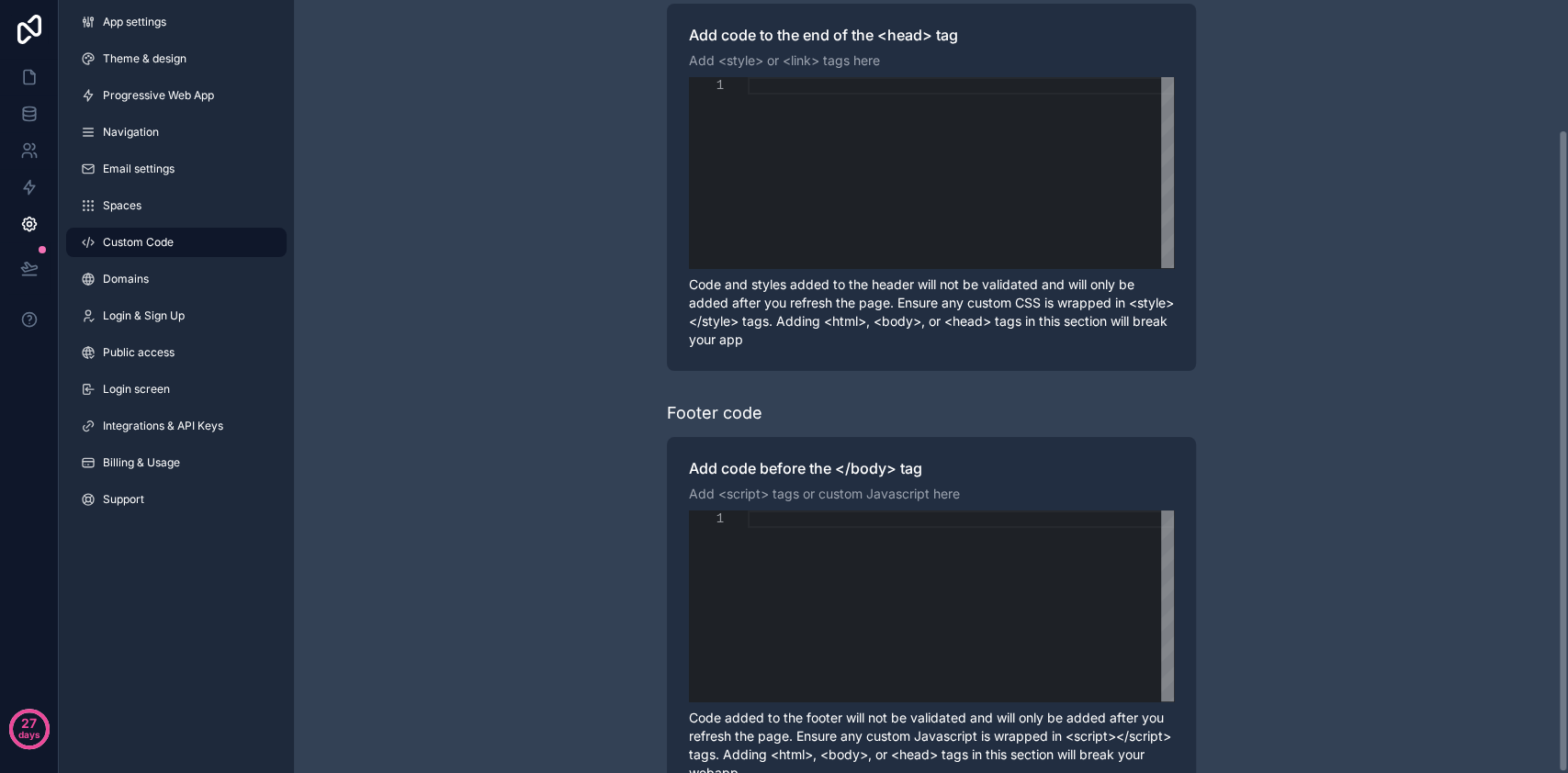 scroll, scrollTop: 156, scrollLeft: 0, axis: vertical 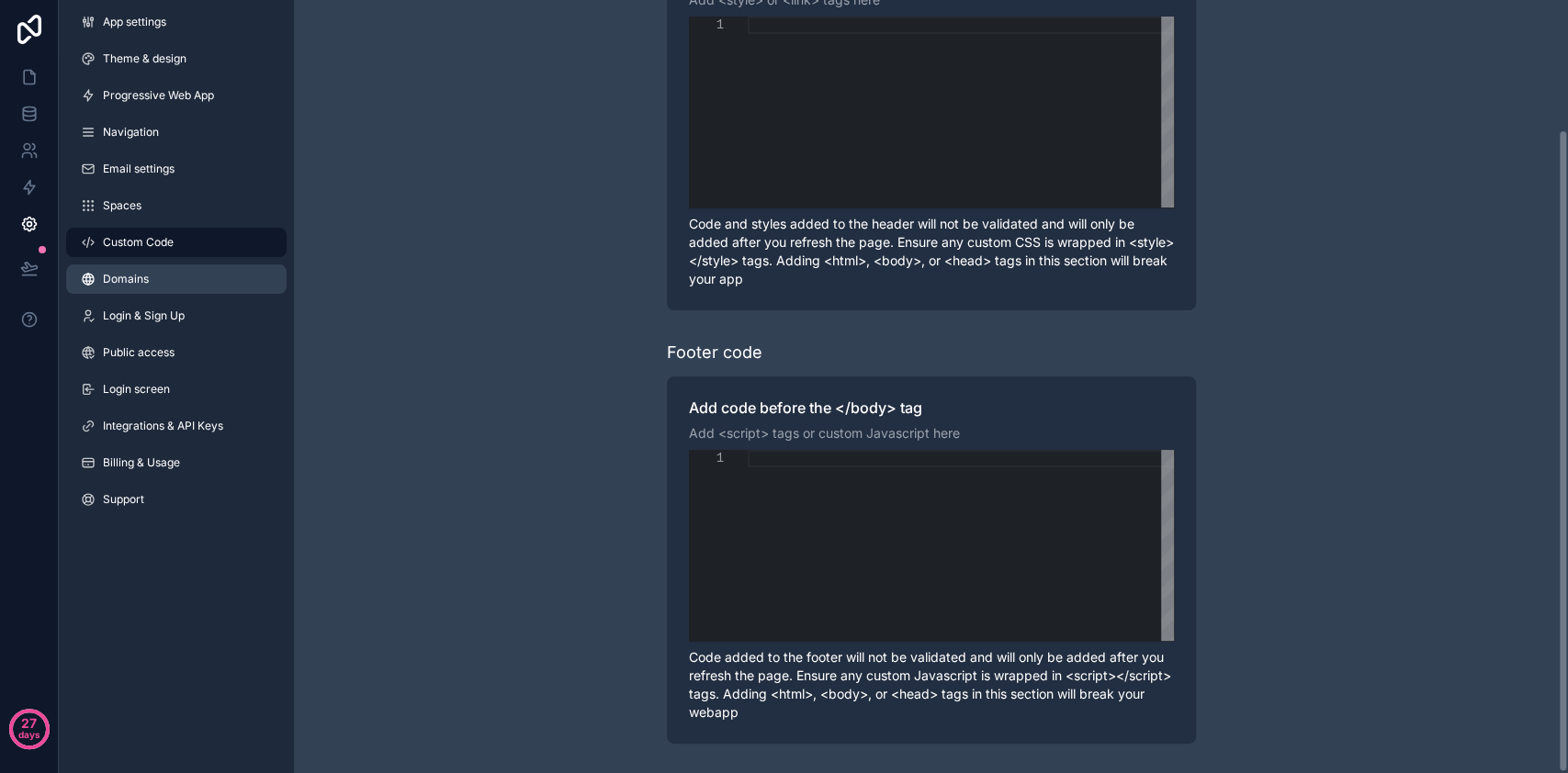 click on "Domains" at bounding box center (176, 279) 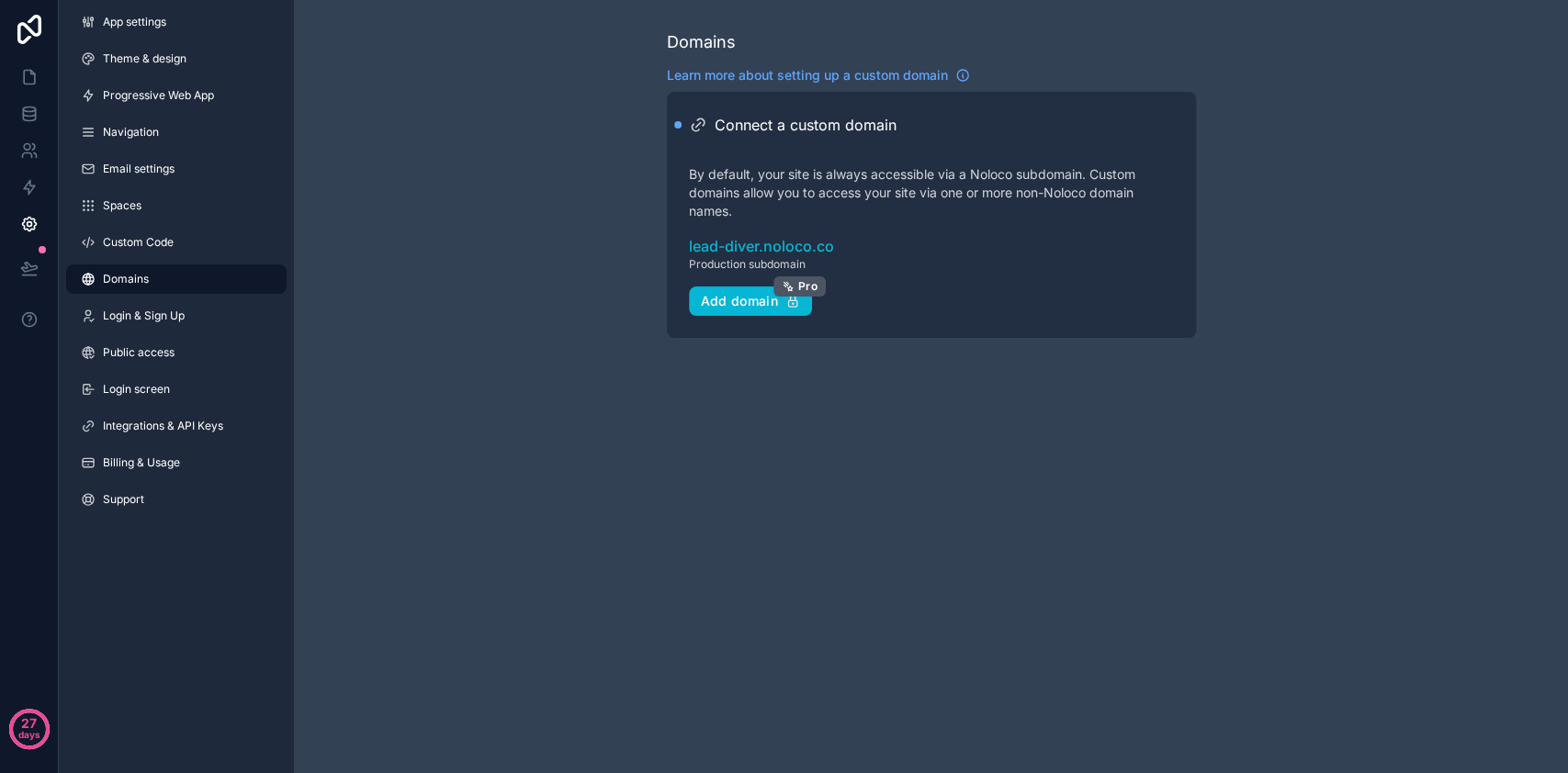 scroll, scrollTop: 0, scrollLeft: 0, axis: both 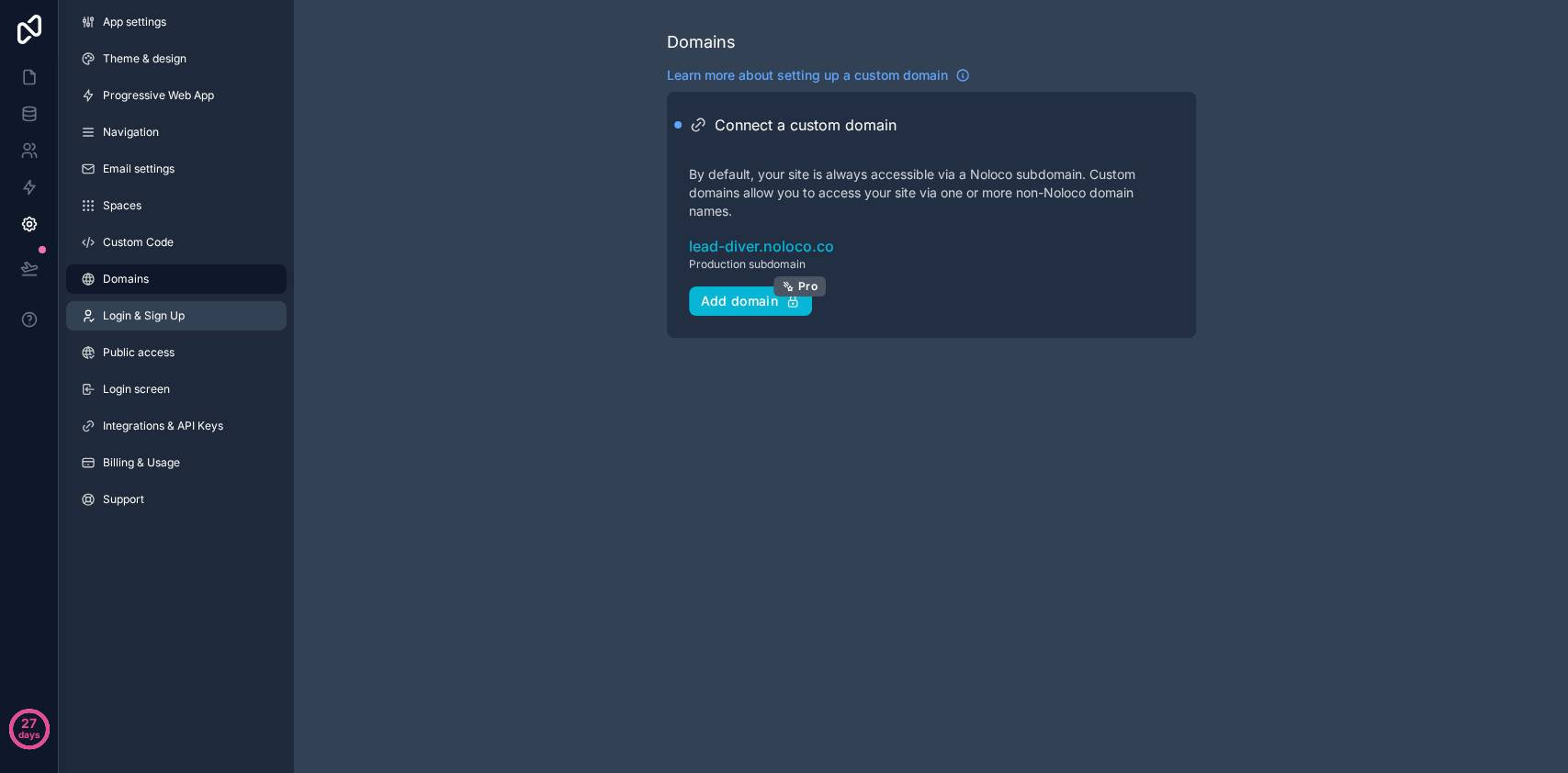 click on "Login & Sign Up" at bounding box center (143, 316) 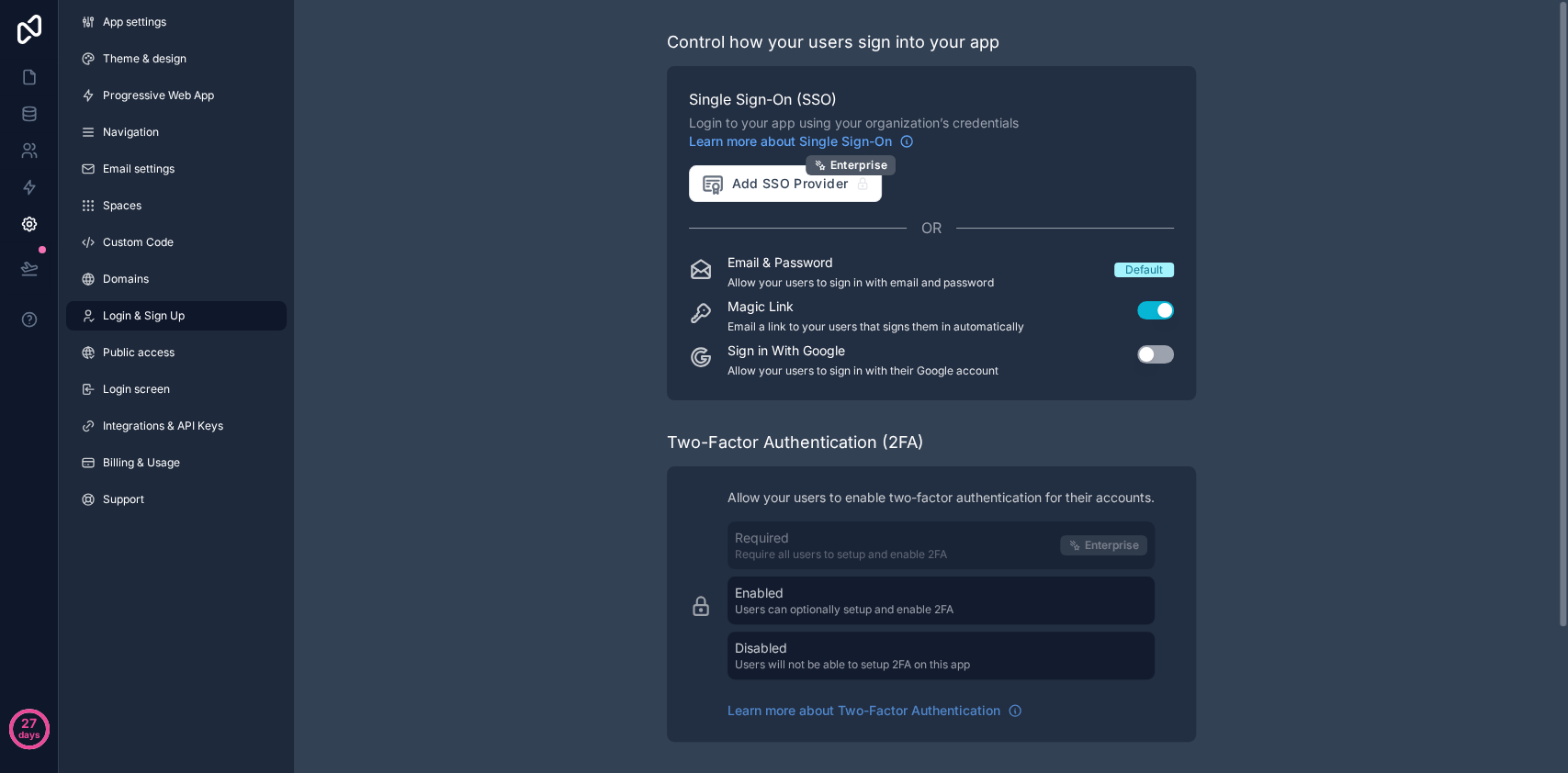 click on "Control how your users sign into your app Single Sign-On (SSO) Login to your app using your organization’s credentials Learn more about Single Sign-On Add SSO Provider Enterprise OR Email & Password Allow your users to sign in with email and password Default Magic Link Email a link to your users that signs them in automatically Use setting Sign in With Google Allow your users to sign in with their Google account Use setting Two-Factor Authentication (2FA) Allow your users to enable two-factor authentication for their accounts. Required Require all users to setup and enable 2FA Enterprise Enabled Users can optionally setup and enable 2FA Disabled Users will not be able to setup 2FA on this app Learn more about Two-Factor Authentication Business To use two-factor authentication you can upgrade to the Business plan. Compare our plans and view your usage Open Sign Up Open sign up allows anyone to sign up to your app through the registration page Learn more about open sign up Use setting" at bounding box center [931, 476] 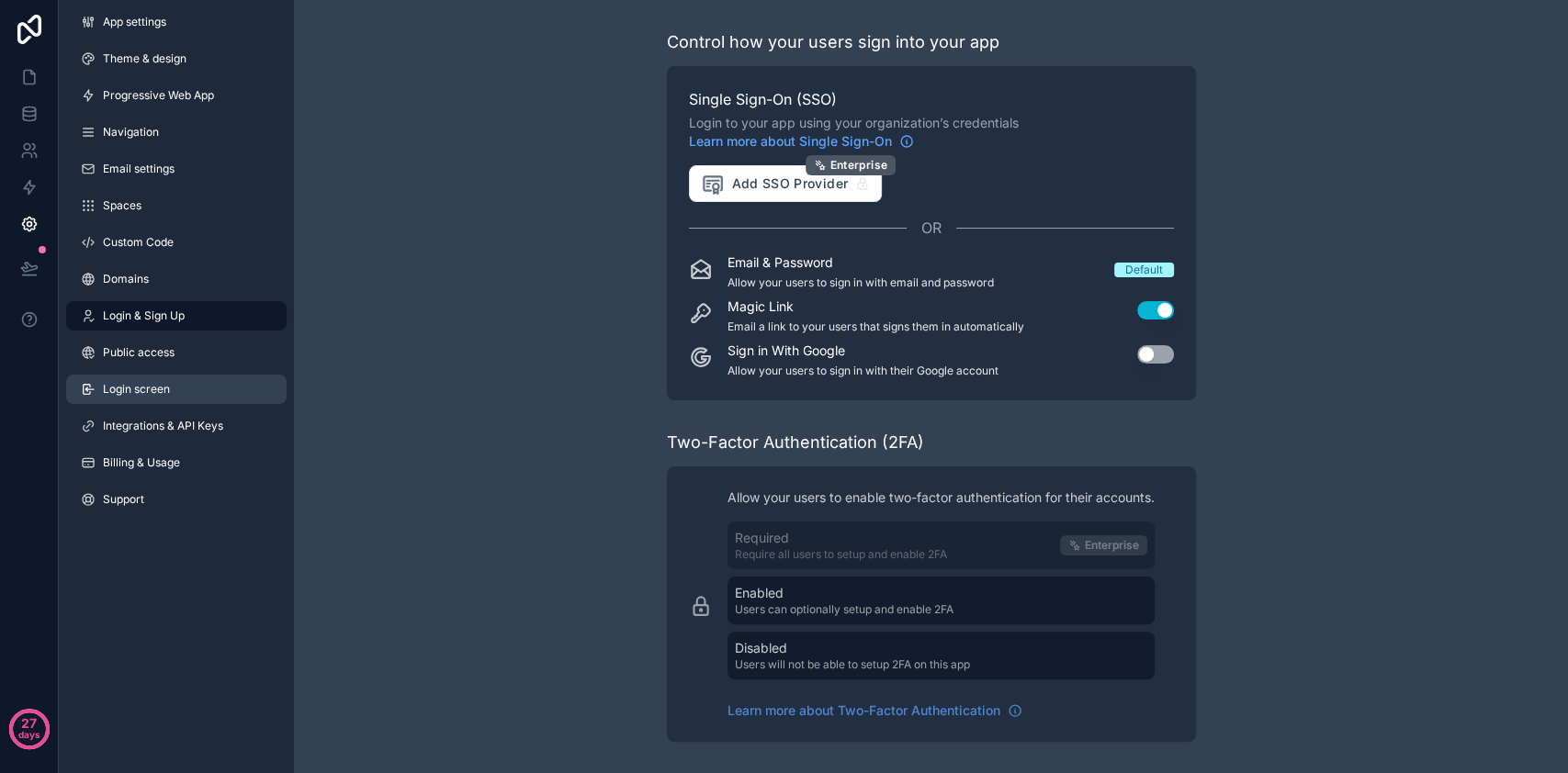 click on "Login screen" at bounding box center [176, 389] 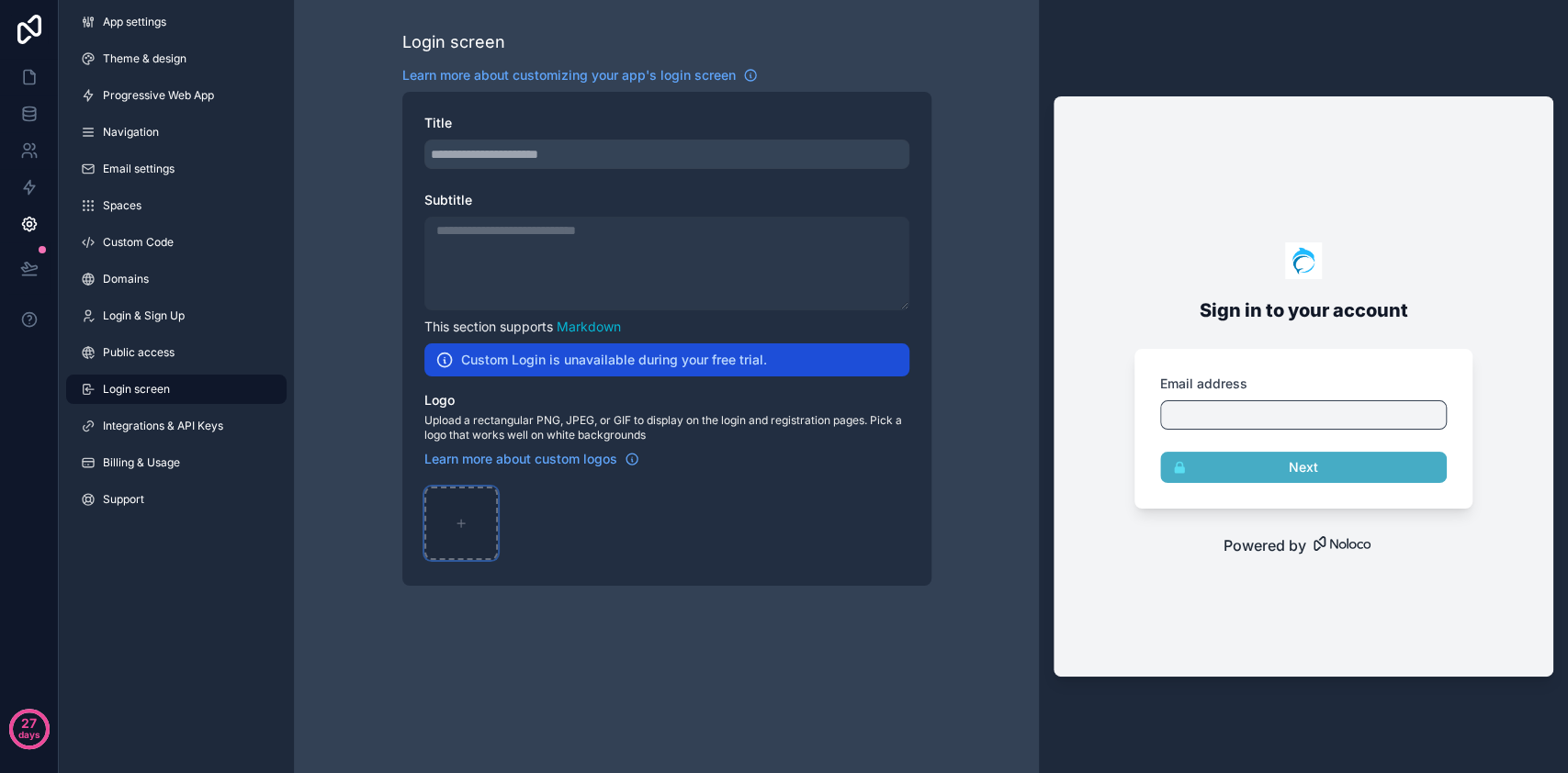 click at bounding box center [461, 523] 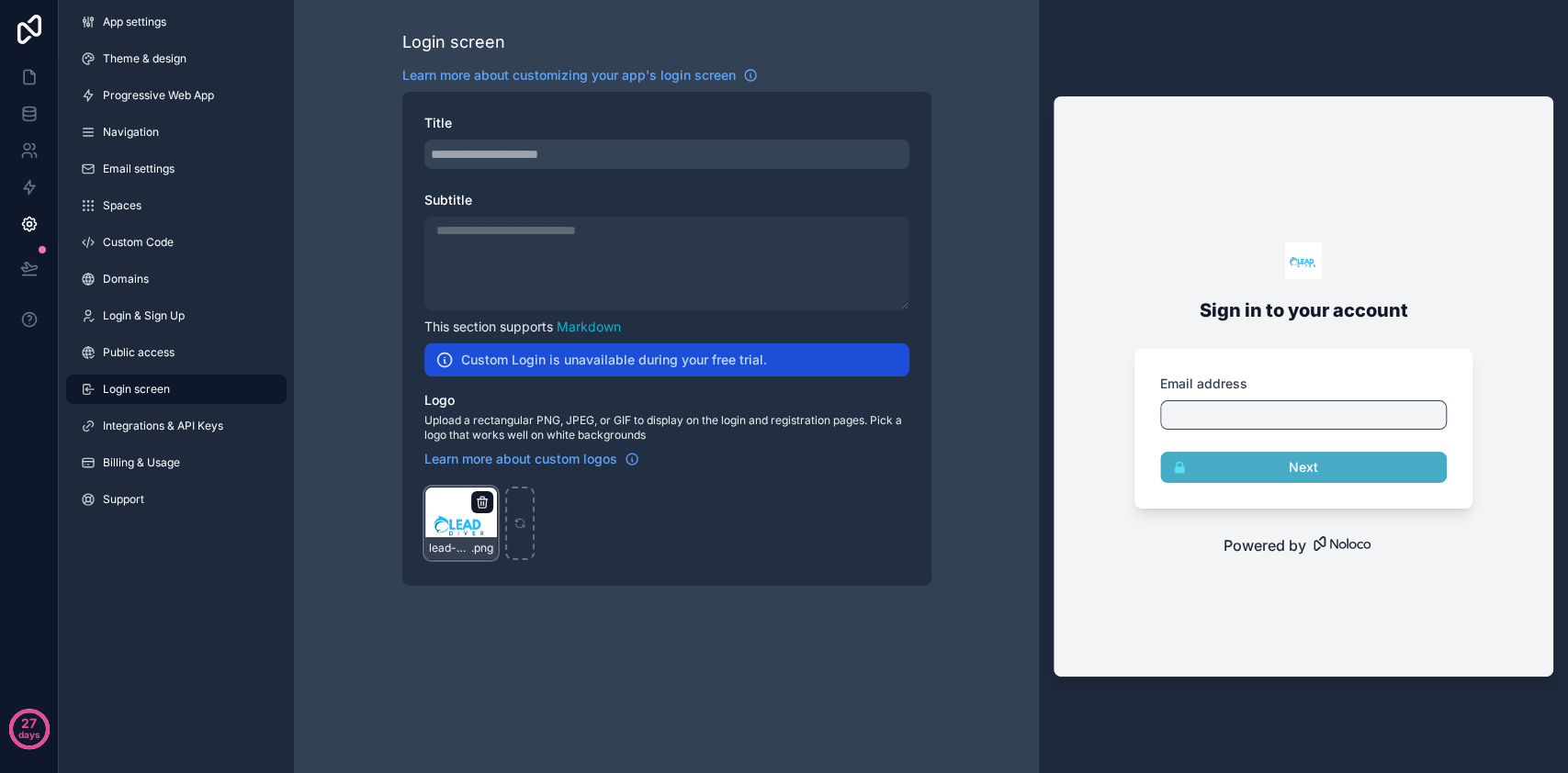 click 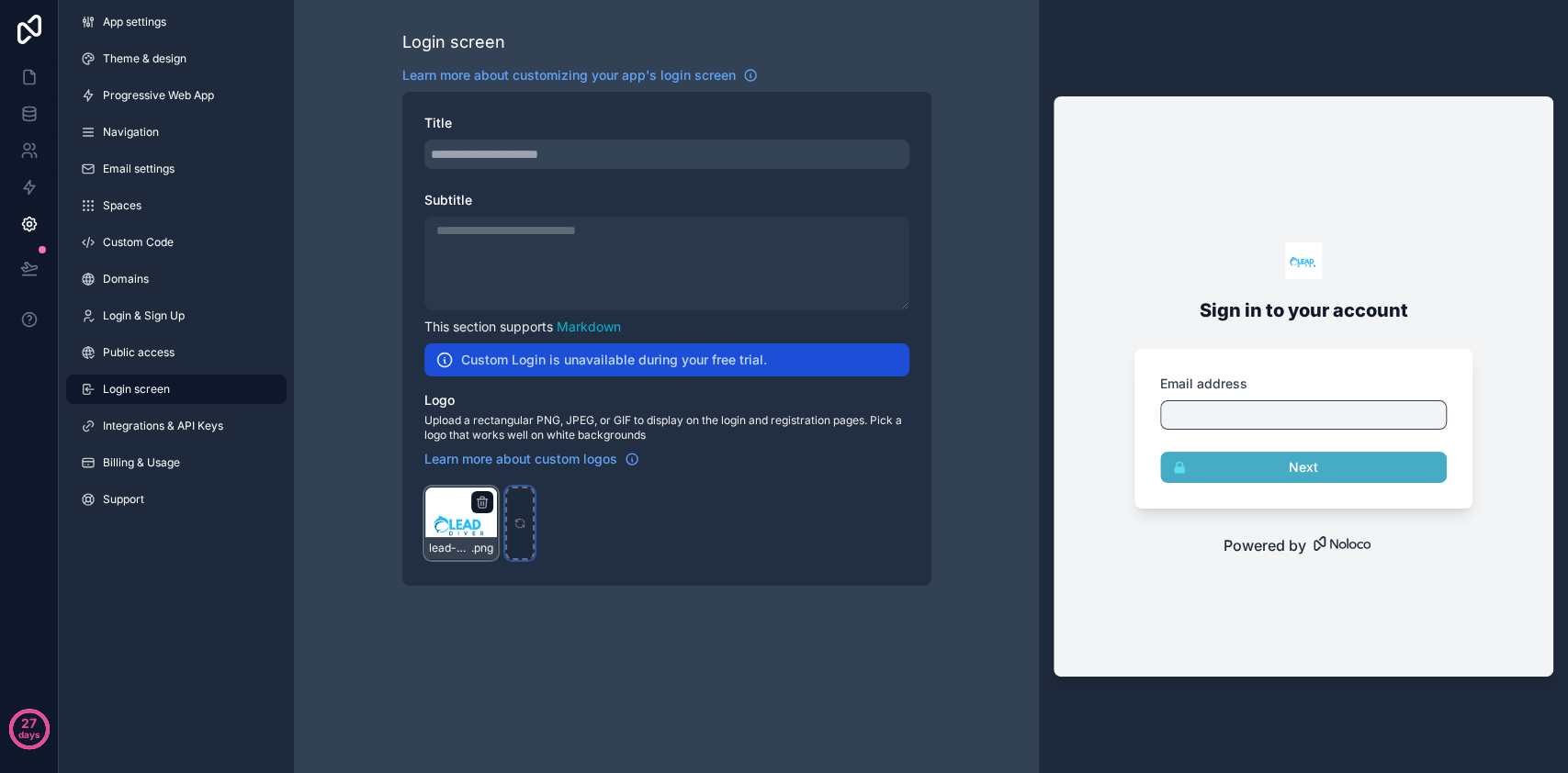 click at bounding box center (520, 523) 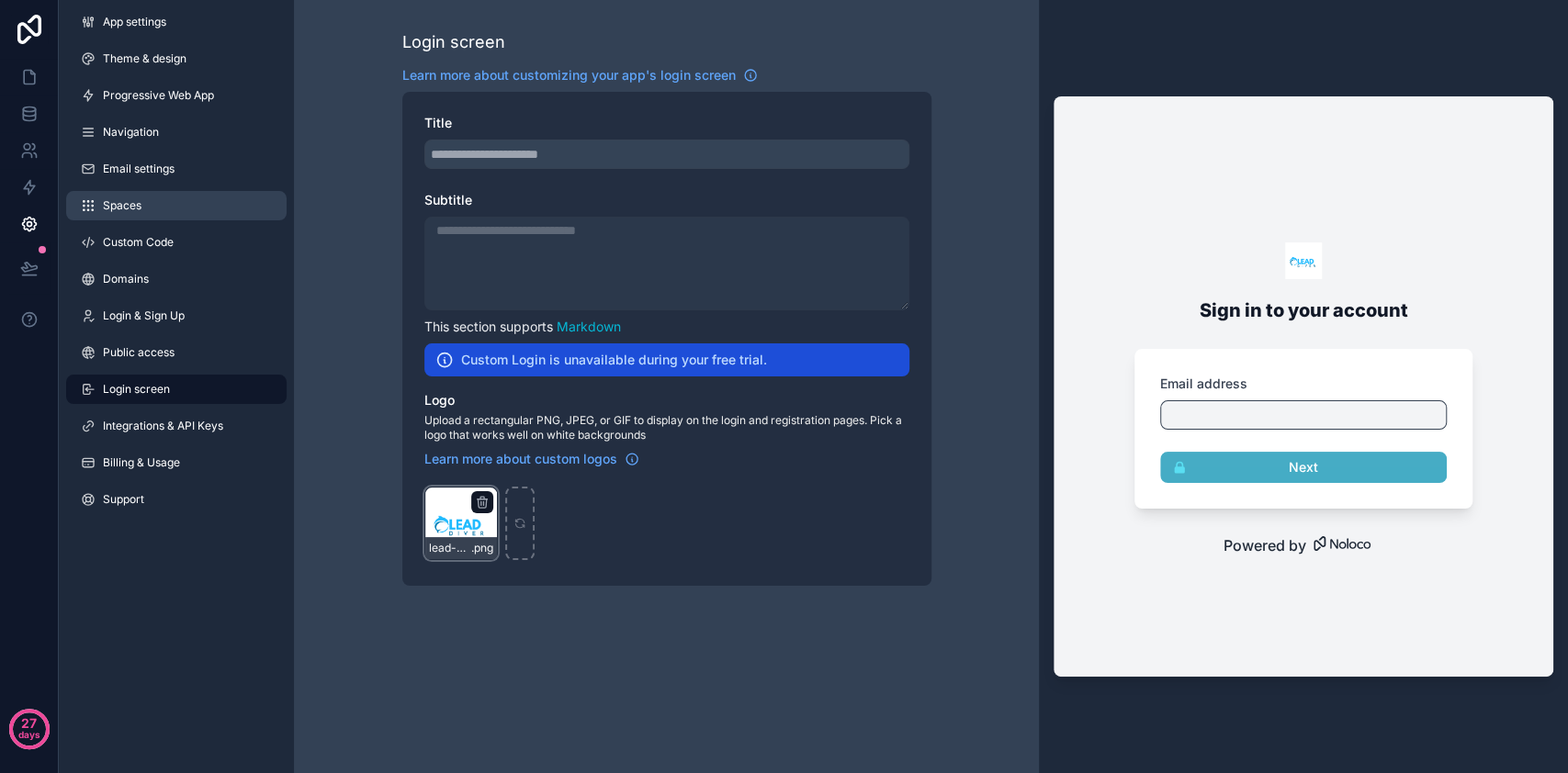 click on "Spaces" at bounding box center (122, 206) 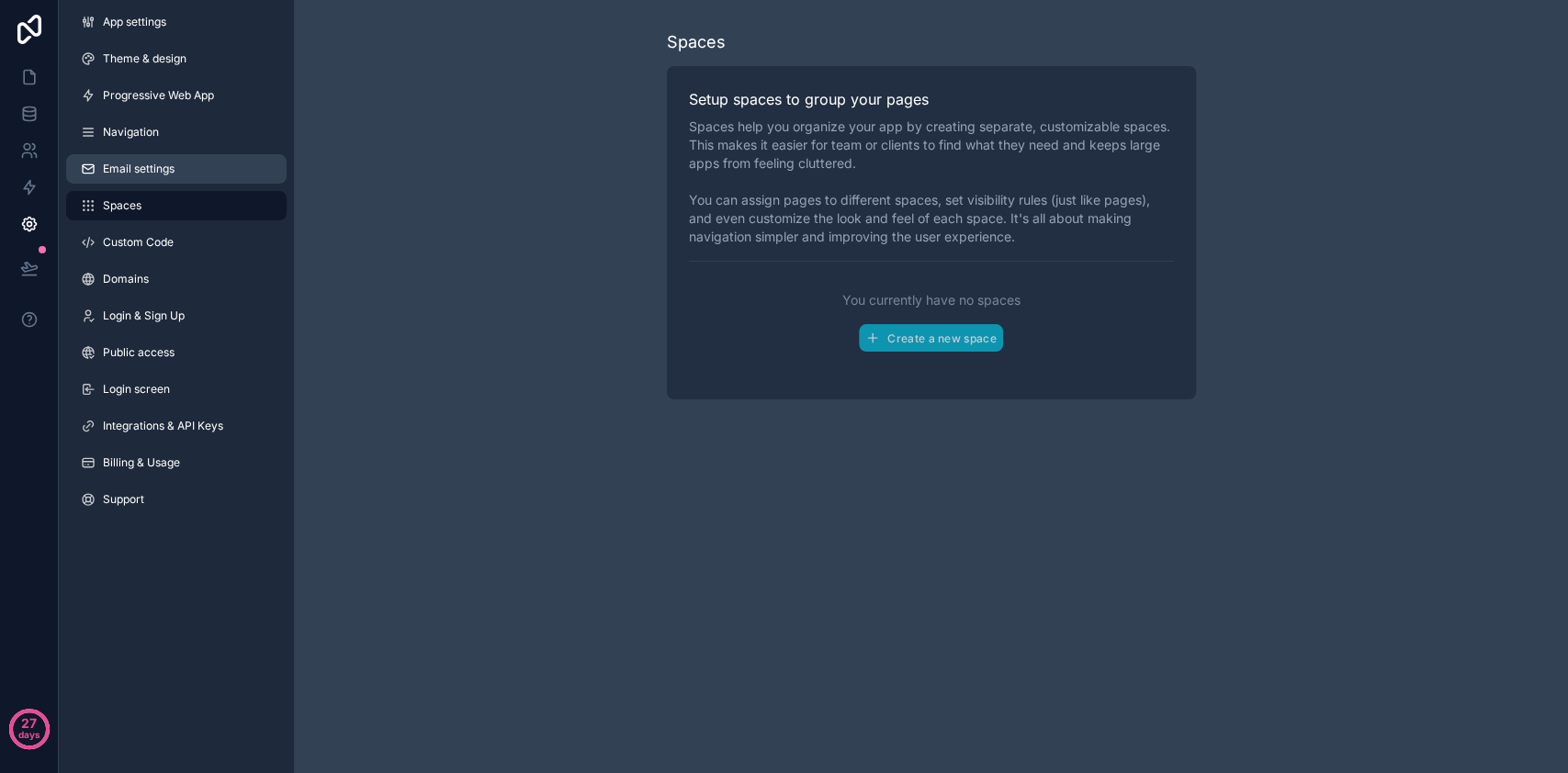 click on "Email settings" at bounding box center (139, 169) 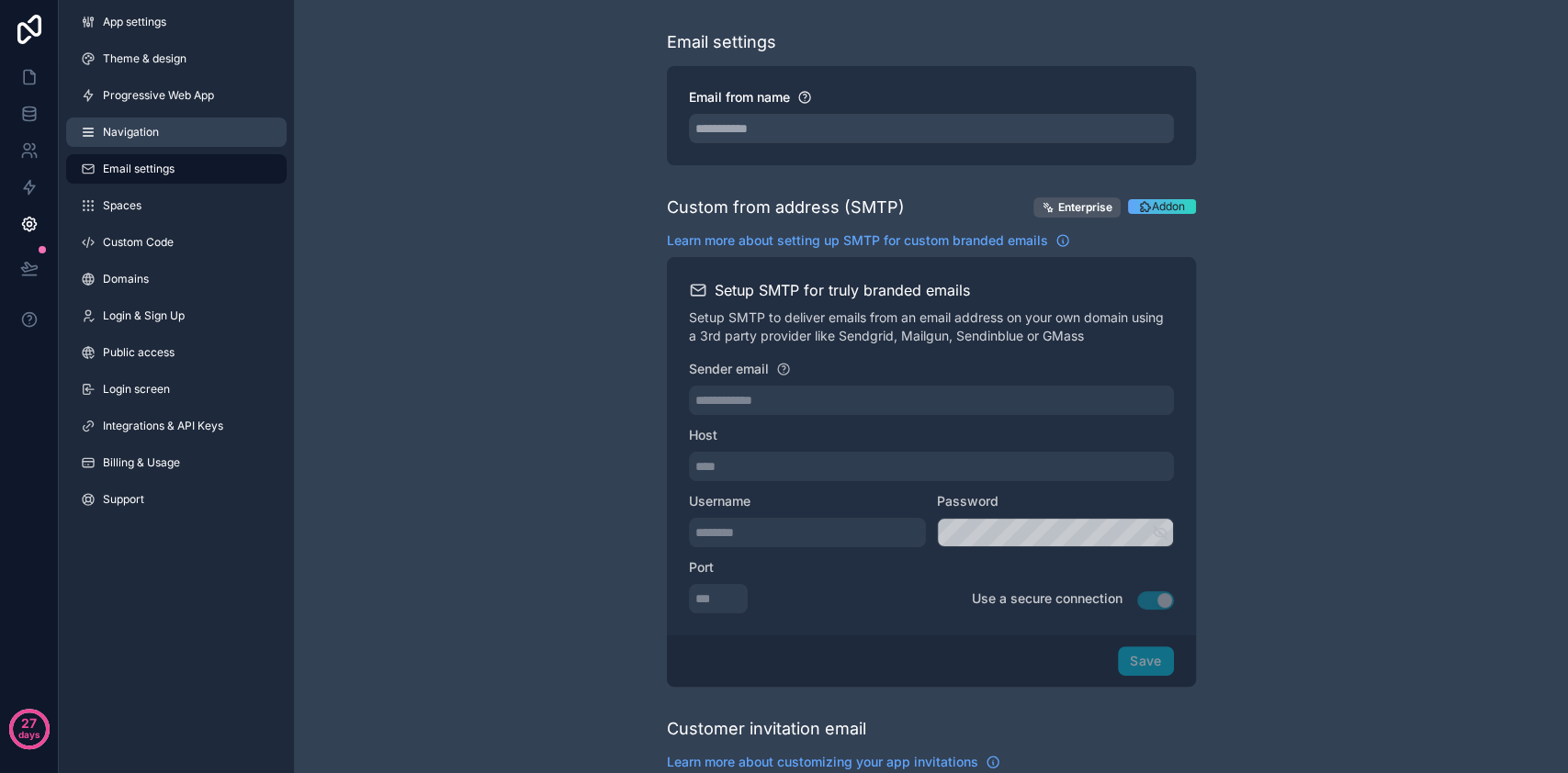 click on "Navigation" at bounding box center [130, 132] 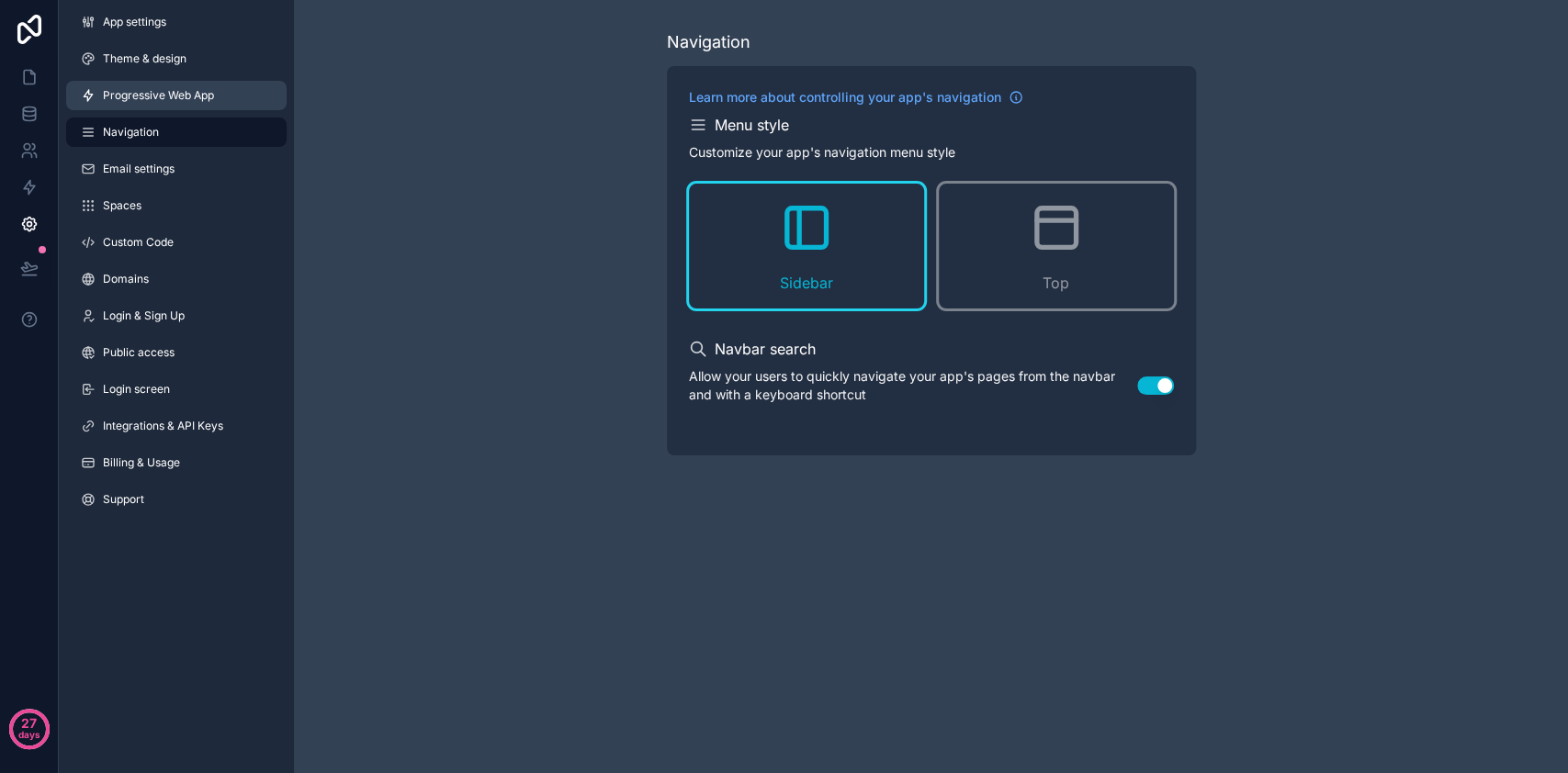 click on "Progressive Web App" at bounding box center (158, 95) 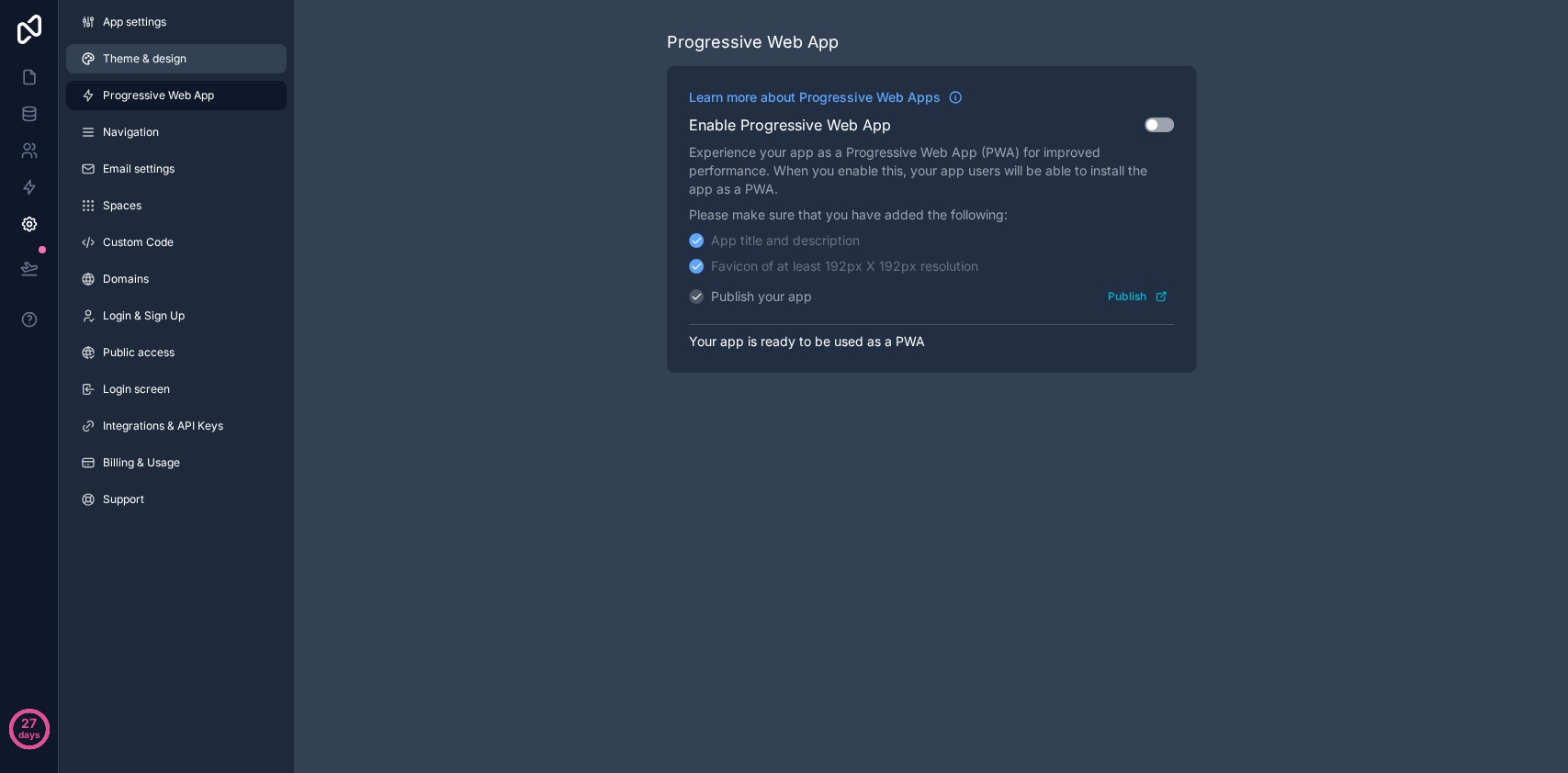 click on "Theme & design" at bounding box center [144, 59] 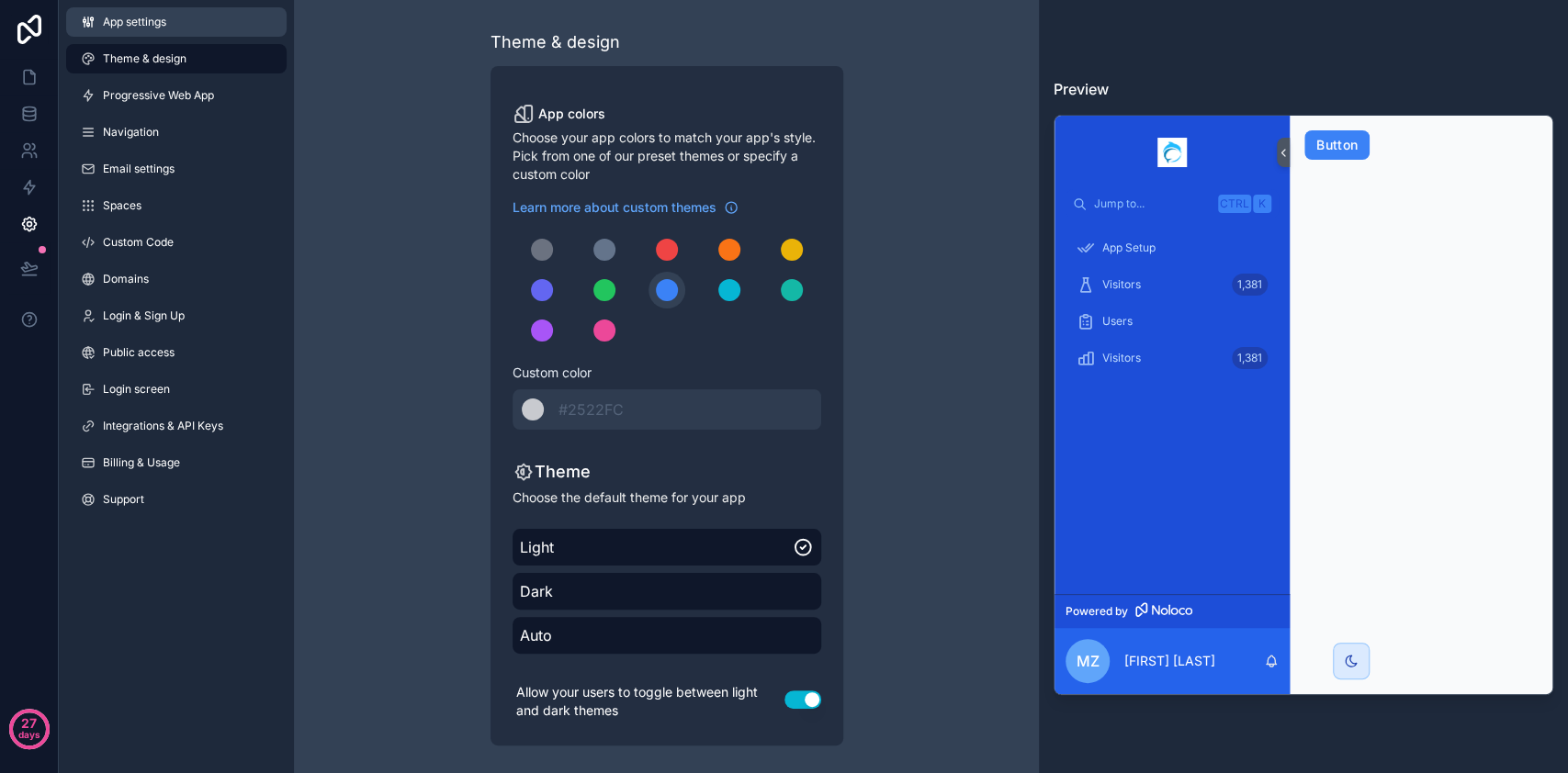 click on "App settings" at bounding box center (134, 22) 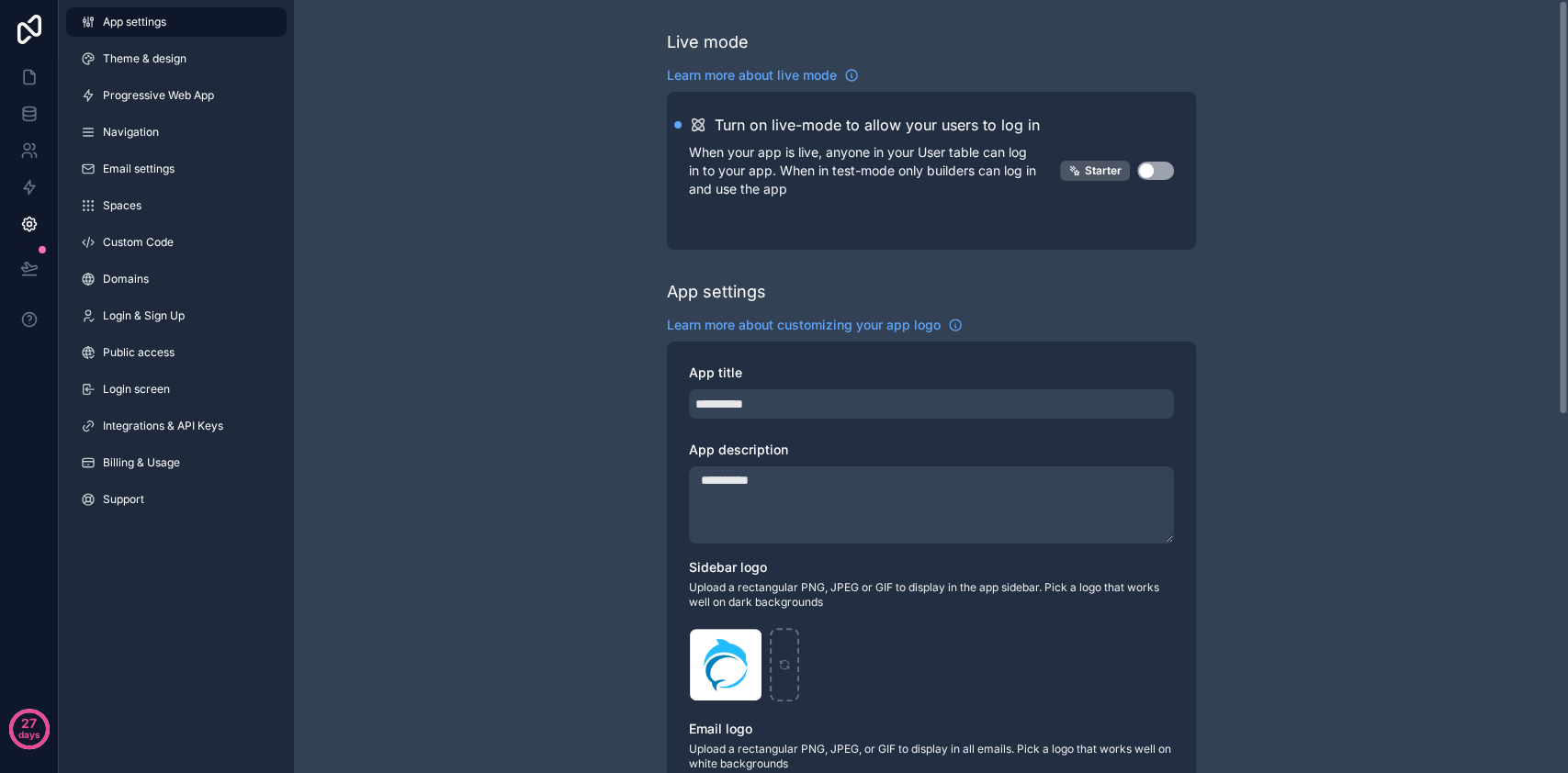 click on "**********" at bounding box center [931, 720] 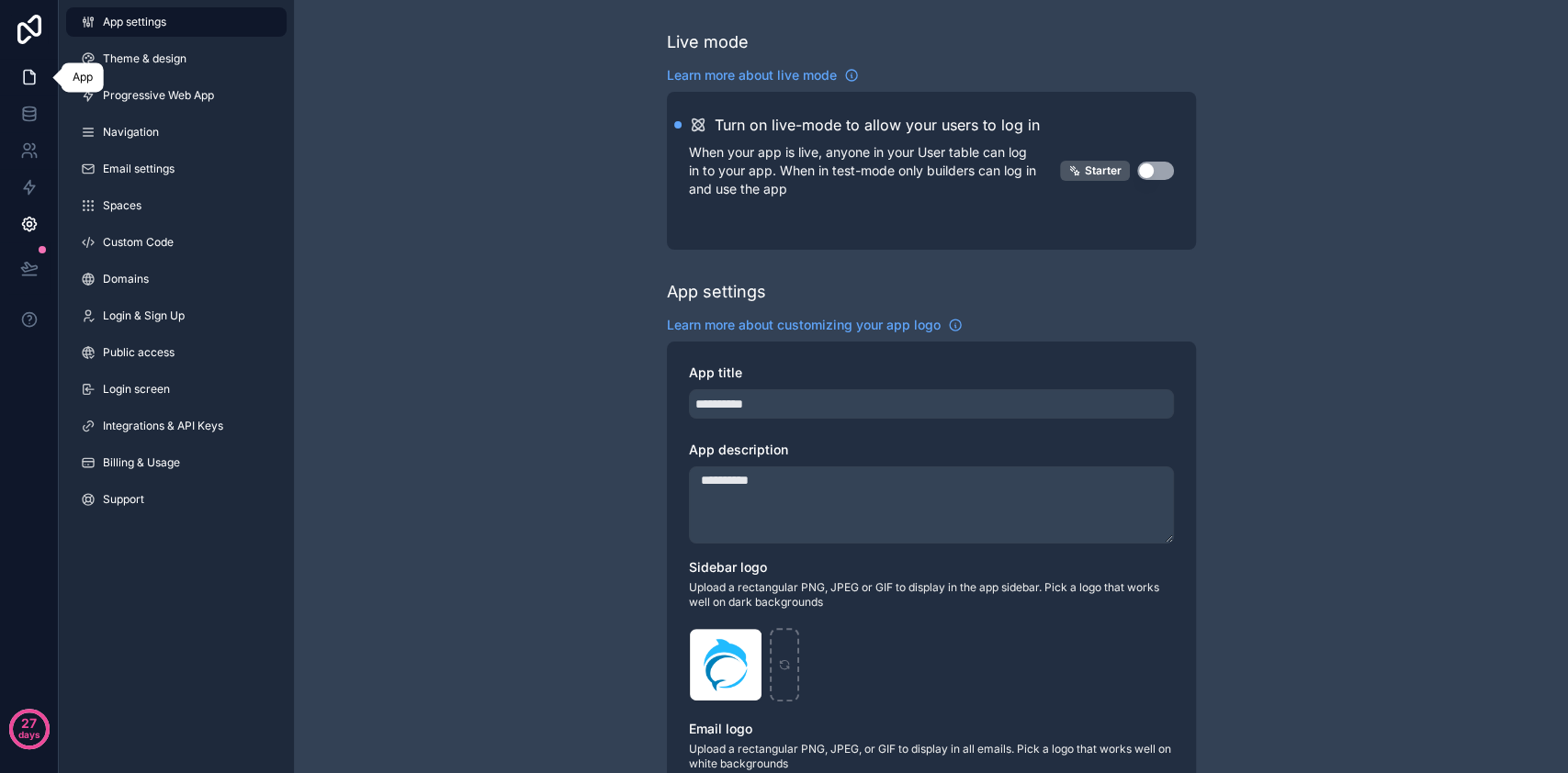 click 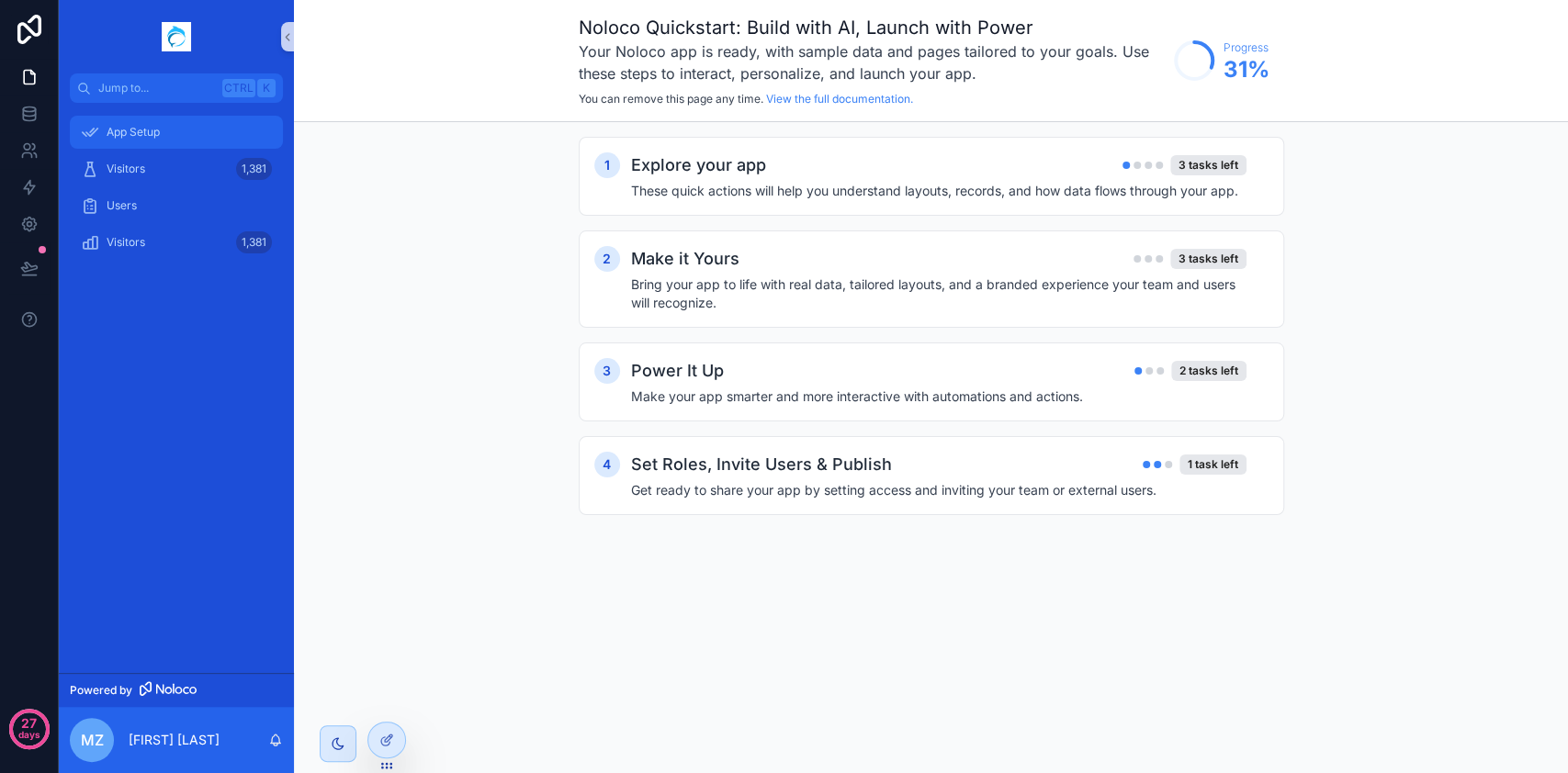 click on "App Setup" at bounding box center [176, 132] 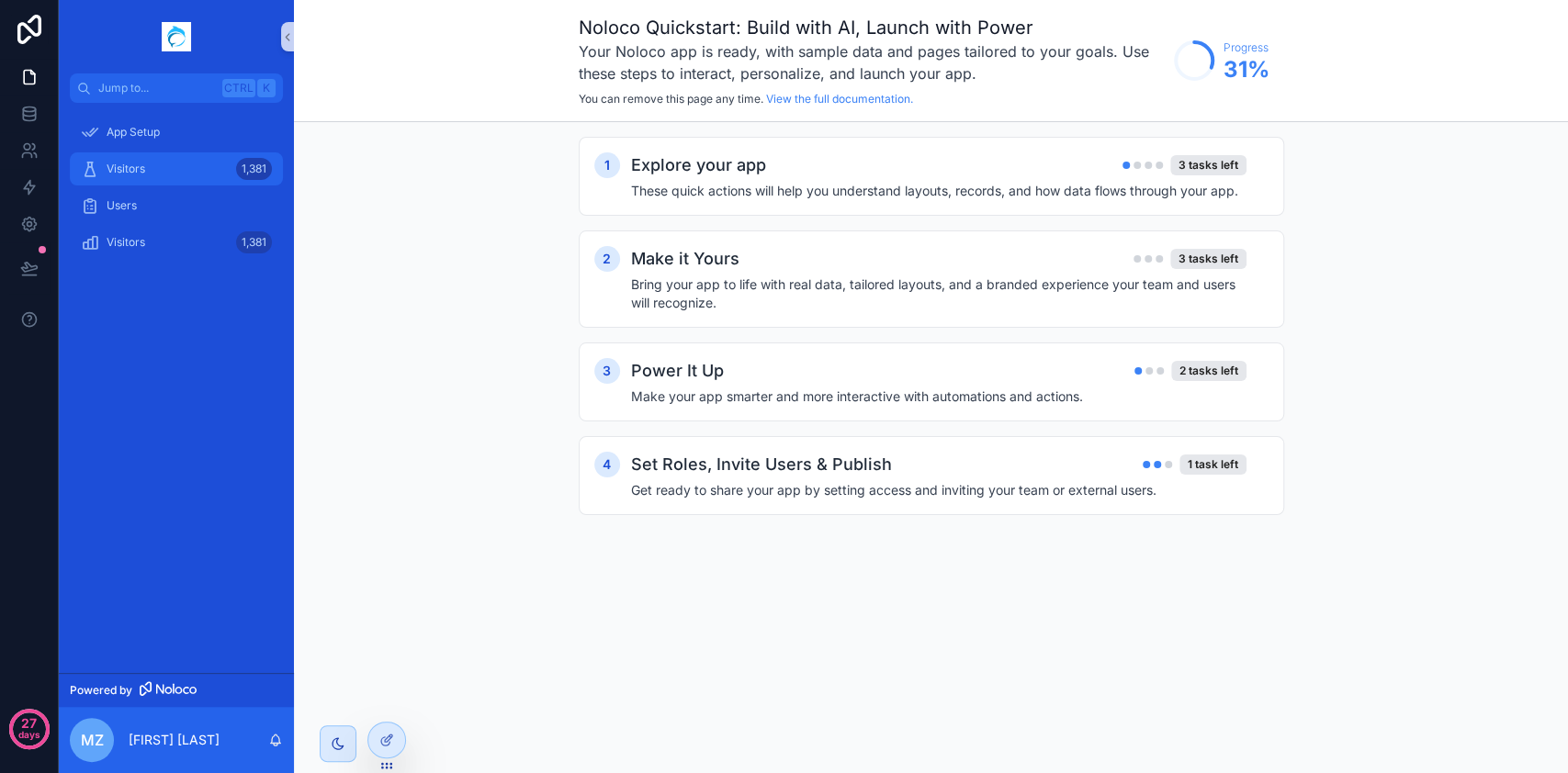 click on "Visitors 1,381" at bounding box center [176, 169] 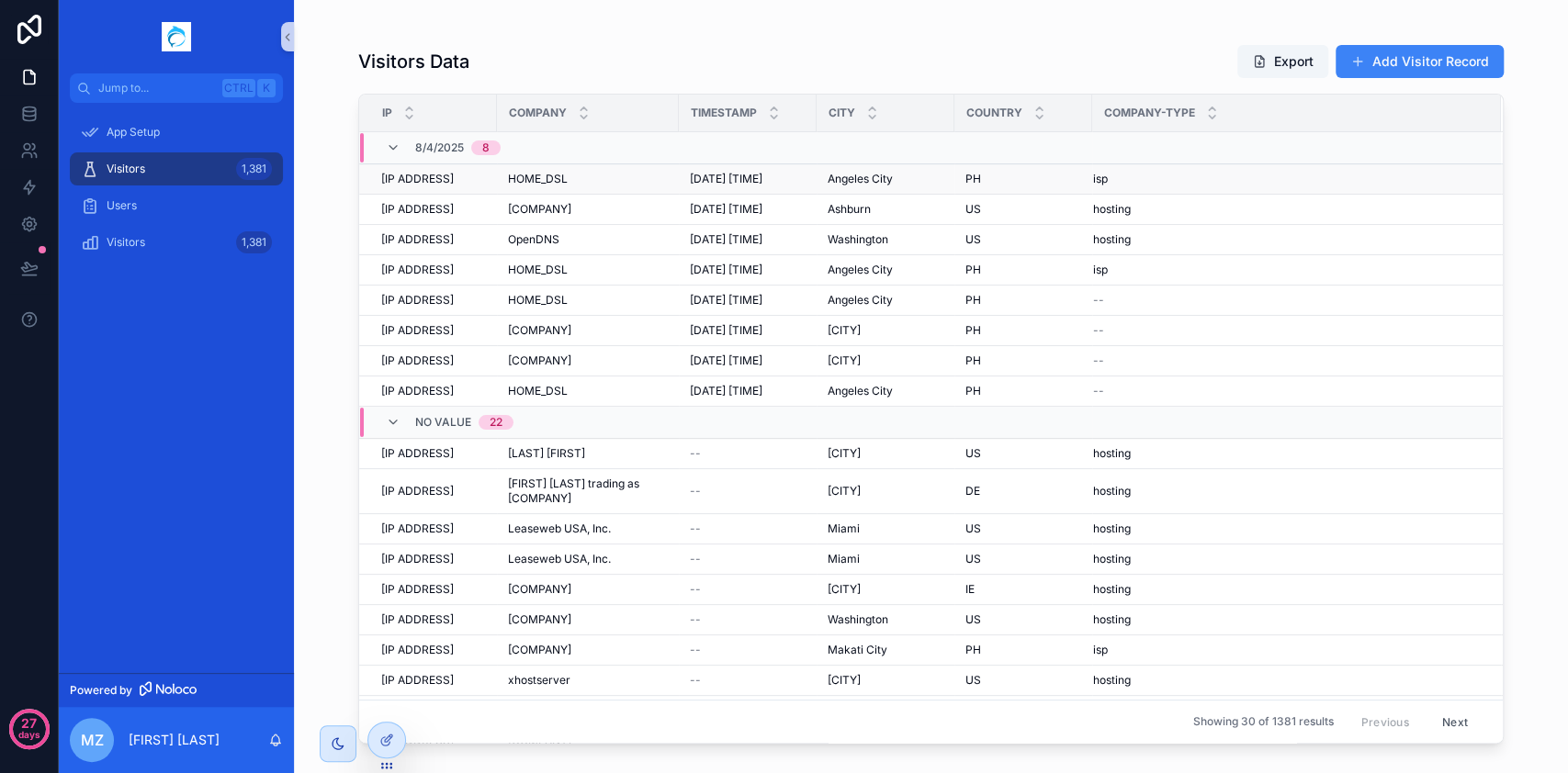 click on "PH PH" at bounding box center [1023, 179] 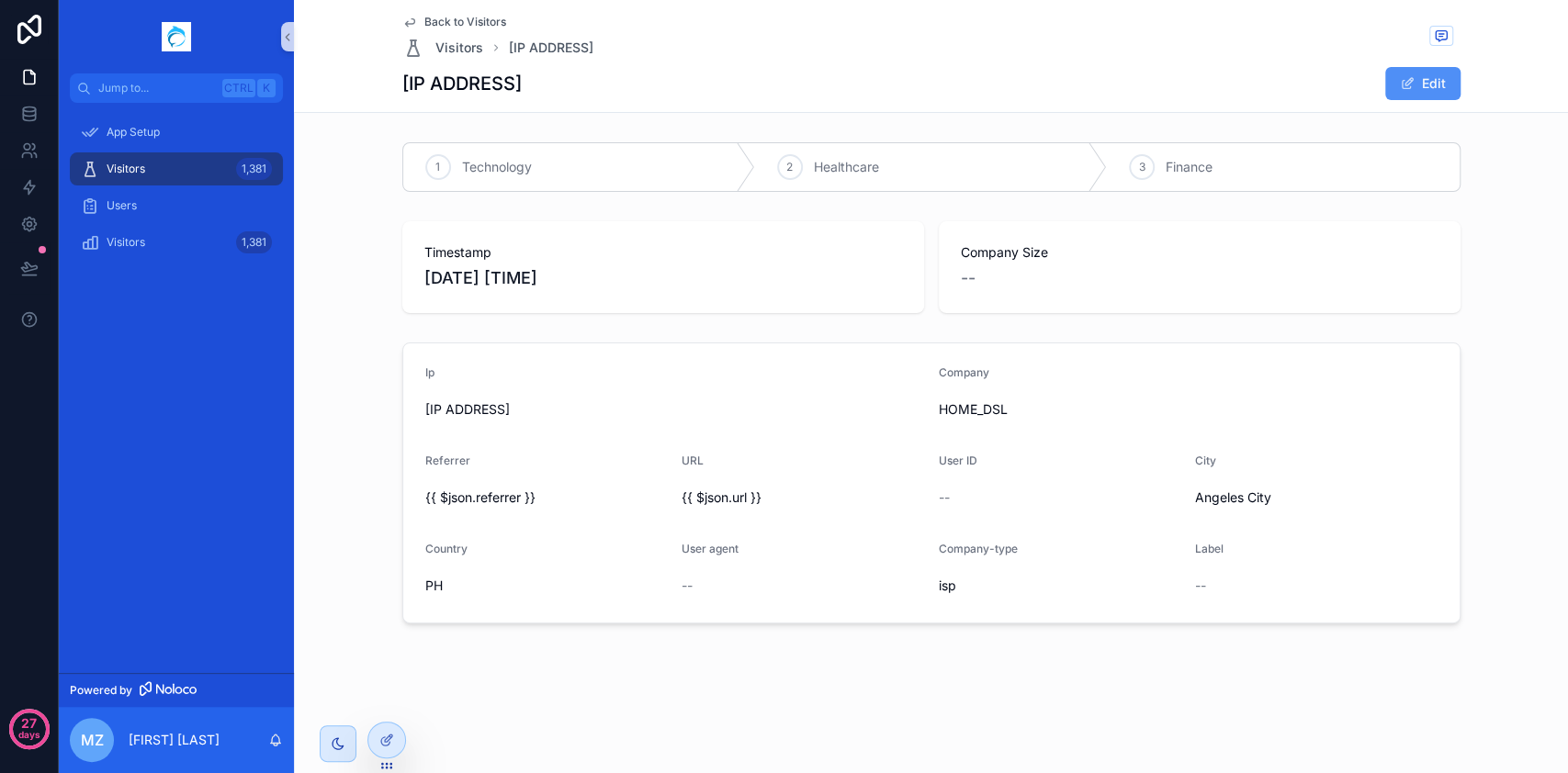 click on "Edit" at bounding box center (1423, 84) 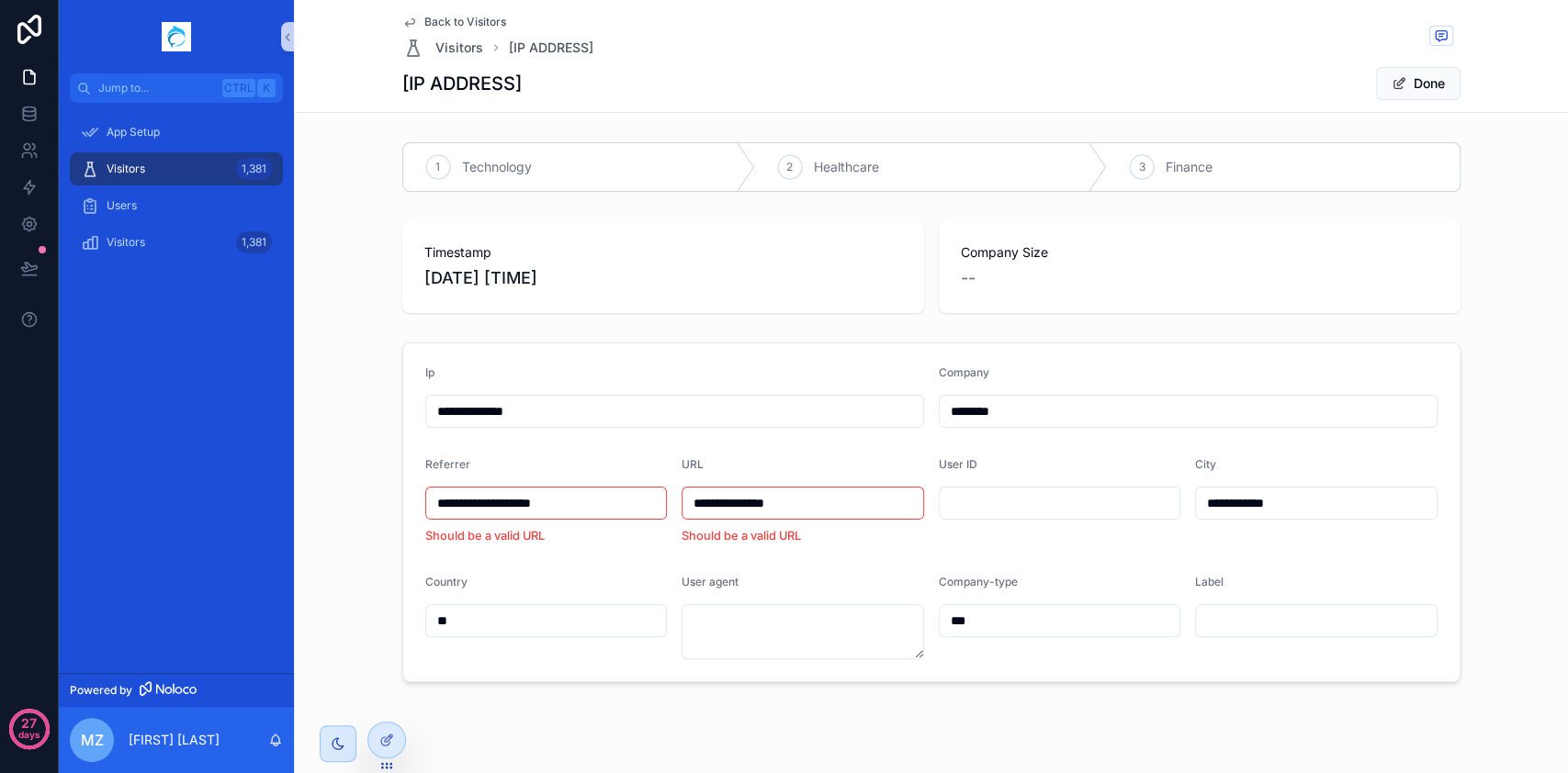 click on "**********" at bounding box center [931, 403] 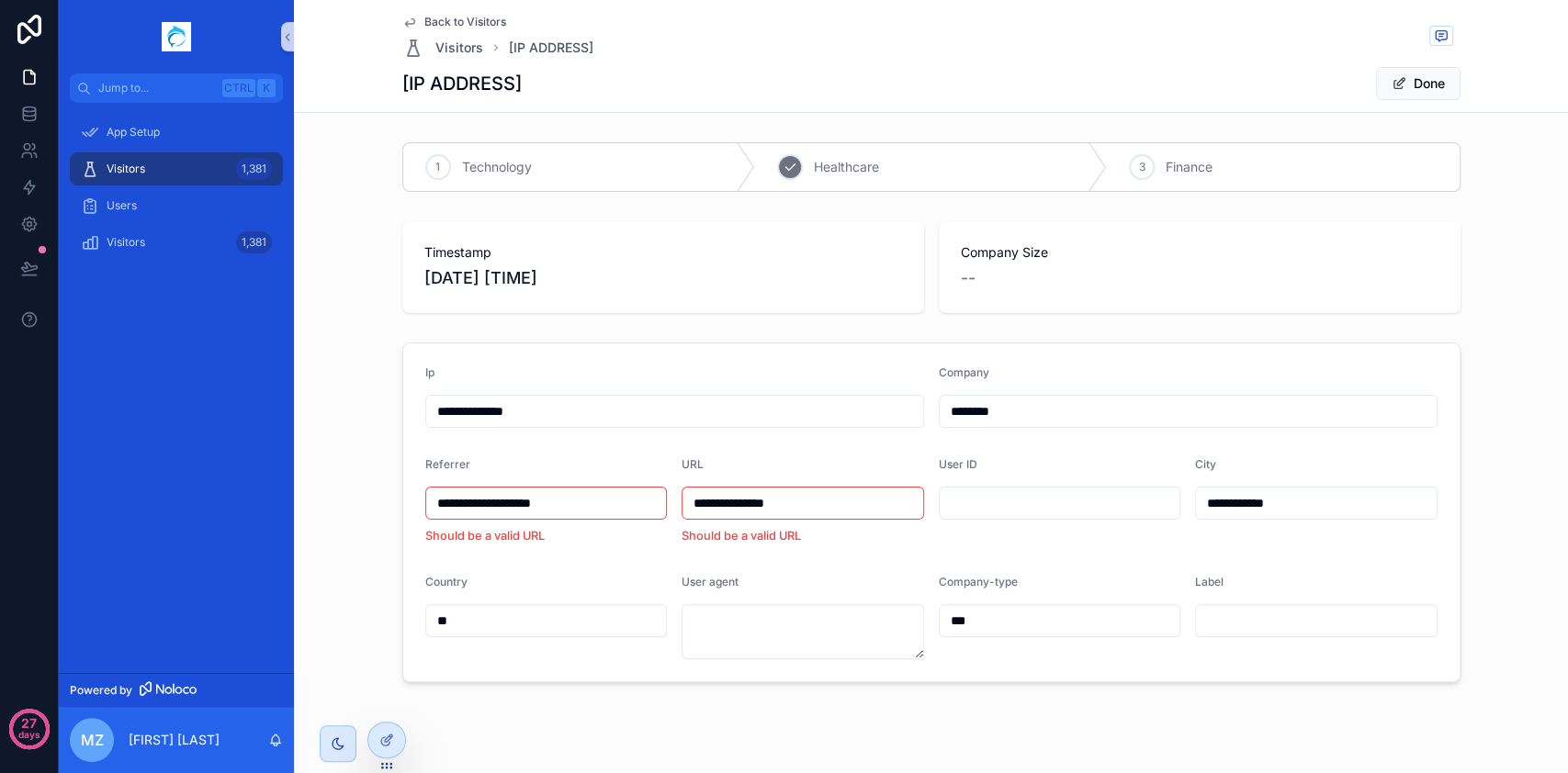 click on "2" at bounding box center [790, 167] 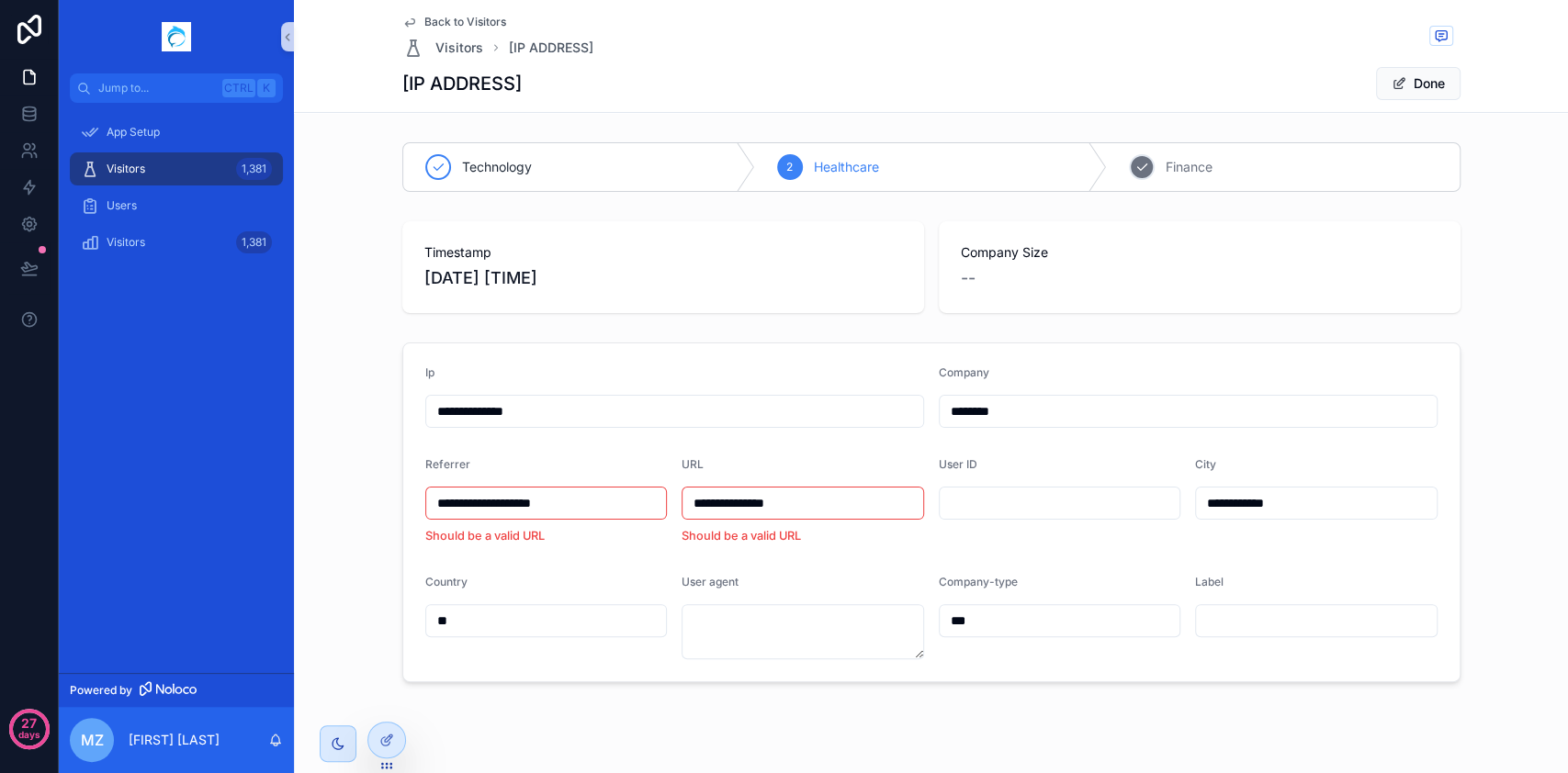 click on "3 Finance" at bounding box center (1282, 167) 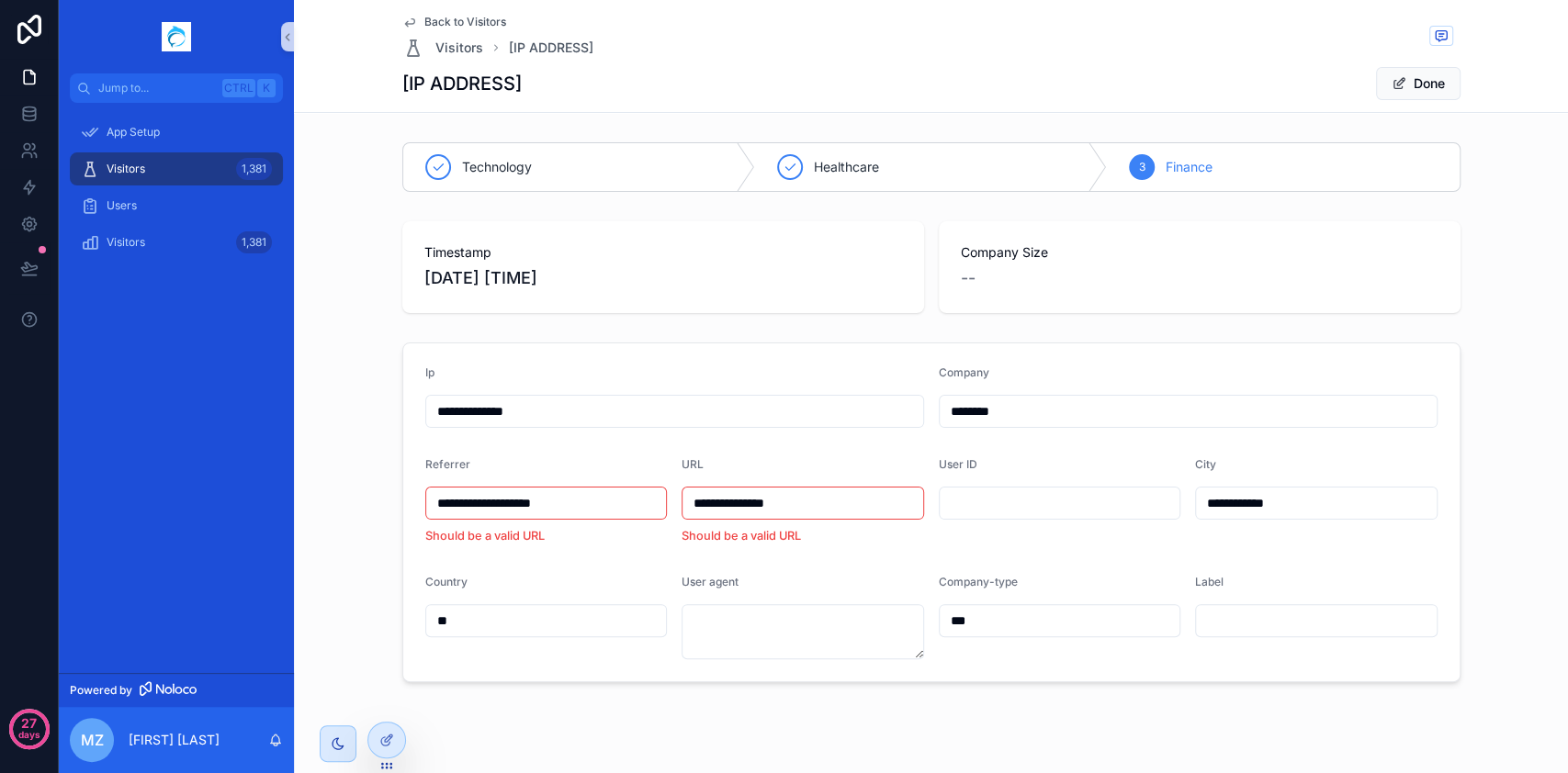click on "Back to Visitors" at bounding box center (465, 22) 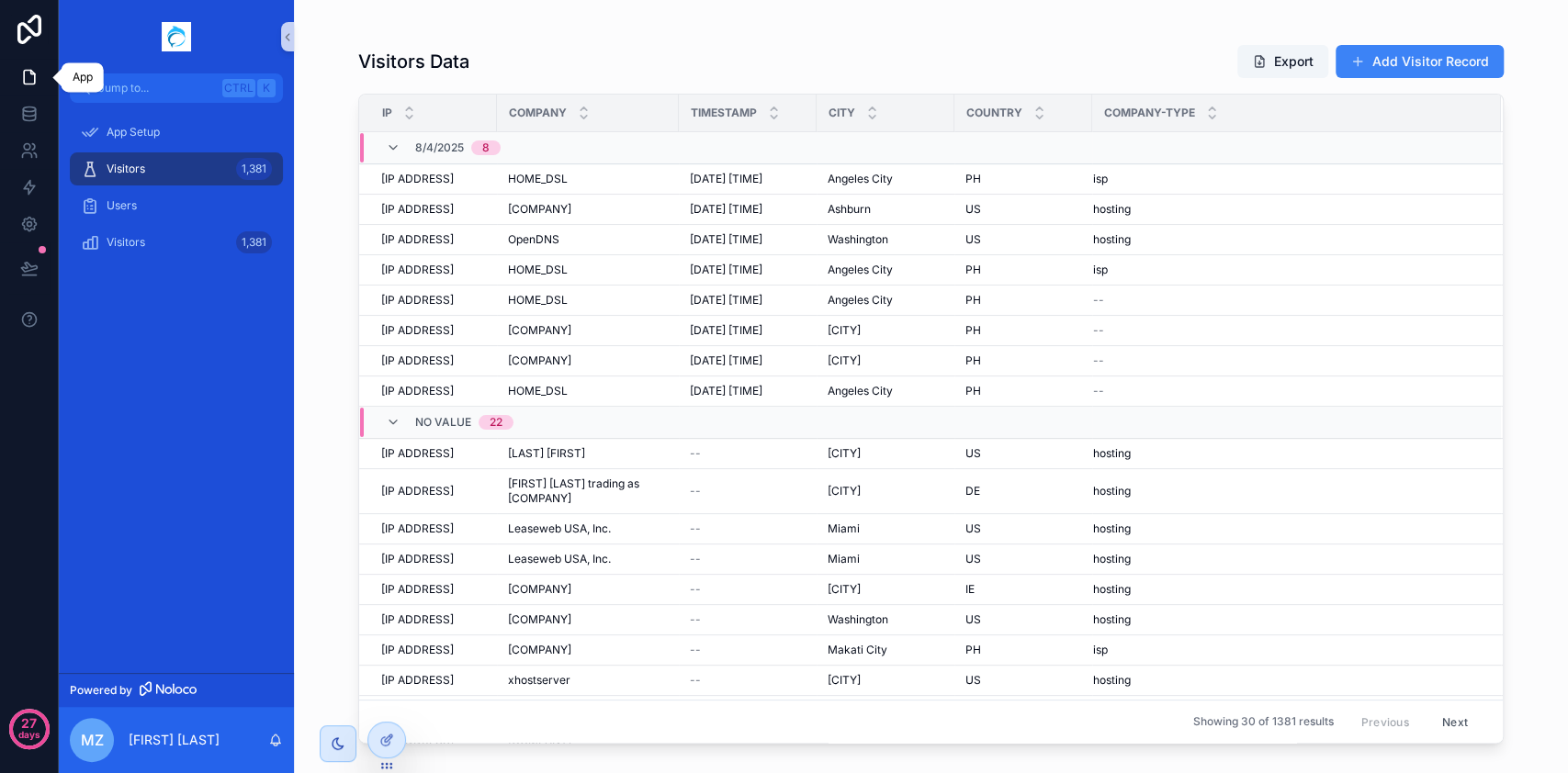 click at bounding box center [28, 77] 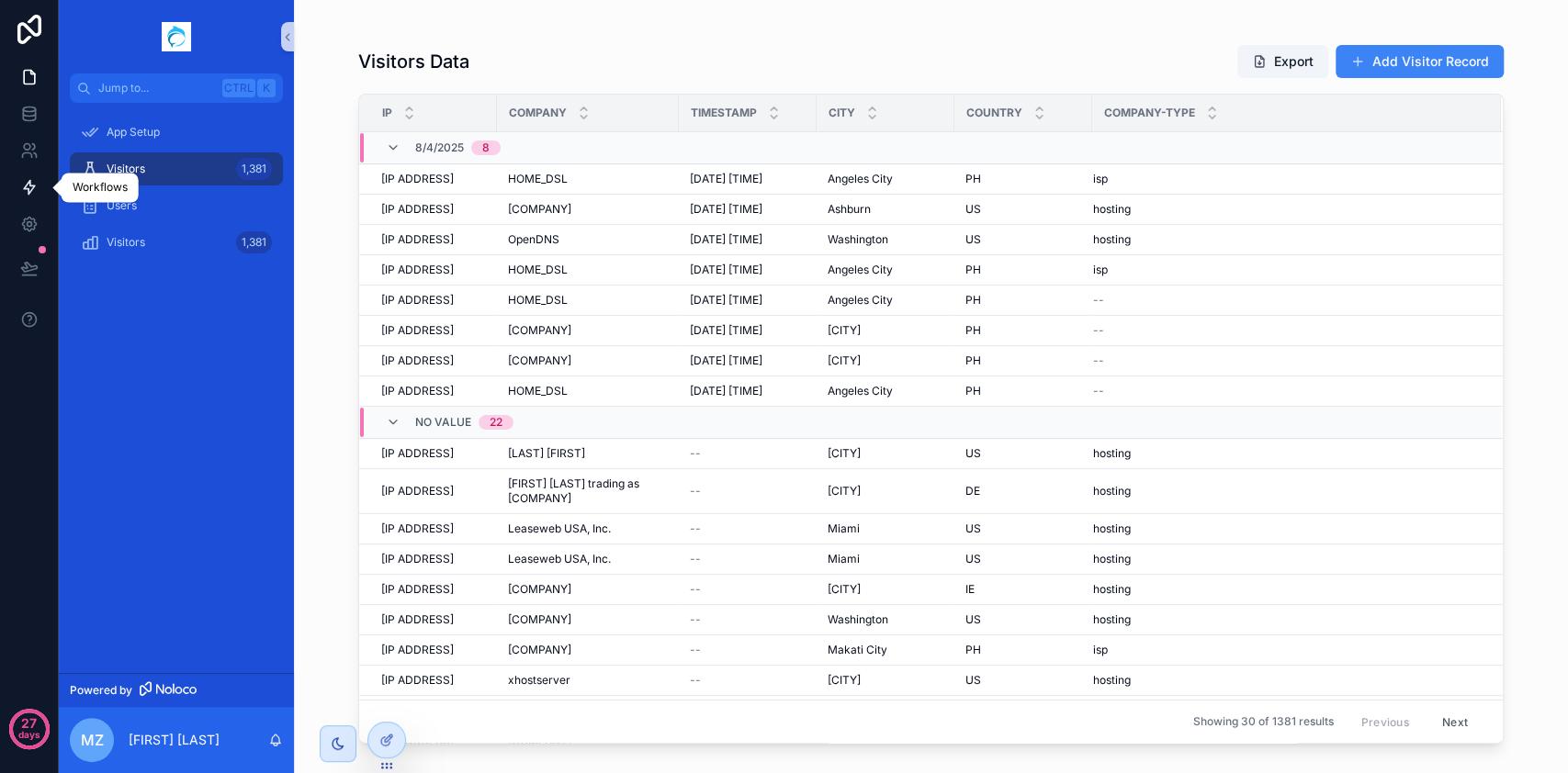 click 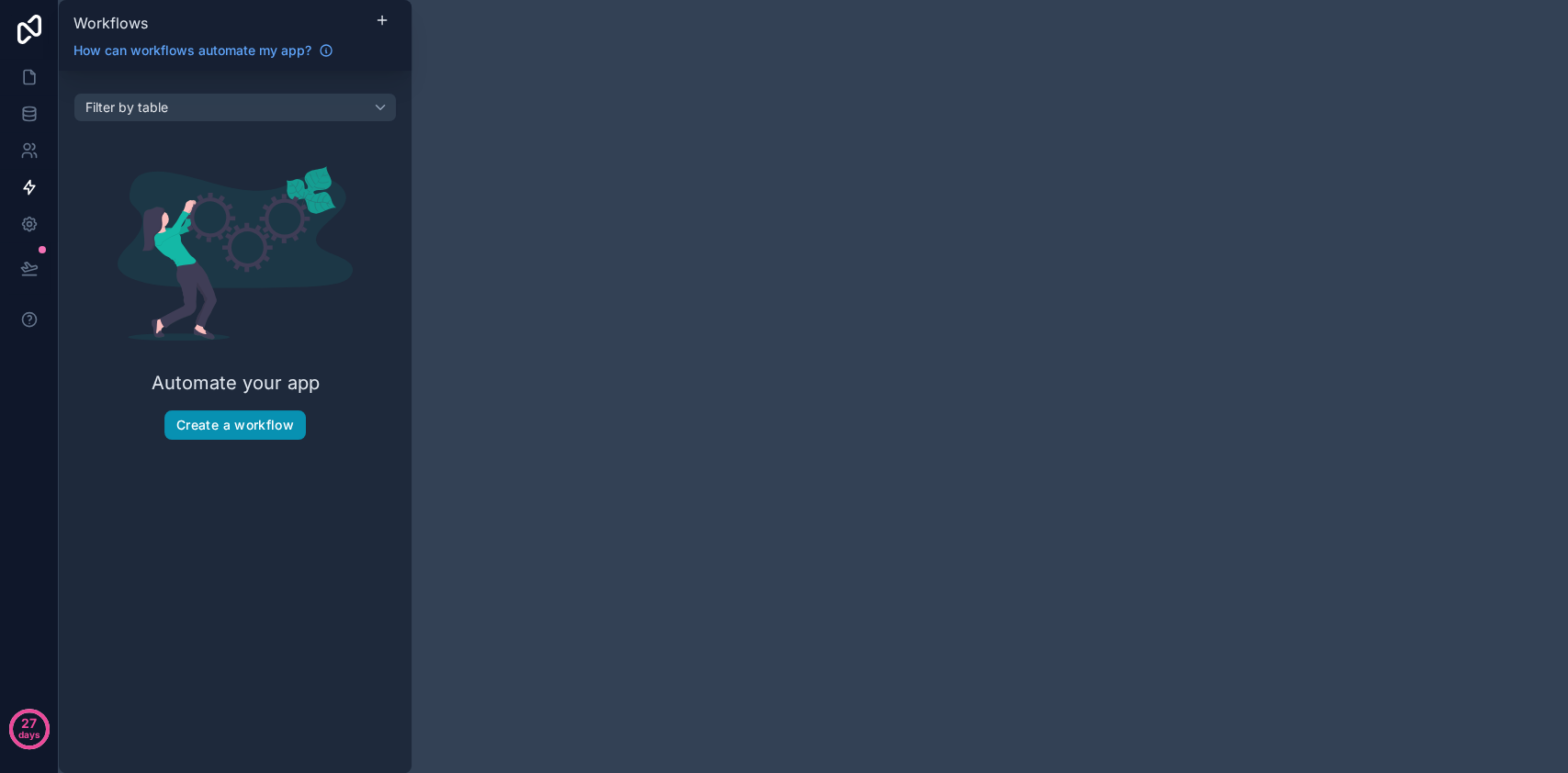 click on "Create a workflow" at bounding box center [235, 425] 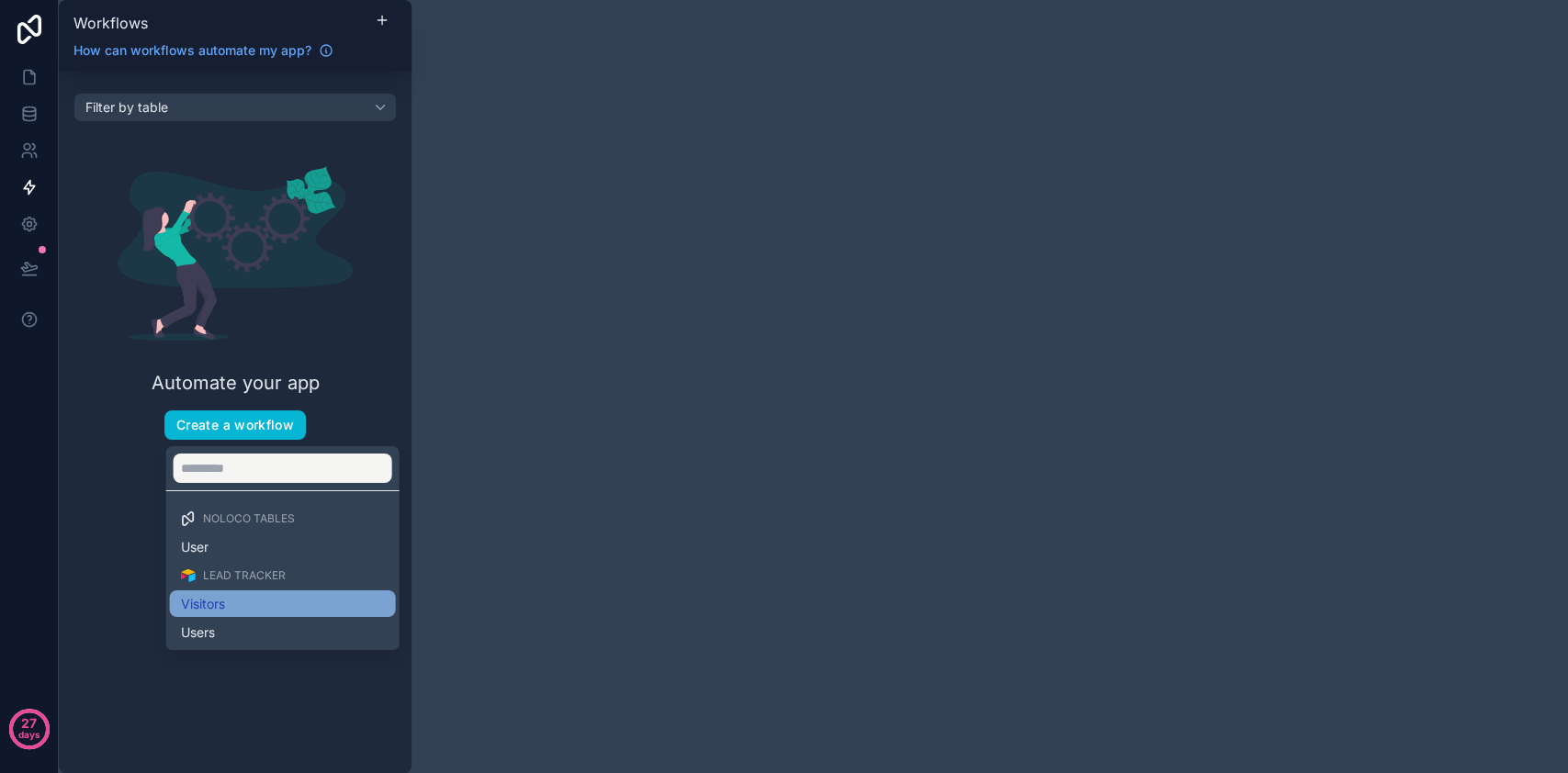 click on "Visitors" at bounding box center [283, 603] 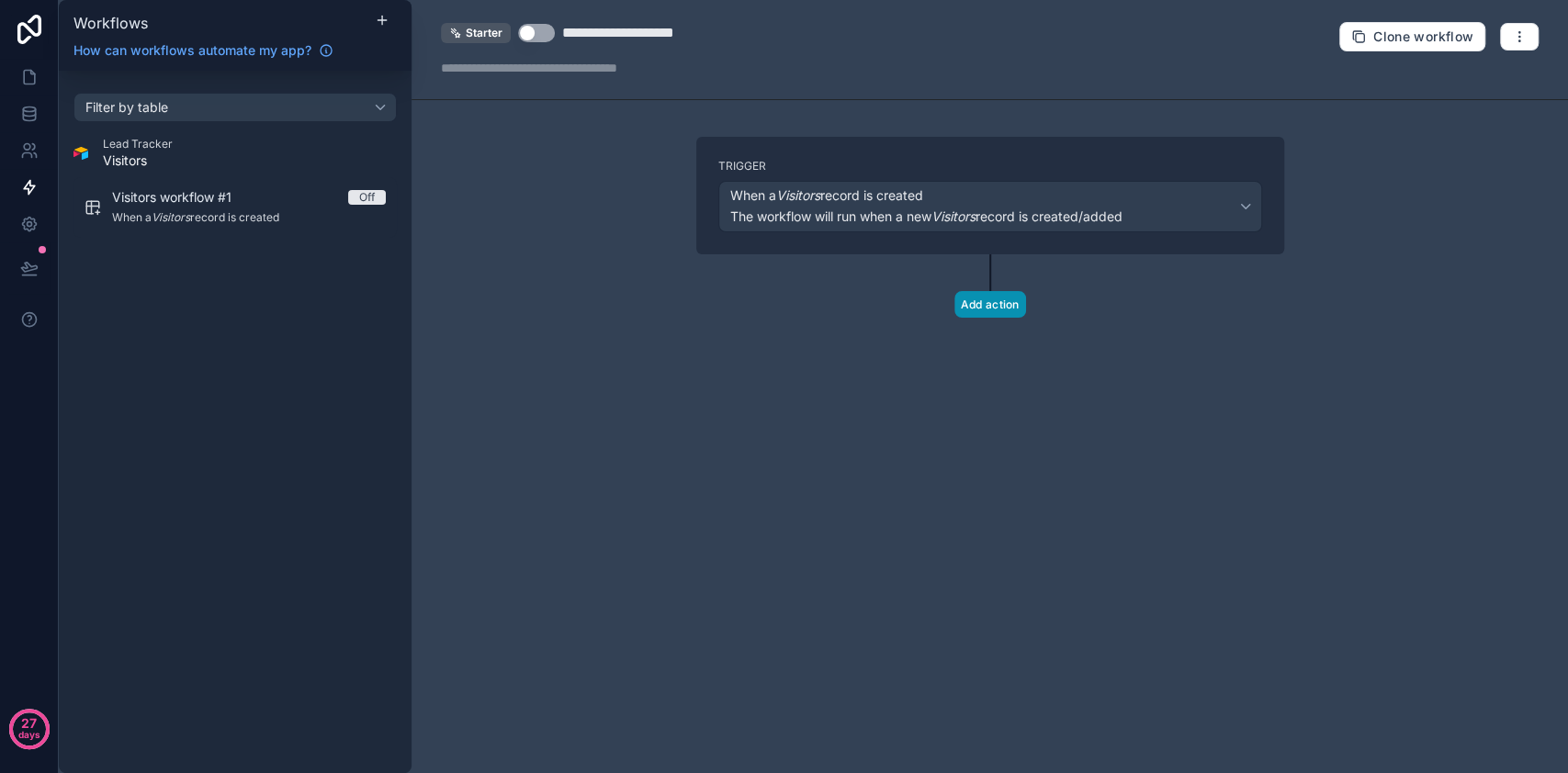 click on "Add action" at bounding box center [990, 304] 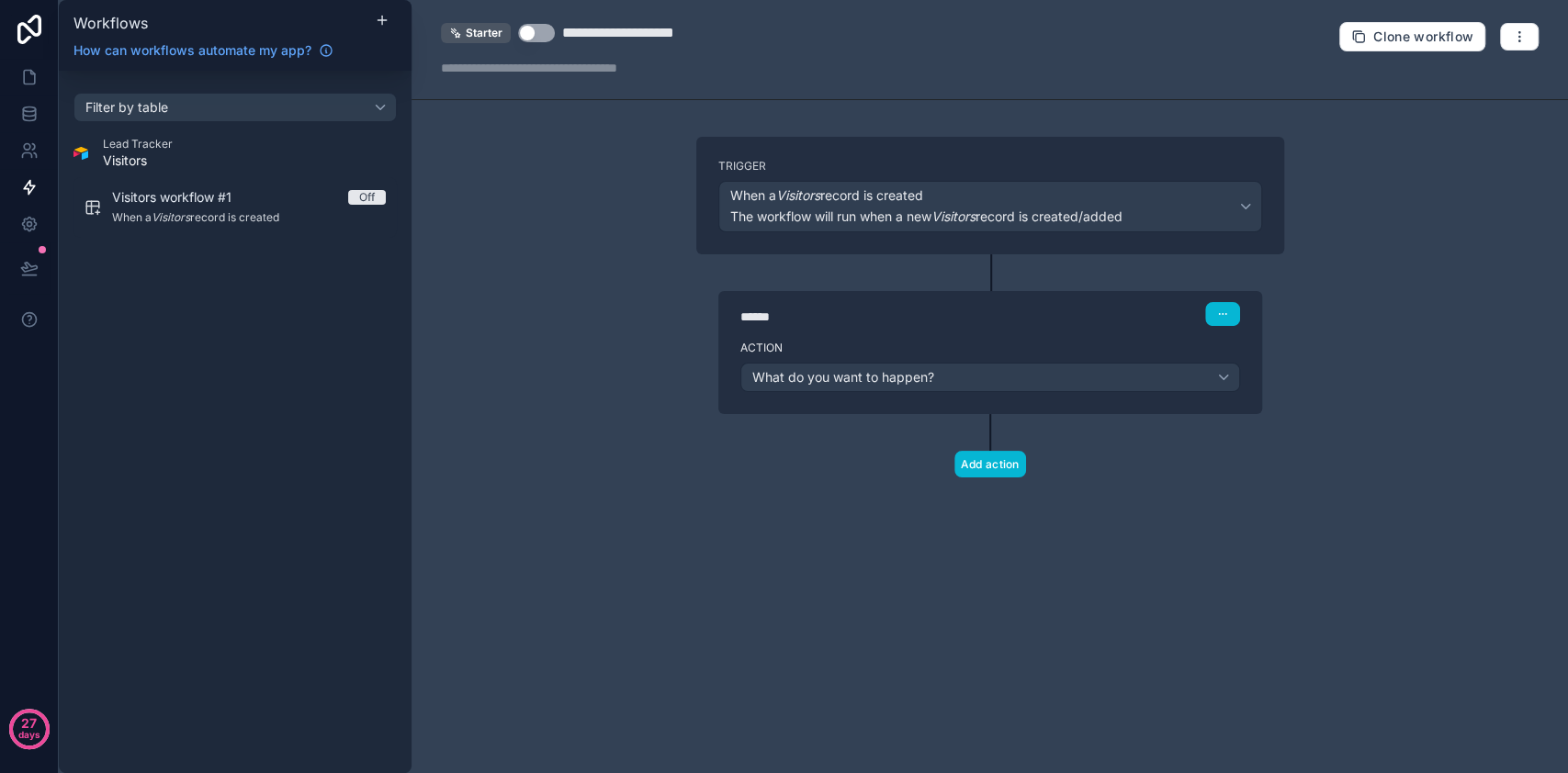 click on "Action What do you want to happen?" at bounding box center [990, 374] 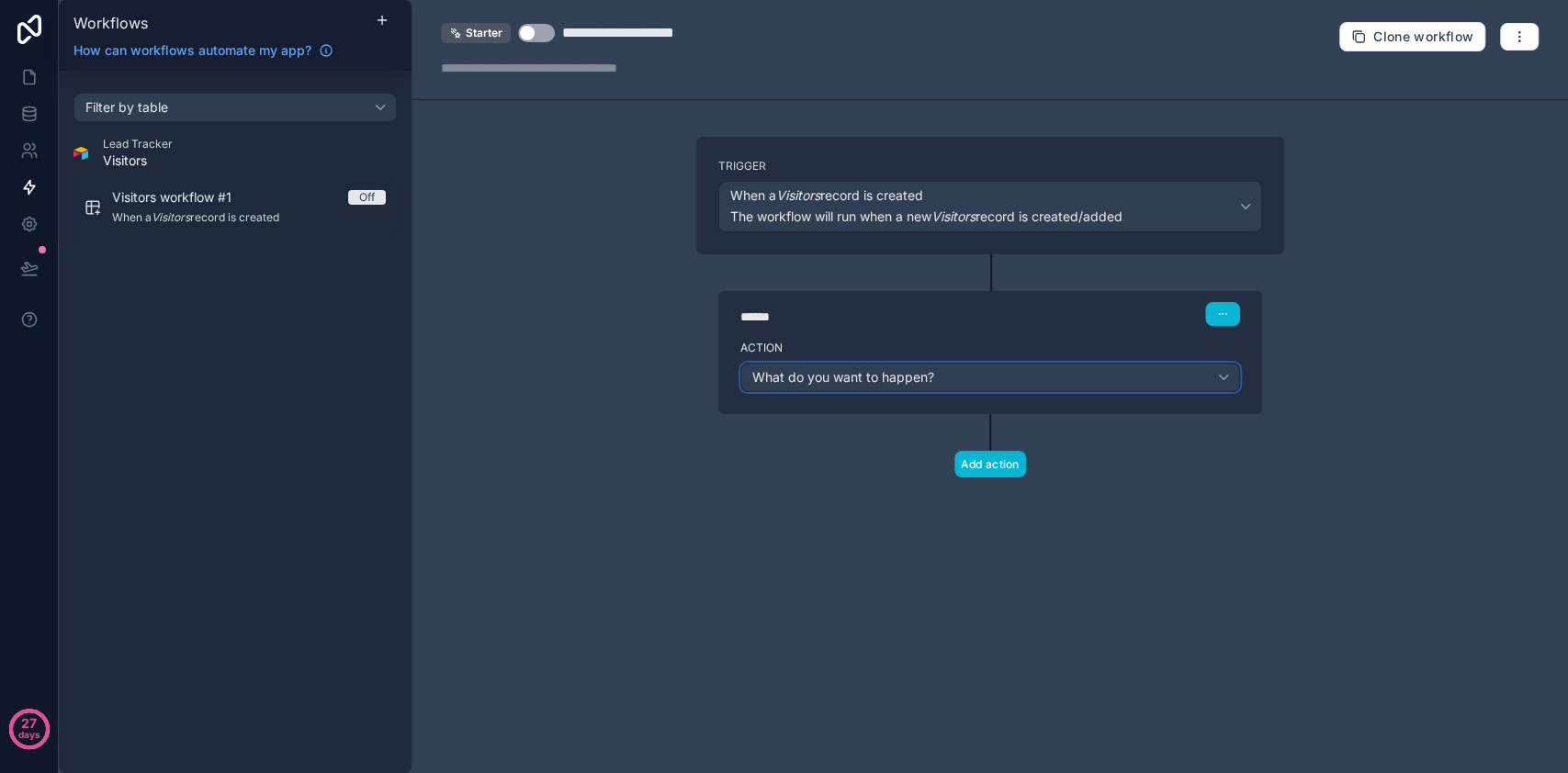click on "What do you want to happen?" at bounding box center [843, 377] 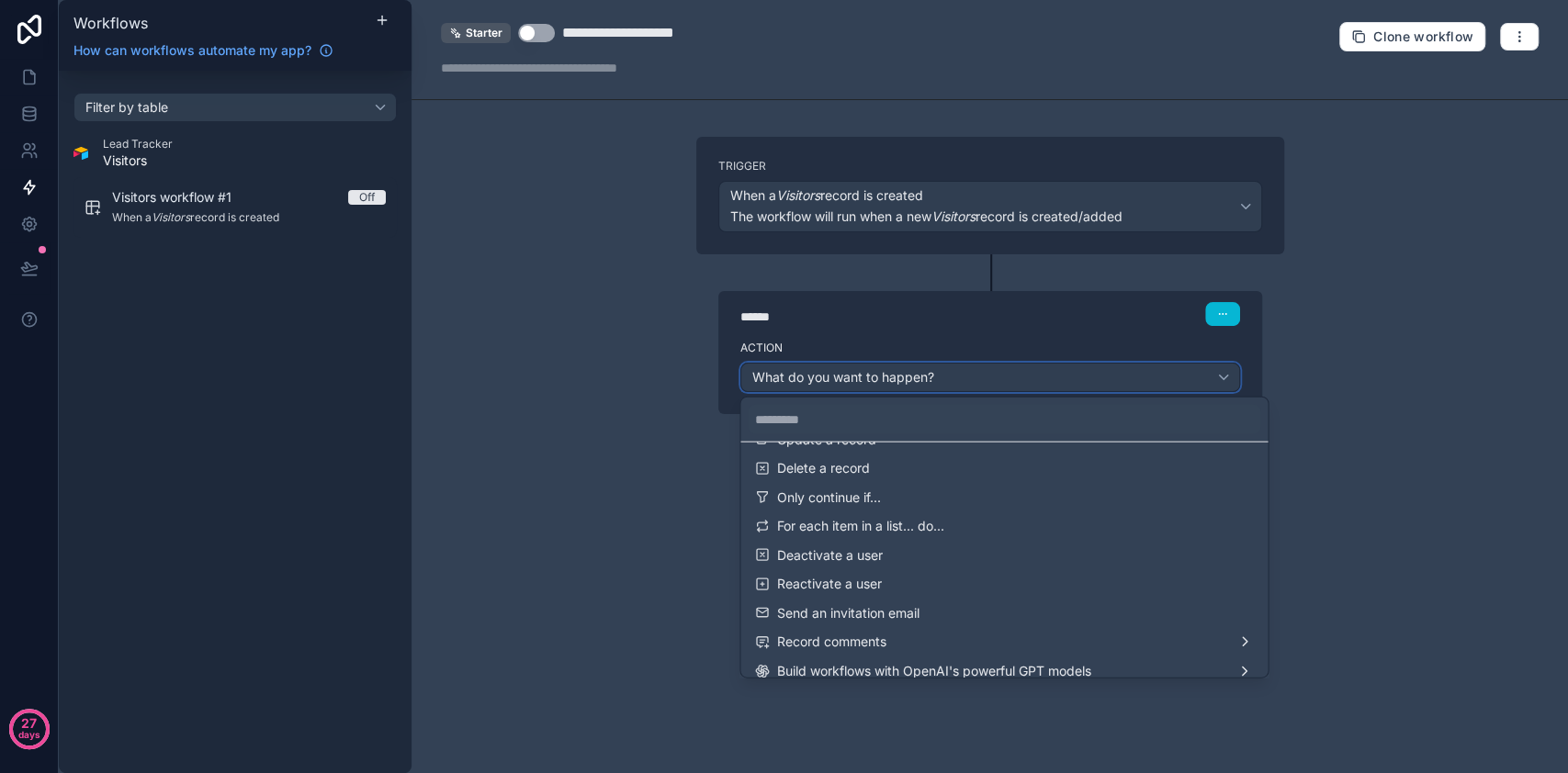 scroll, scrollTop: 122, scrollLeft: 0, axis: vertical 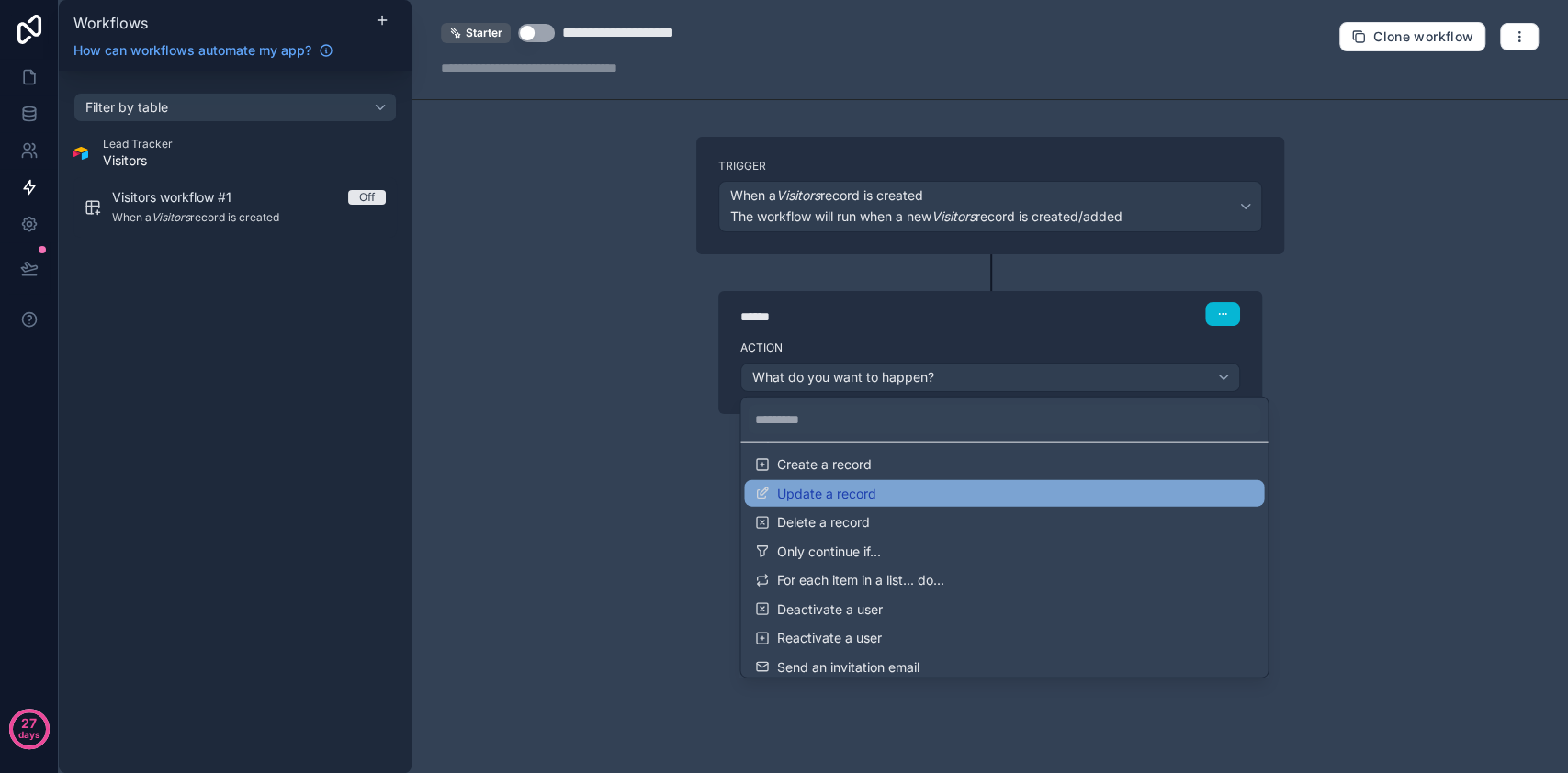 click on "Update a record" at bounding box center [1004, 493] 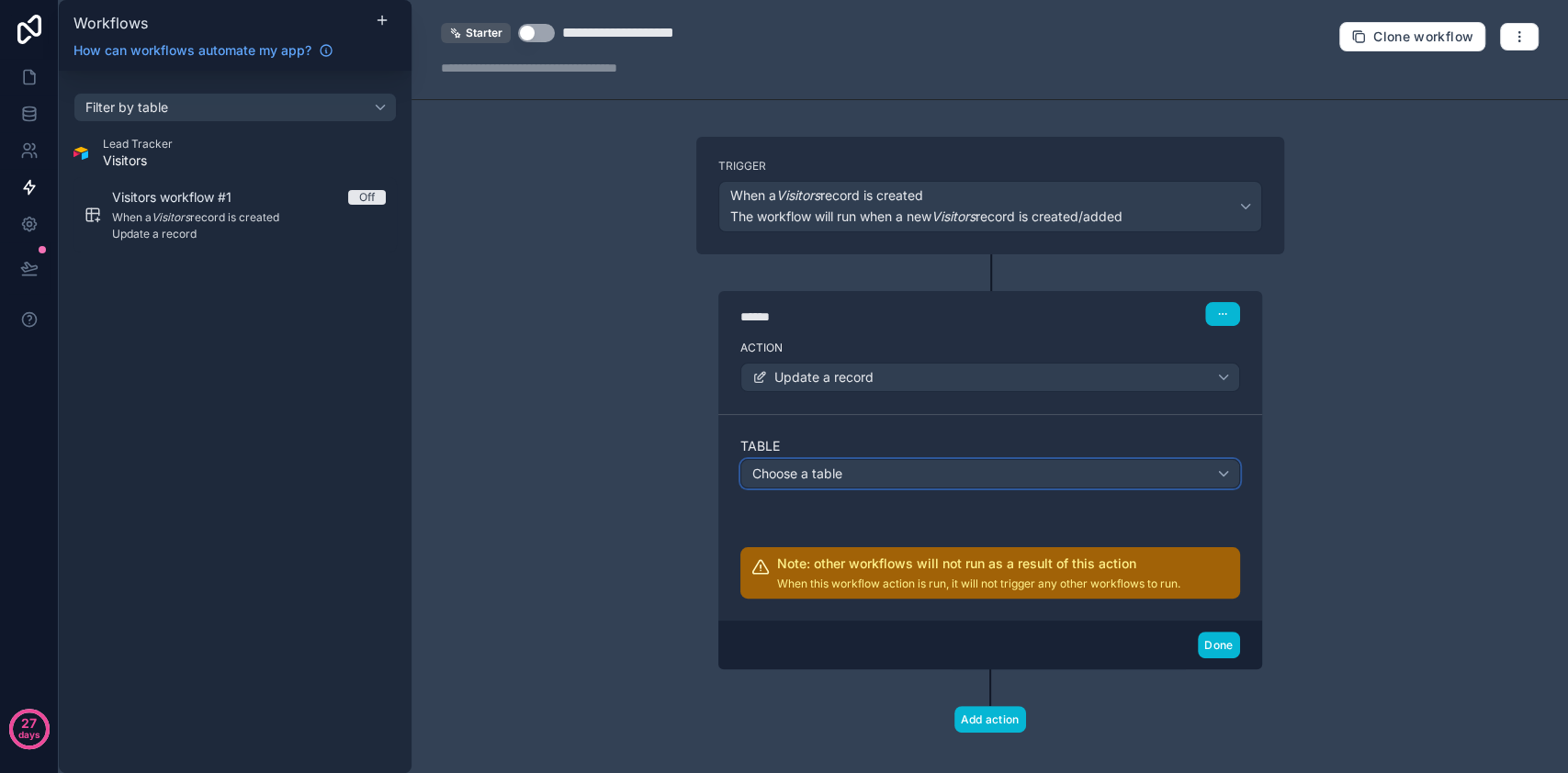 click on "Choose a table" at bounding box center (990, 474) 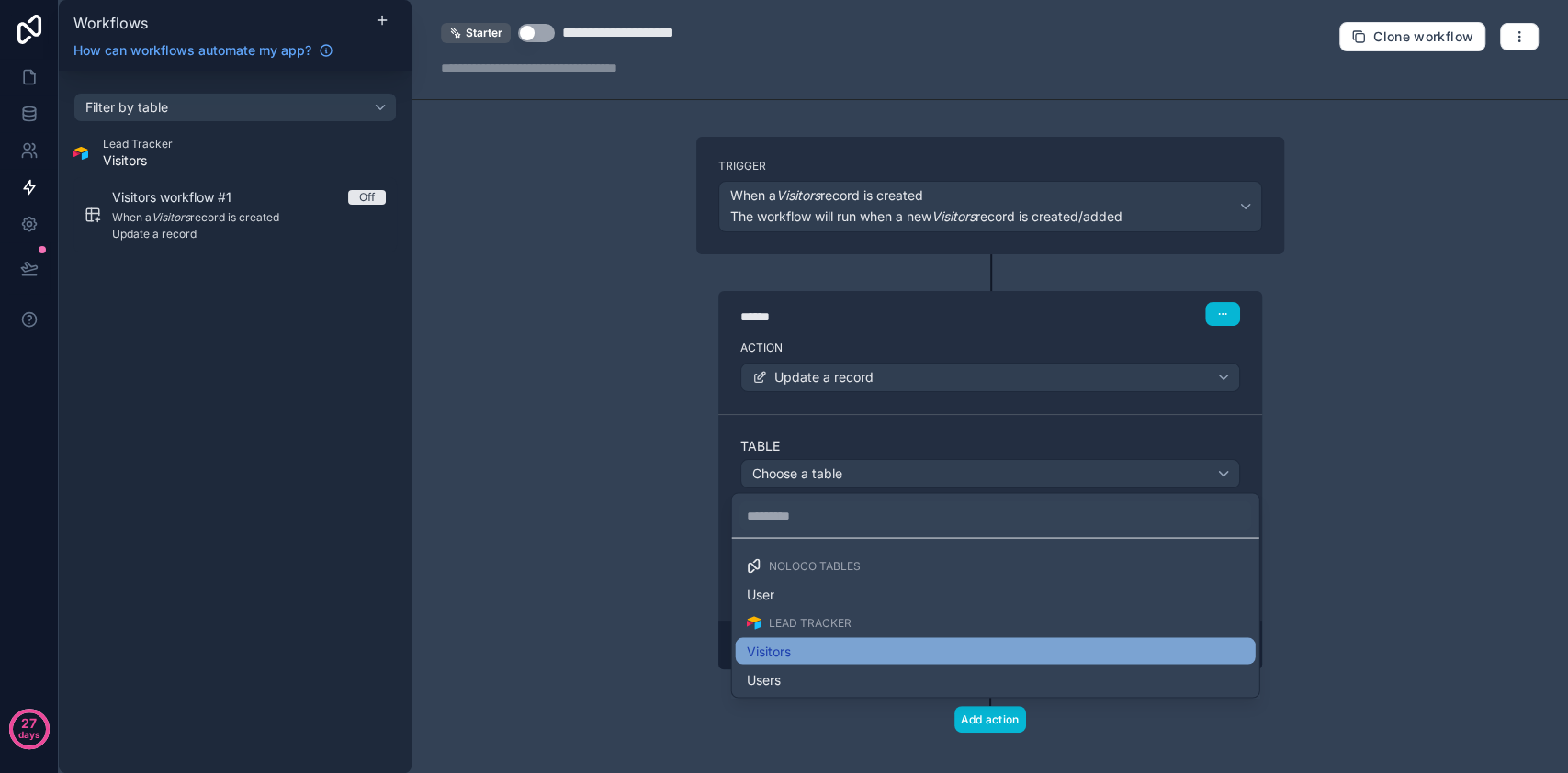click on "Visitors" at bounding box center (996, 651) 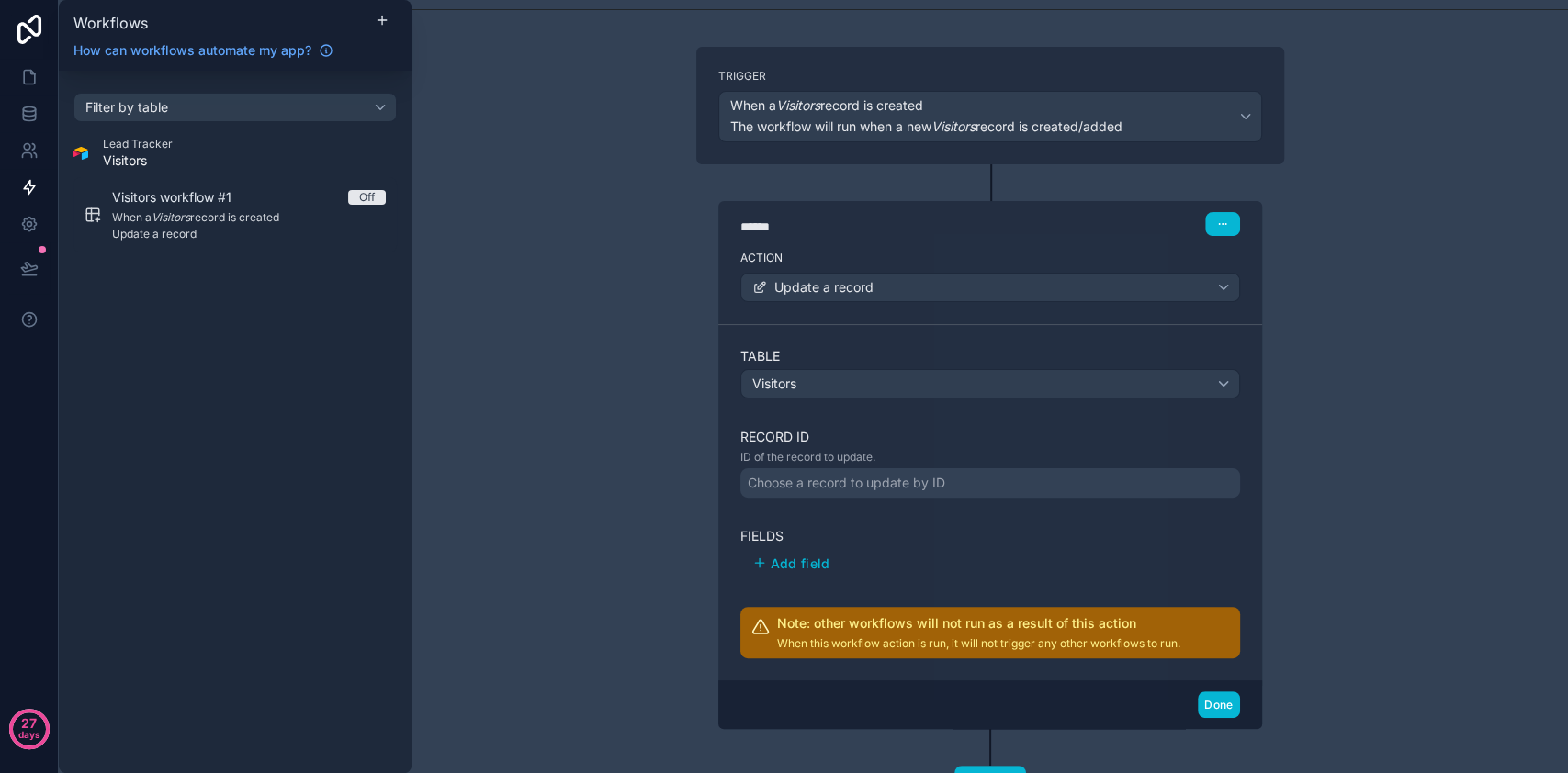 scroll, scrollTop: 122, scrollLeft: 0, axis: vertical 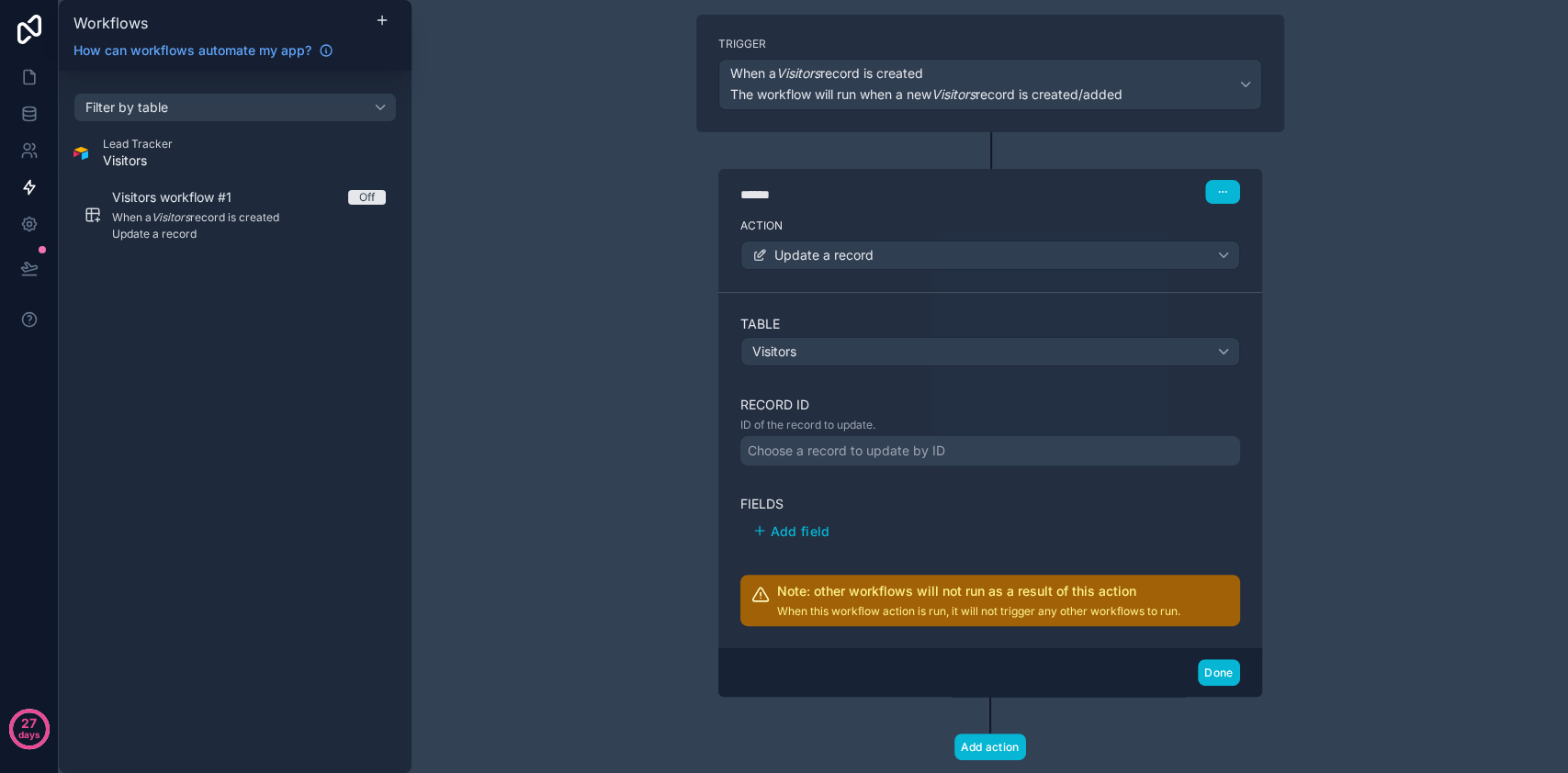 click on "Choose a record to update by ID" at bounding box center (846, 451) 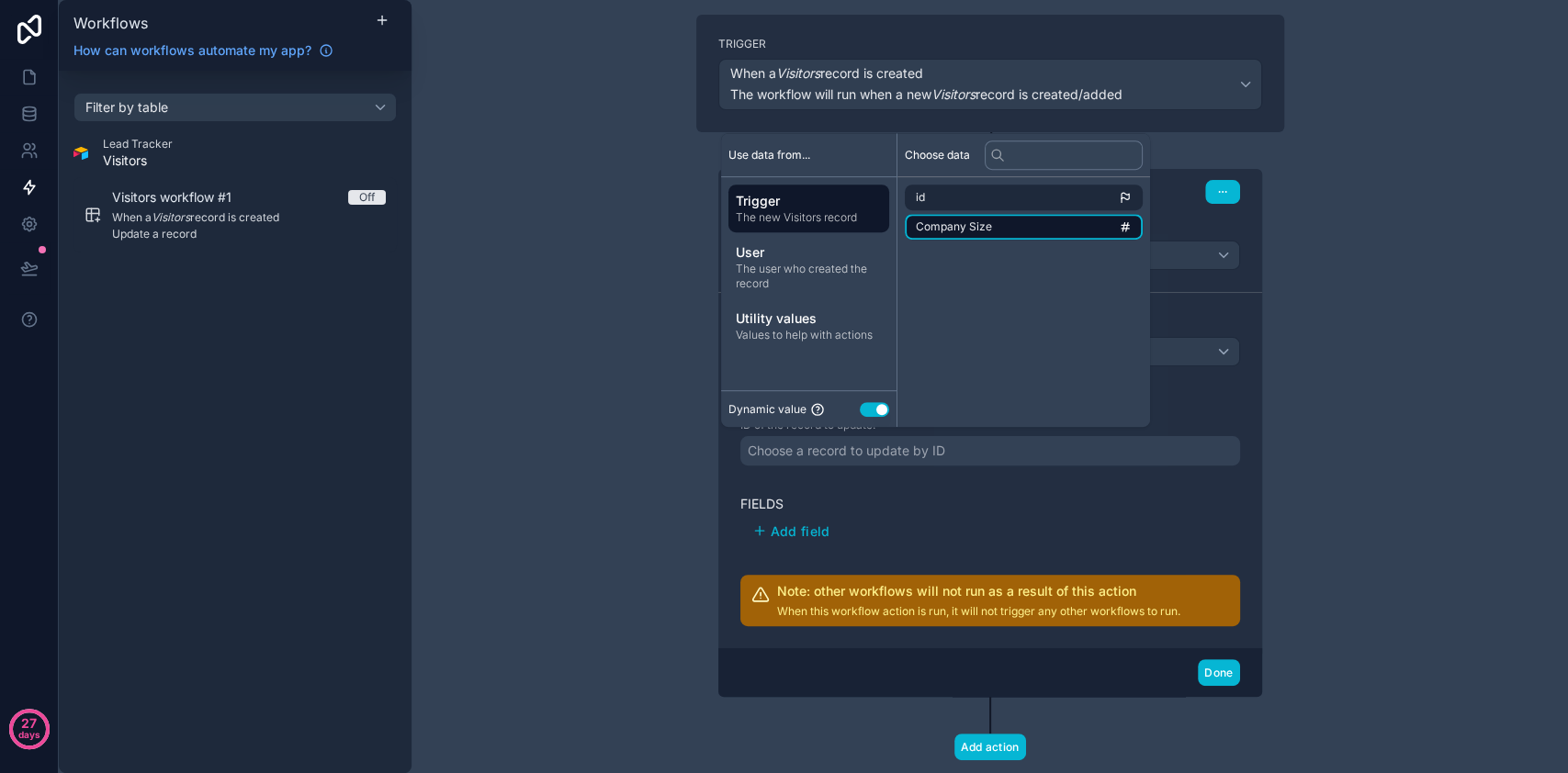 click on "Company Size" at bounding box center [1023, 227] 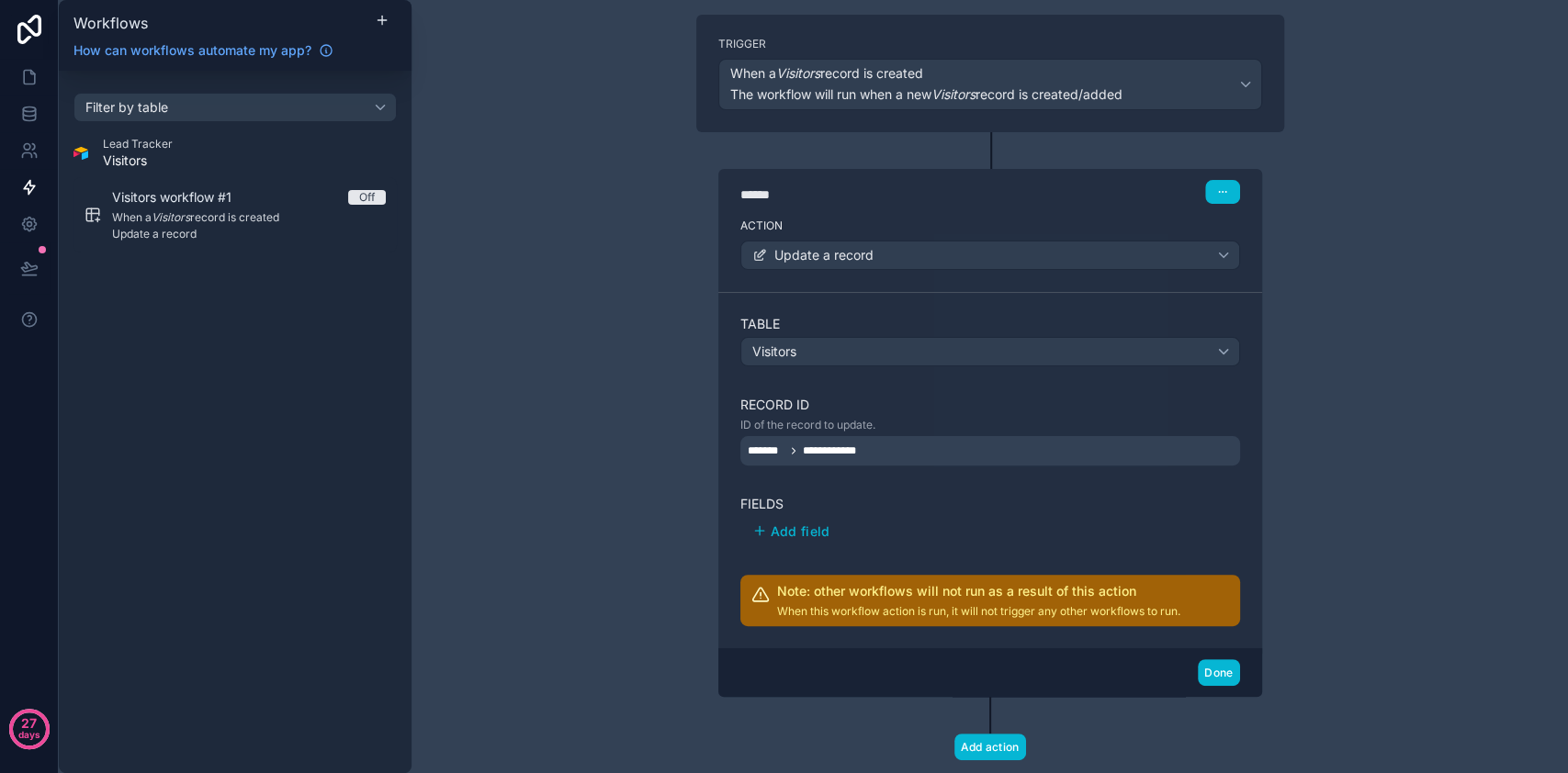 click on "Fields" at bounding box center [990, 504] 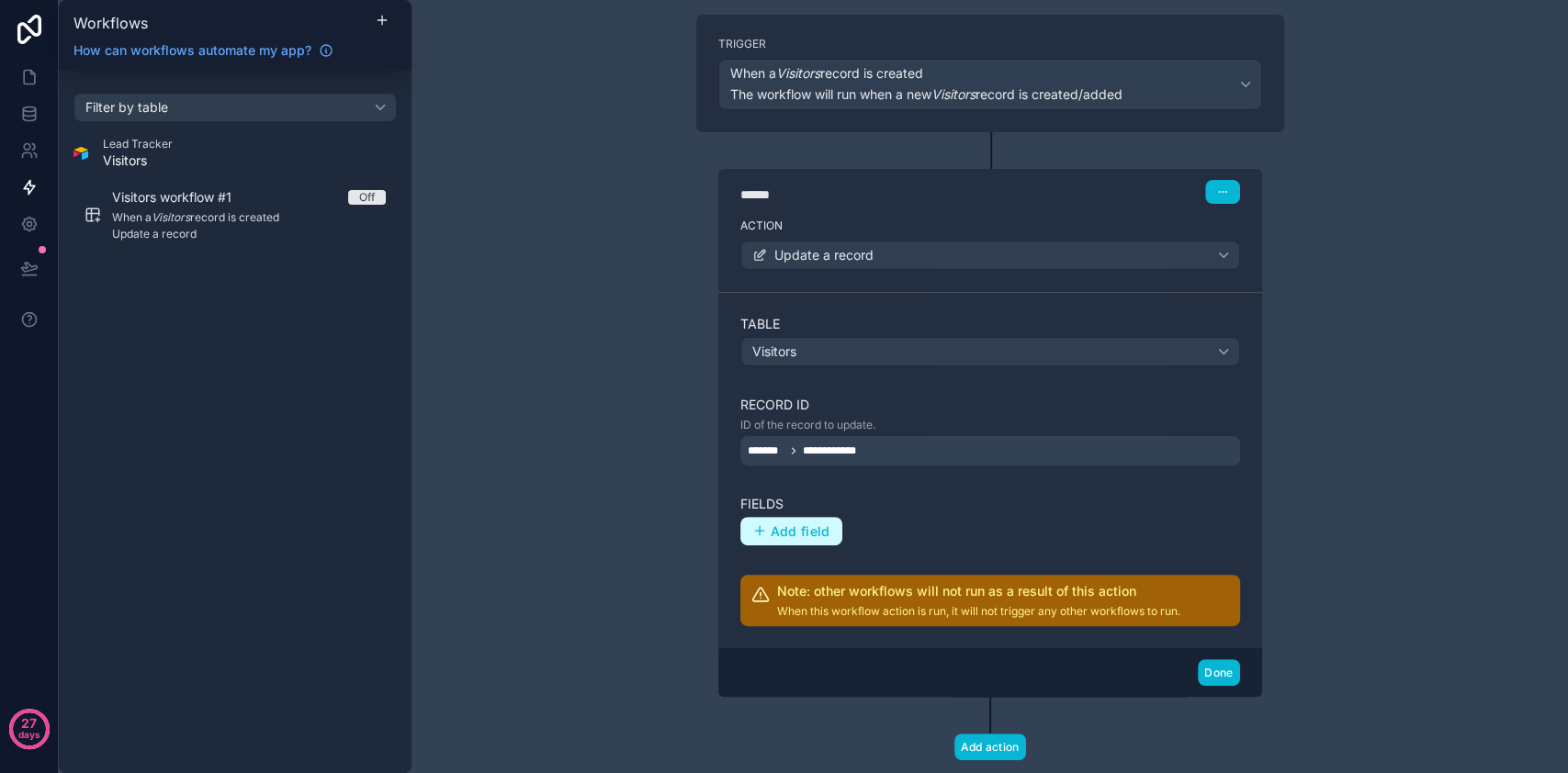 click on "Add field" at bounding box center [800, 532] 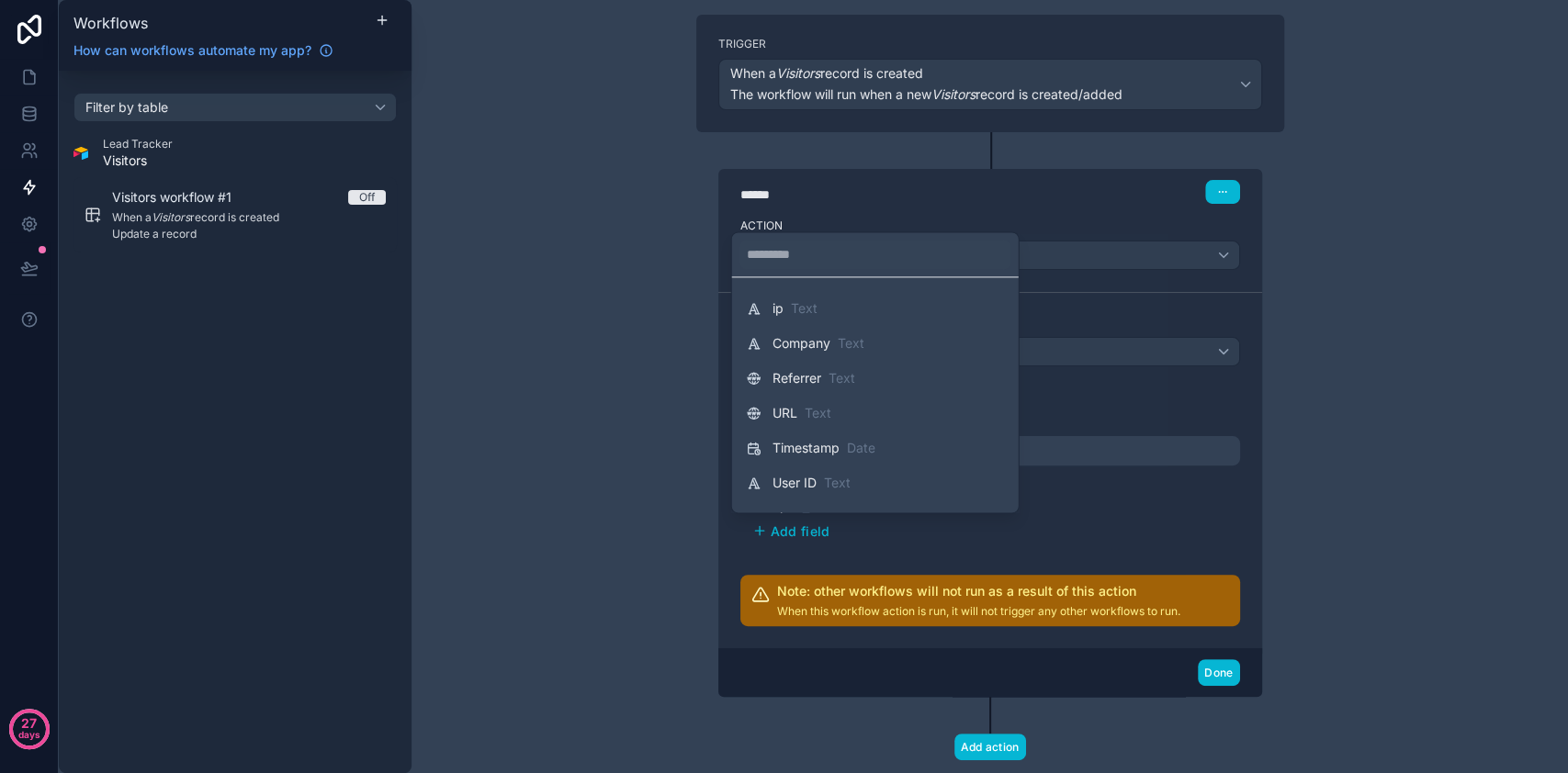 click at bounding box center [784, 386] 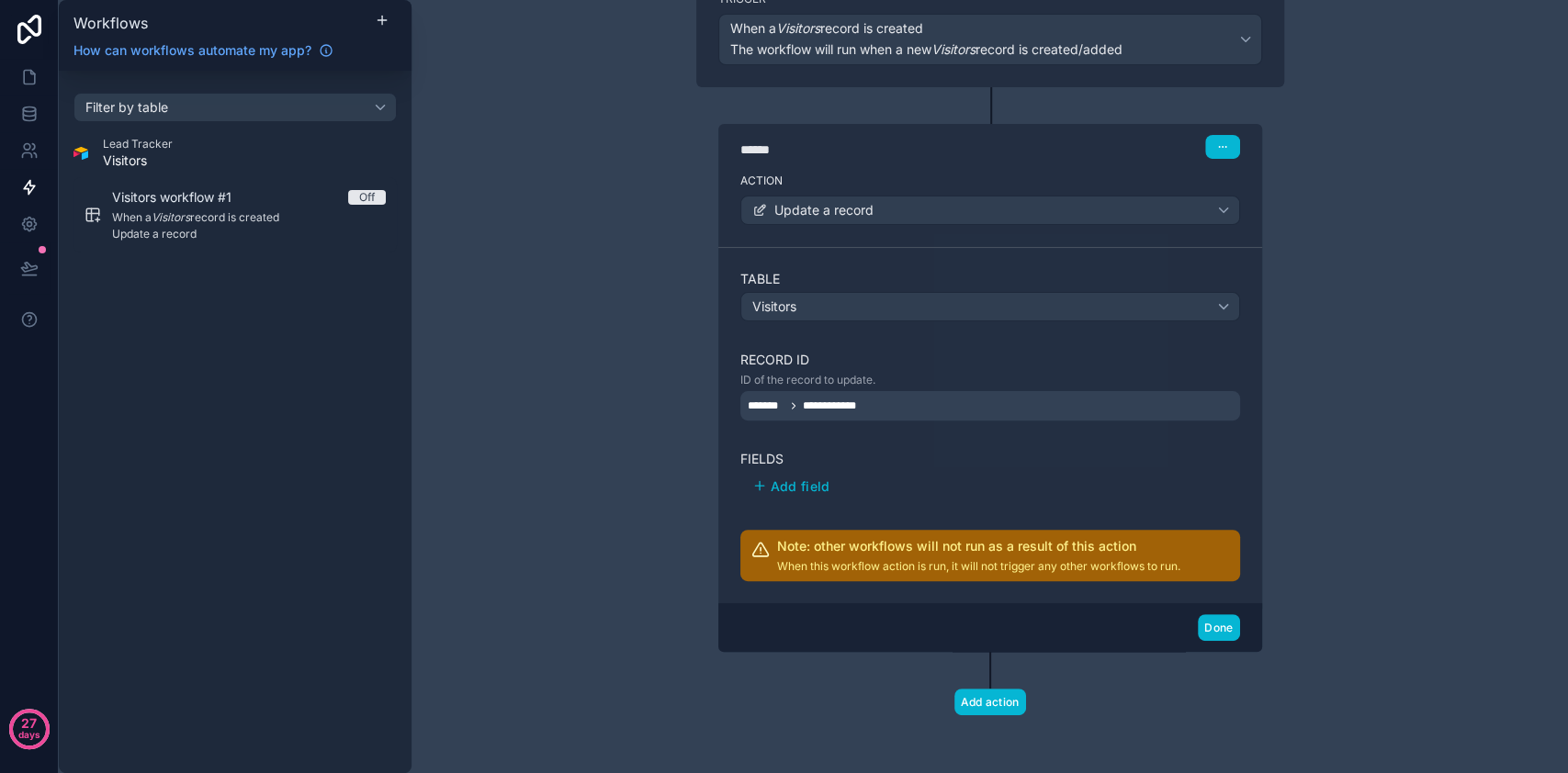 scroll, scrollTop: 0, scrollLeft: 0, axis: both 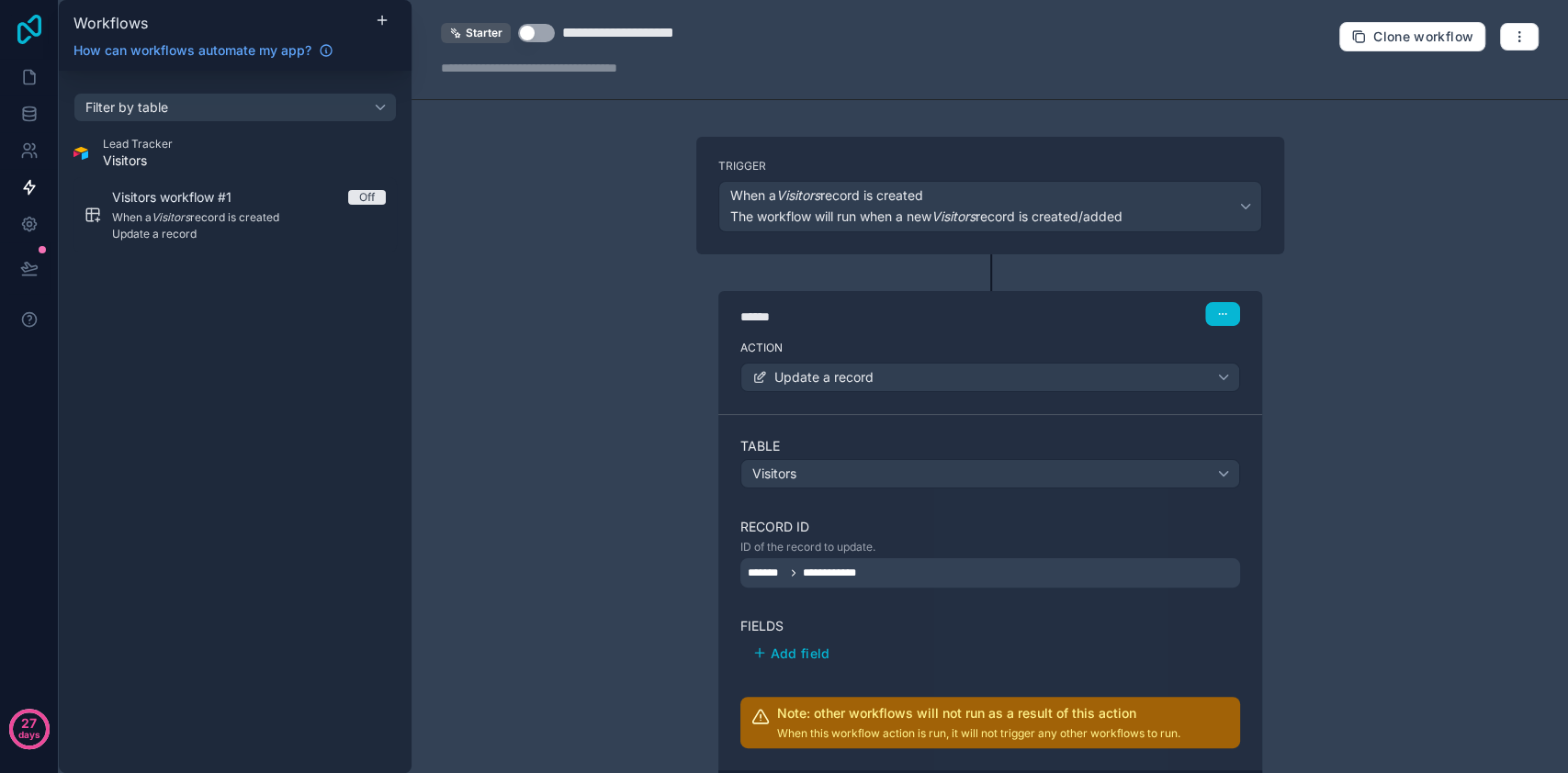 click 